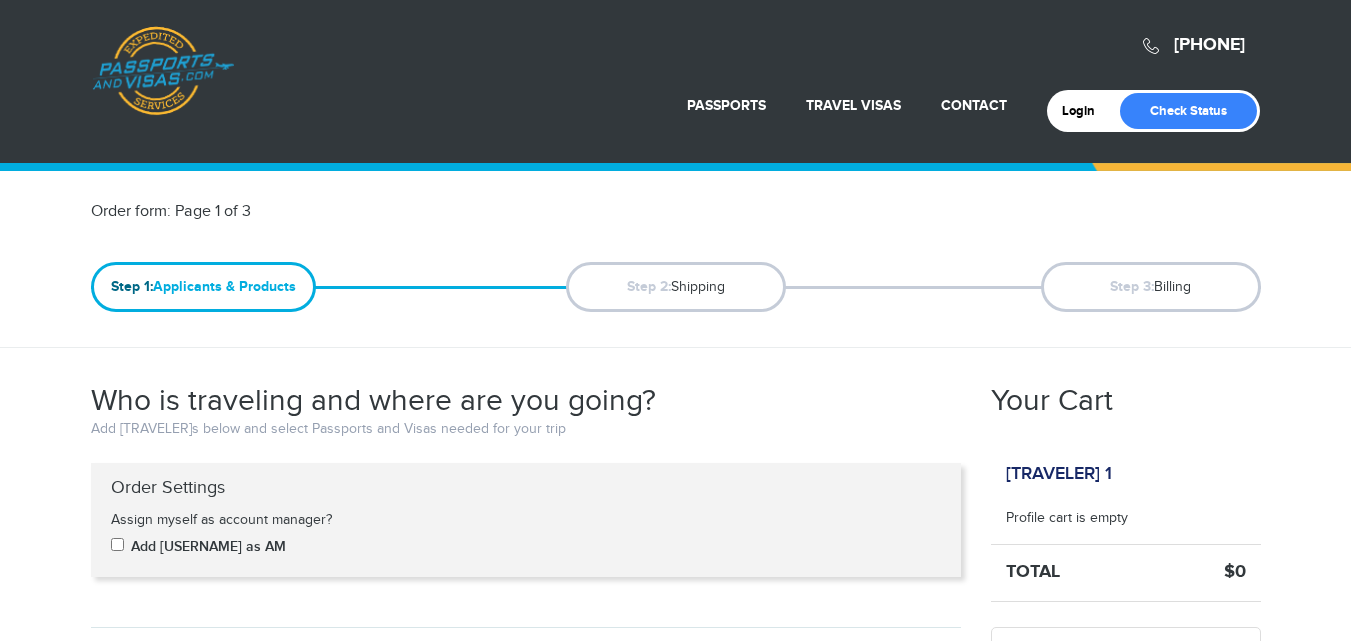 scroll, scrollTop: 306, scrollLeft: 0, axis: vertical 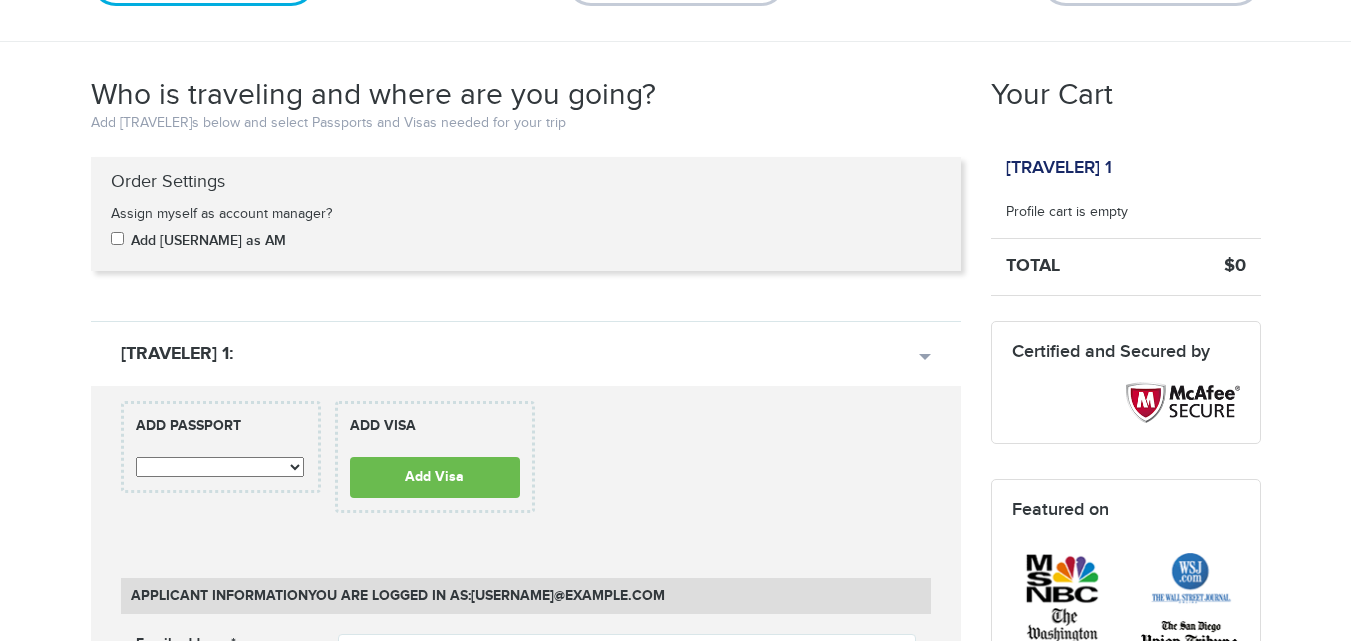 click on "**********" at bounding box center (220, 467) 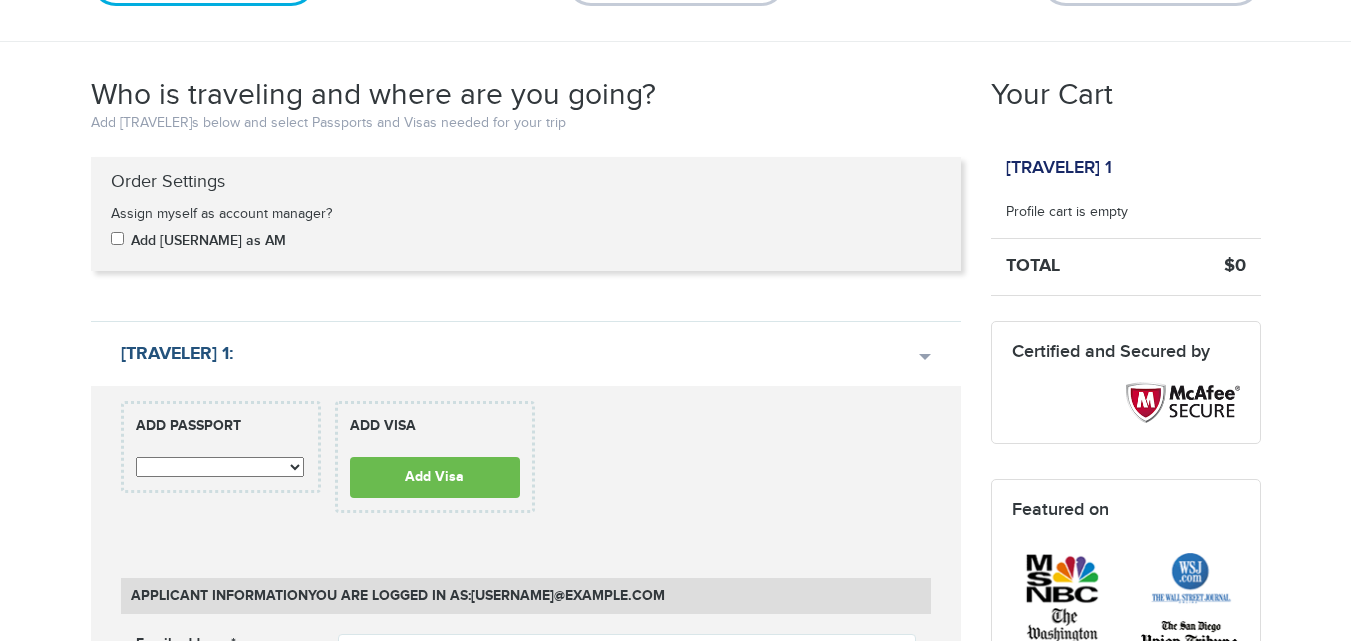 scroll, scrollTop: 0, scrollLeft: 0, axis: both 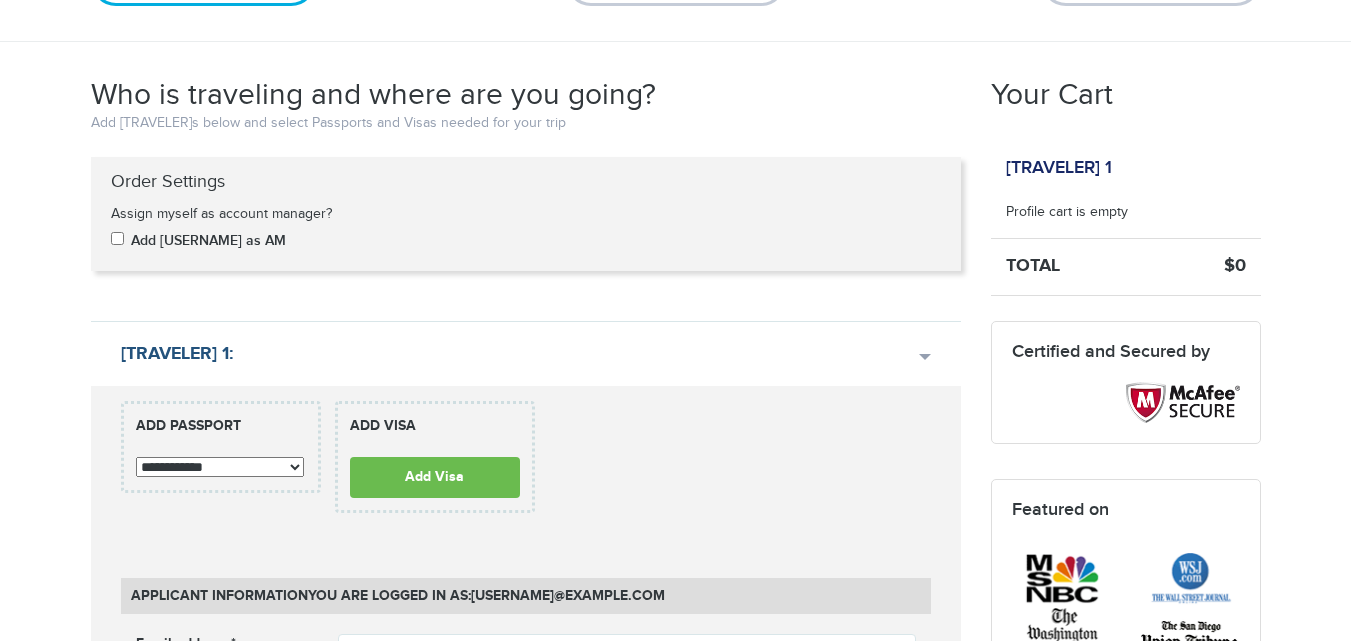 click on "**********" at bounding box center [220, 467] 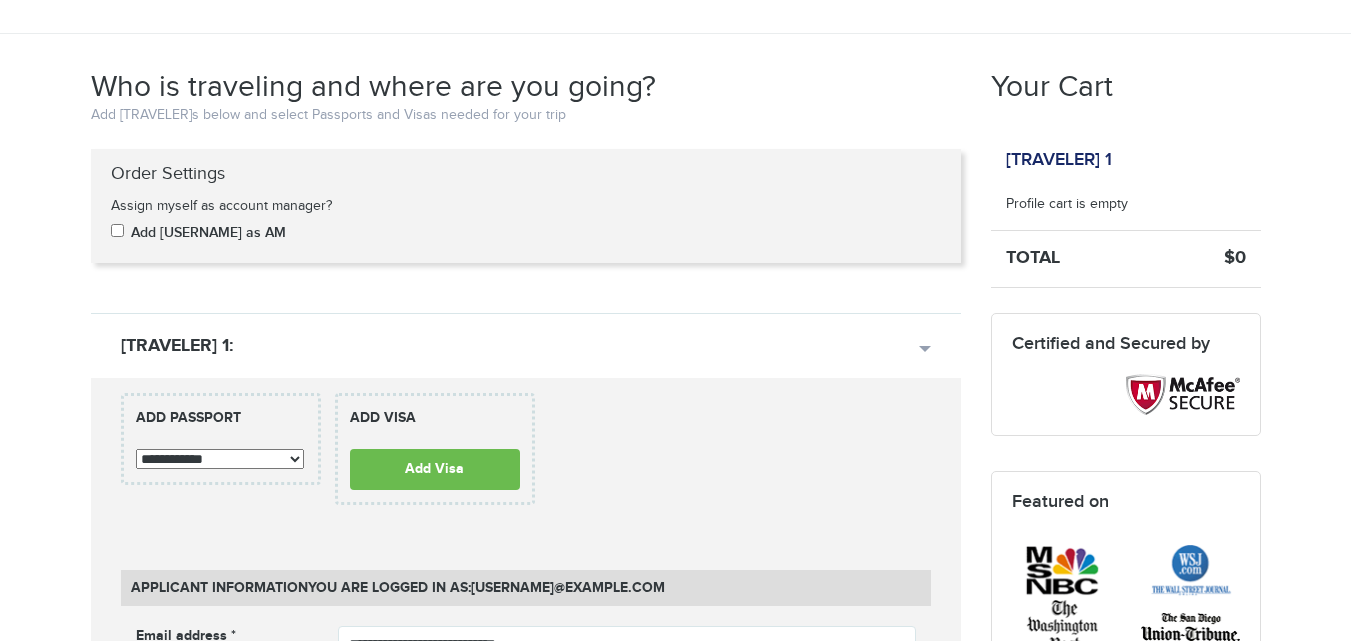 click on "800-860-8610
Passports & Visas.com
Hello, houcine
Passports
Passport Renewal
New Passport
Second Passport
Passport Name Change
Lost Passport
Child Passport
Travel Visas" at bounding box center [675, 1082] 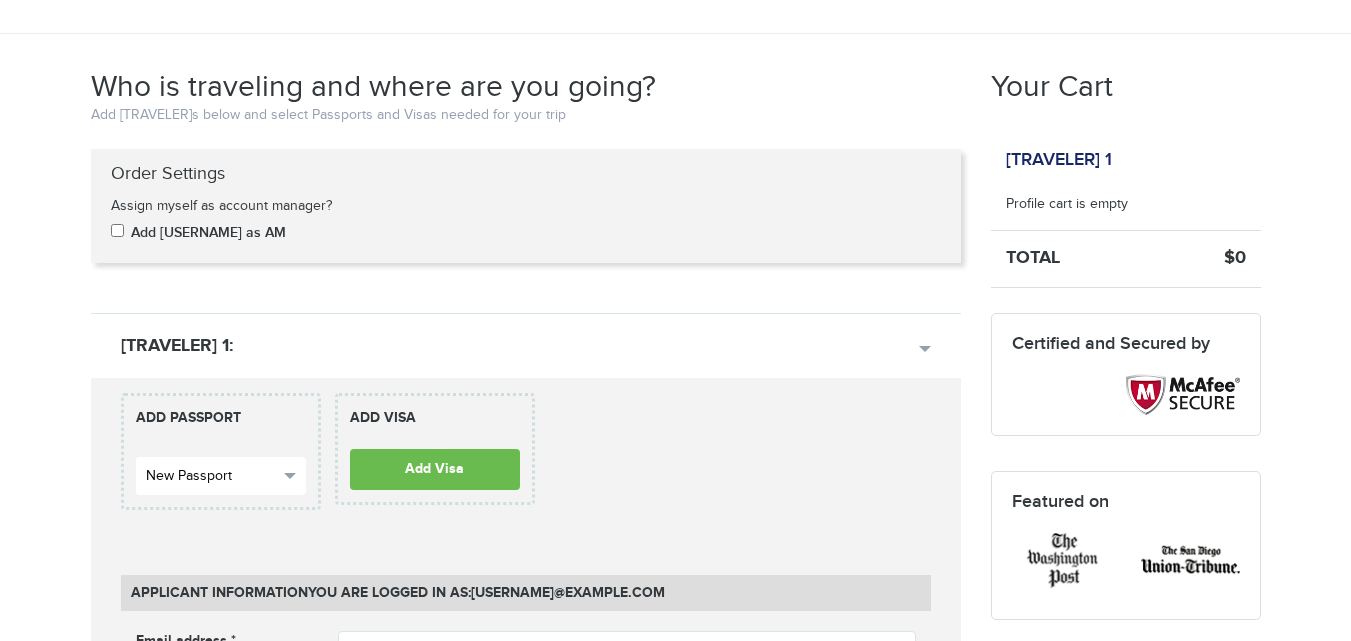 click on "New Passport" at bounding box center (221, 476) 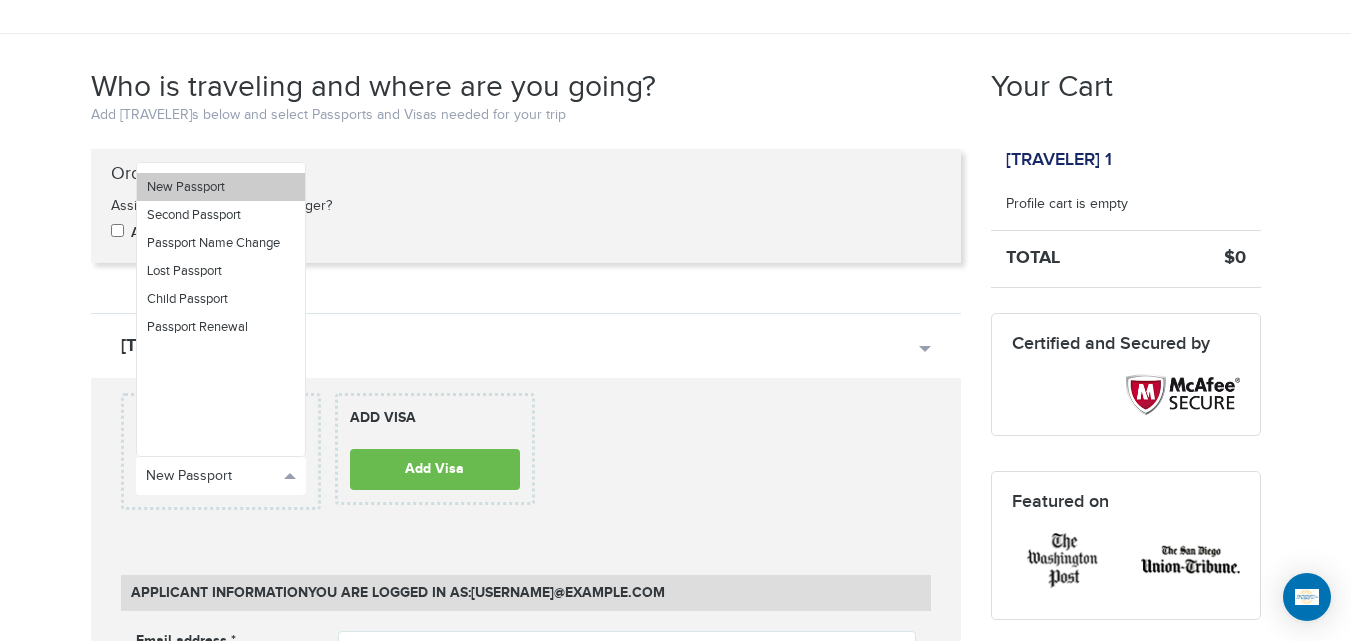 click on "New Passport" at bounding box center [186, 187] 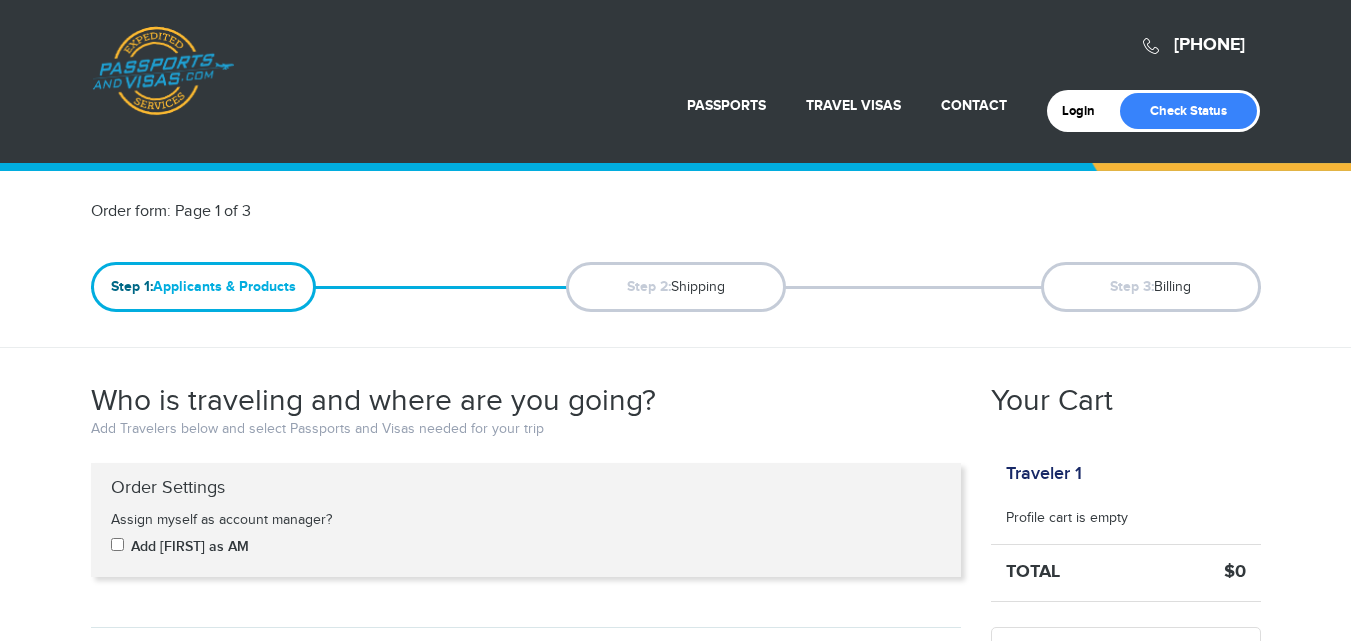 scroll, scrollTop: 290, scrollLeft: 0, axis: vertical 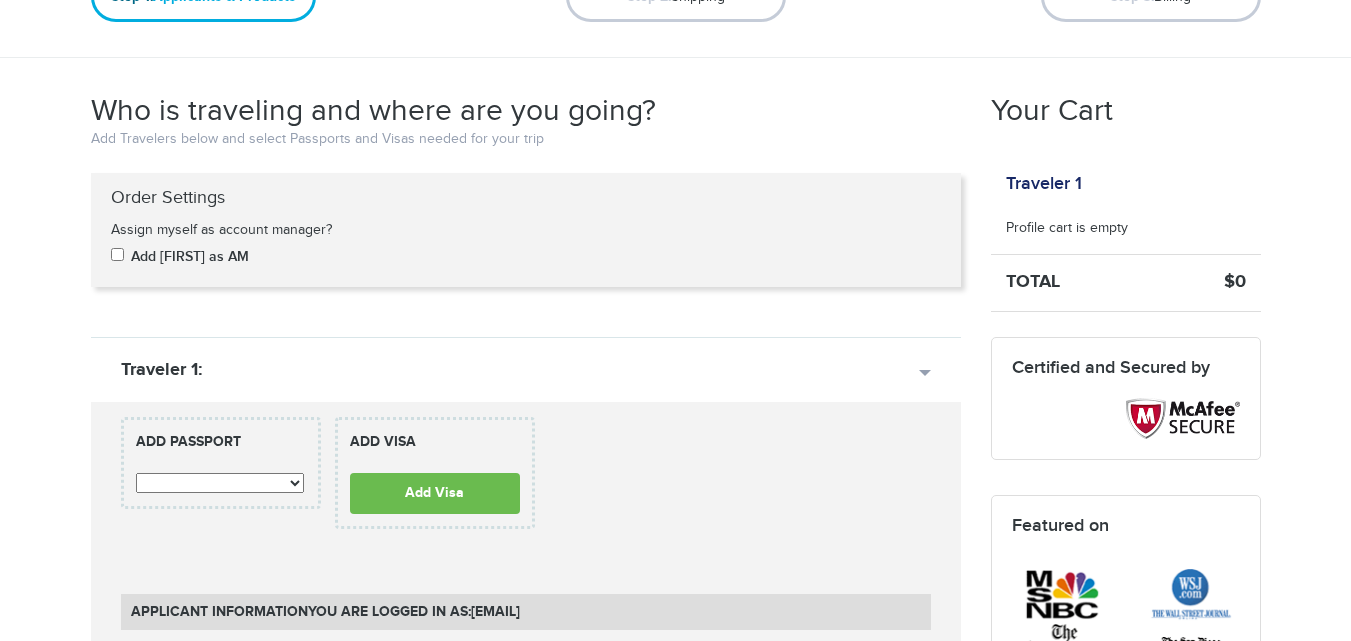 click on "**********" at bounding box center [221, 463] 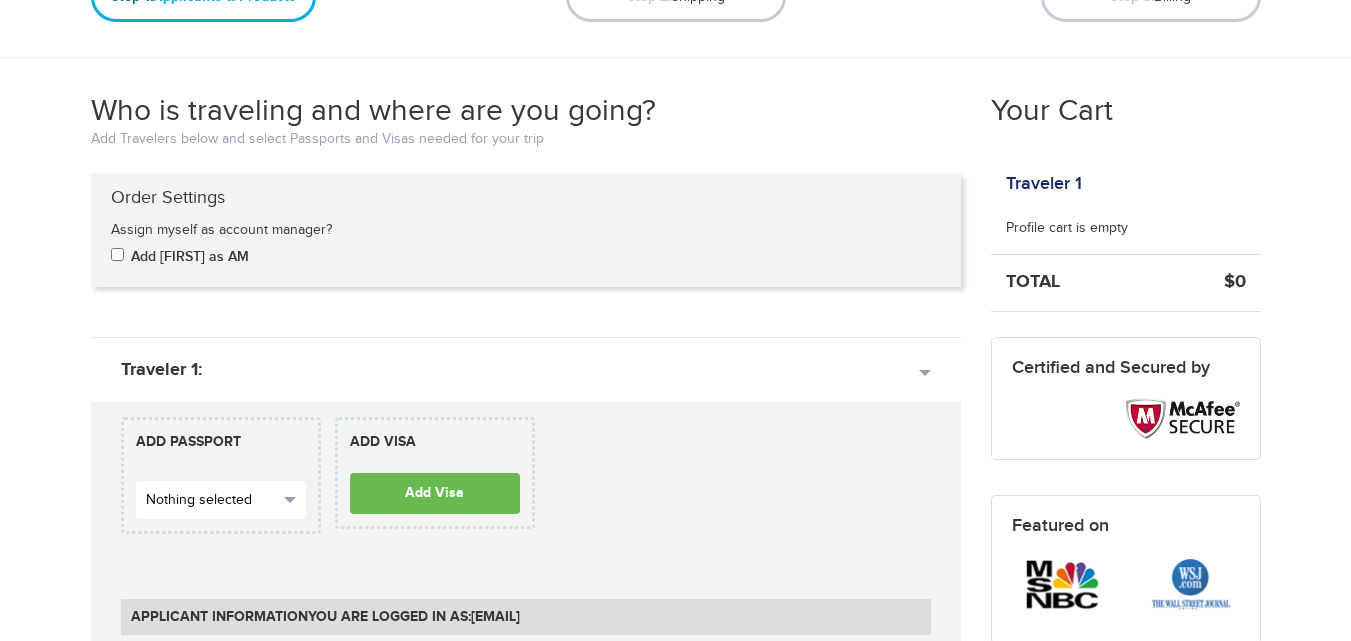 click on "Nothing selected" at bounding box center (212, 500) 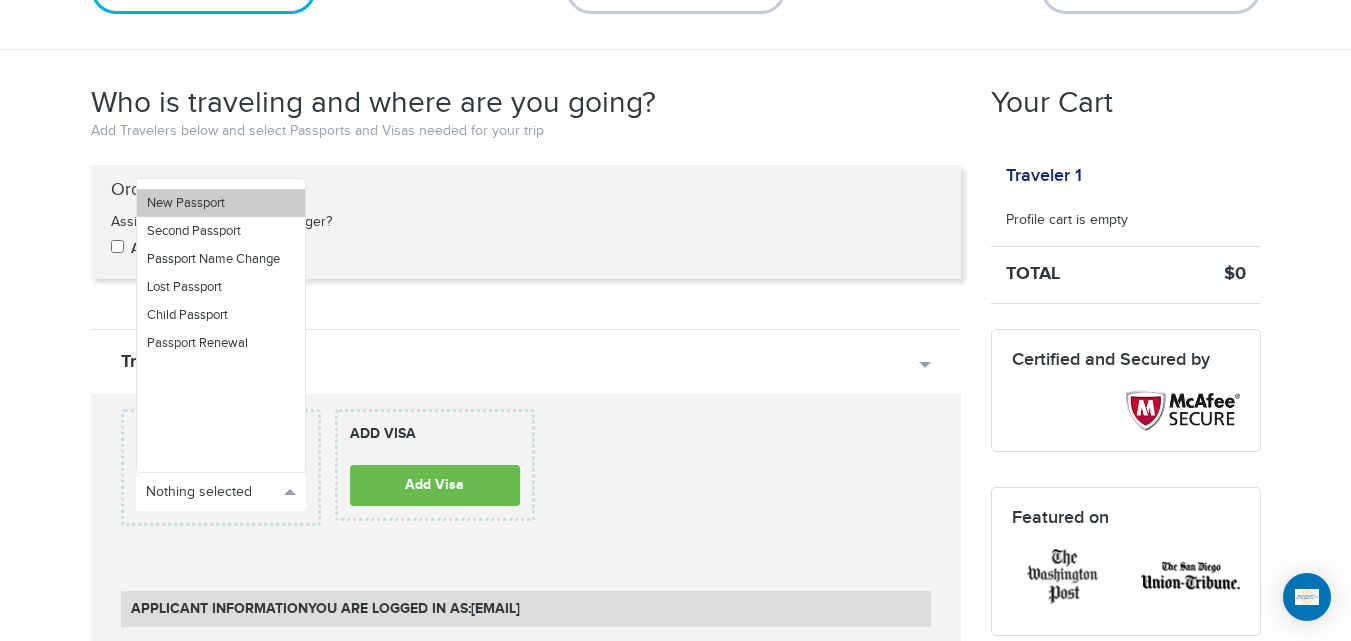 click on "New Passport" at bounding box center (186, 203) 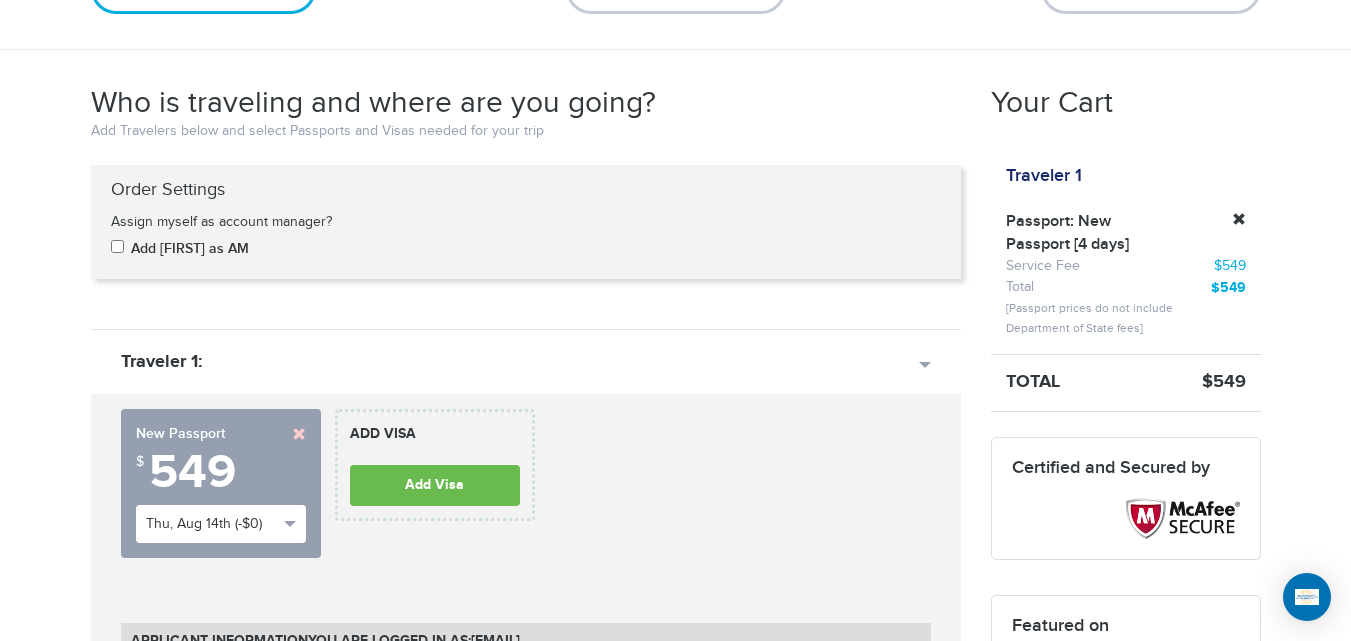 click on "720-964-1576
Passports & Visas.com
Hello, houcine
Passports
Passport Renewal
New Passport
Second Passport
Passport Name Change
Lost Passport
Child Passport
Travel Visas" at bounding box center [675, 1624] 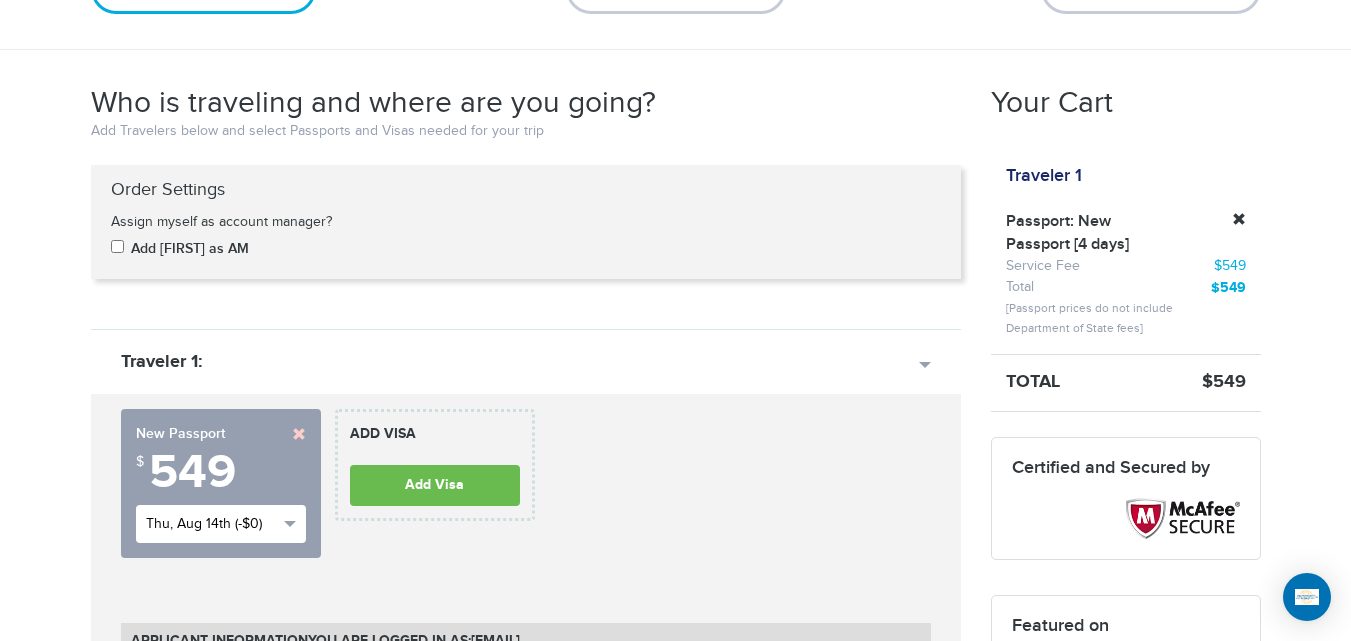 click on "Thu, Aug 14th (-$0)" at bounding box center [221, 524] 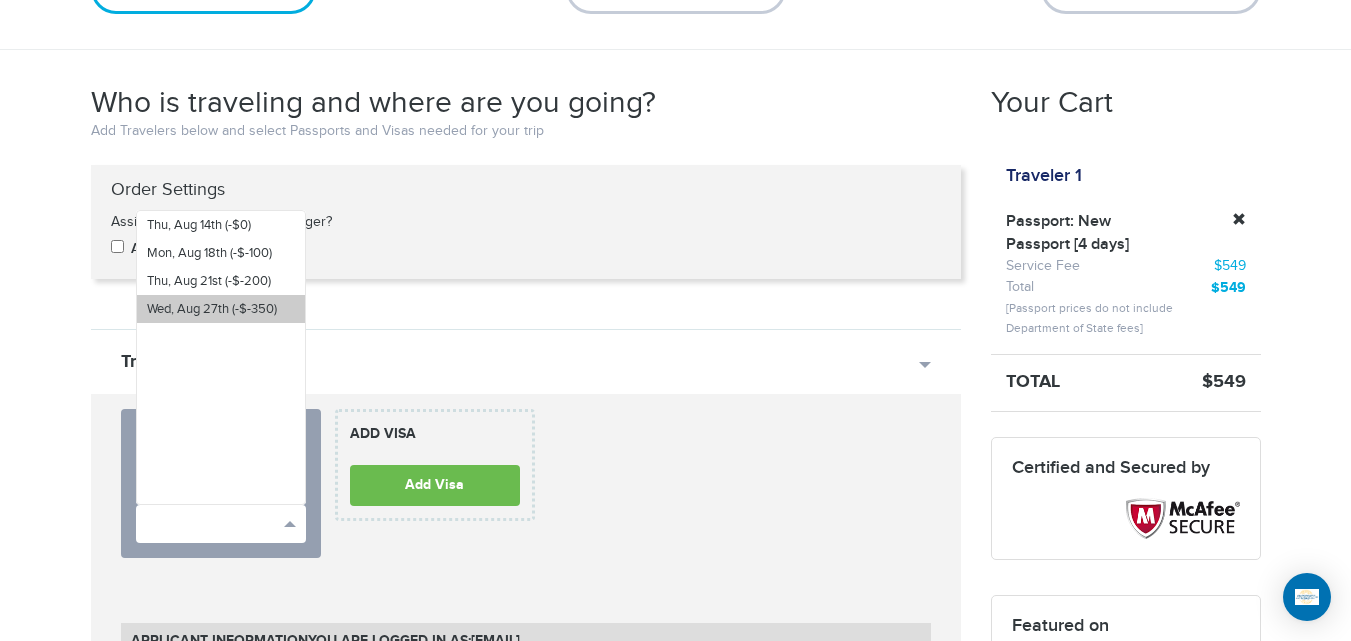 click on "Wed, Aug 27th (-$-350)" at bounding box center (212, 309) 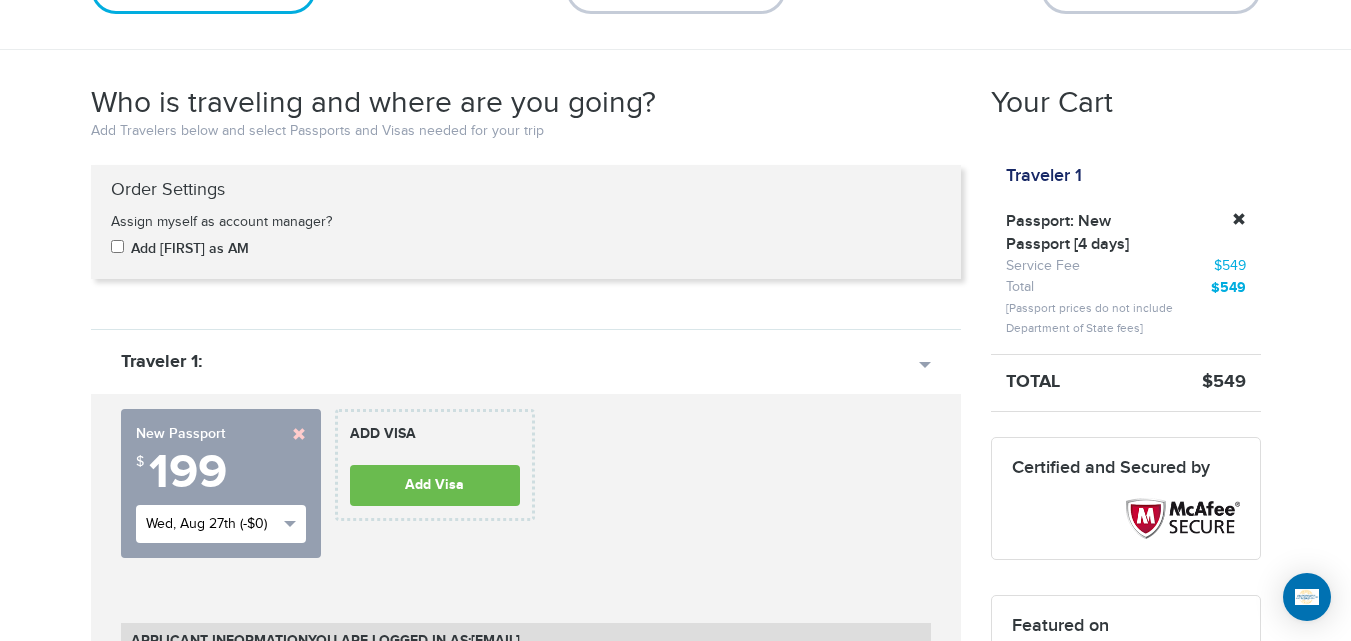 scroll, scrollTop: 606, scrollLeft: 0, axis: vertical 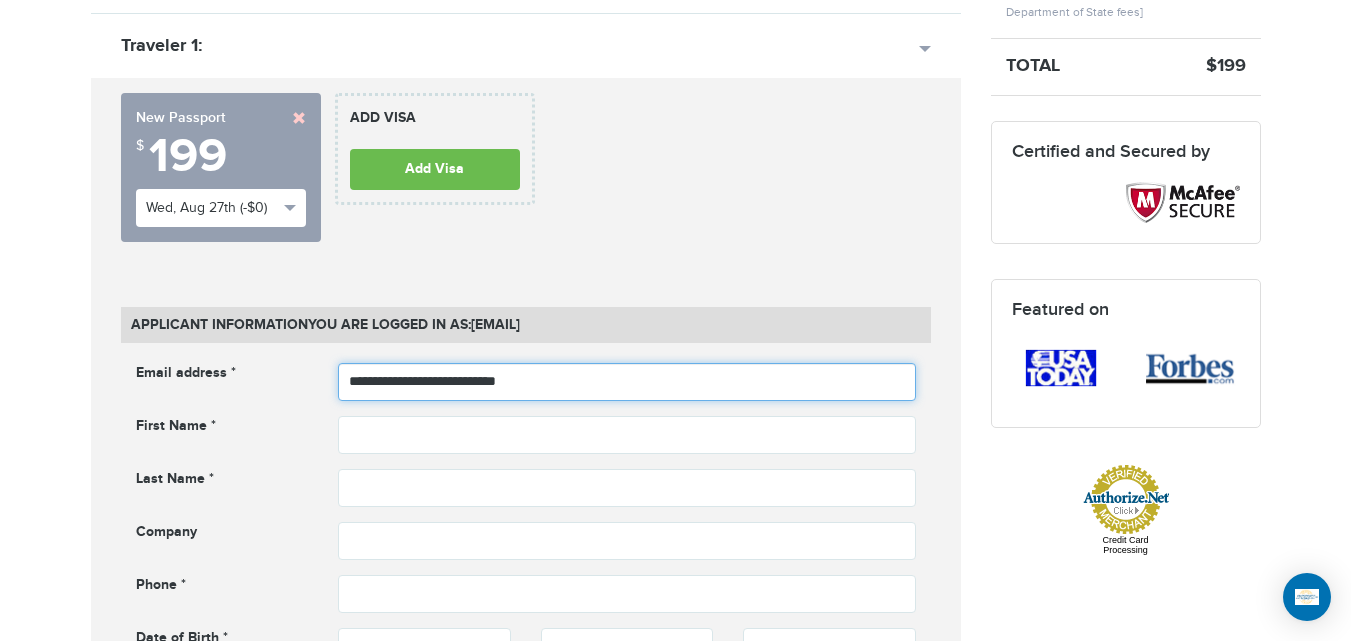 click on "**********" at bounding box center [627, 382] 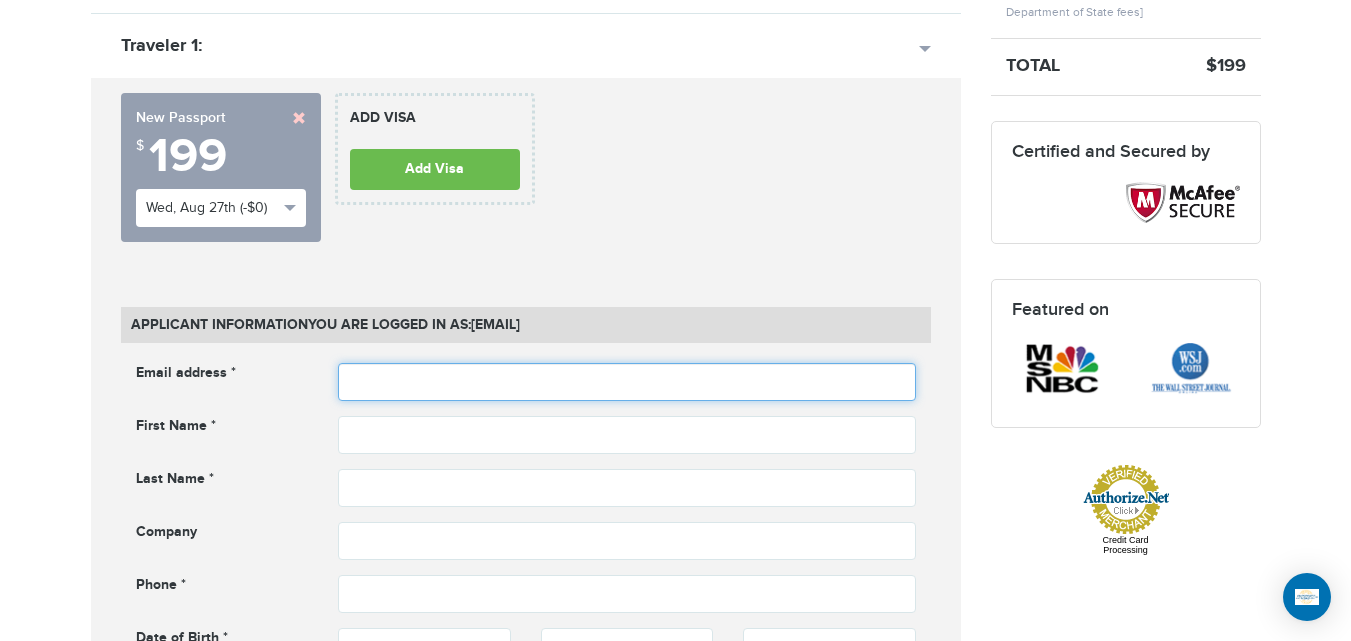 click at bounding box center [627, 382] 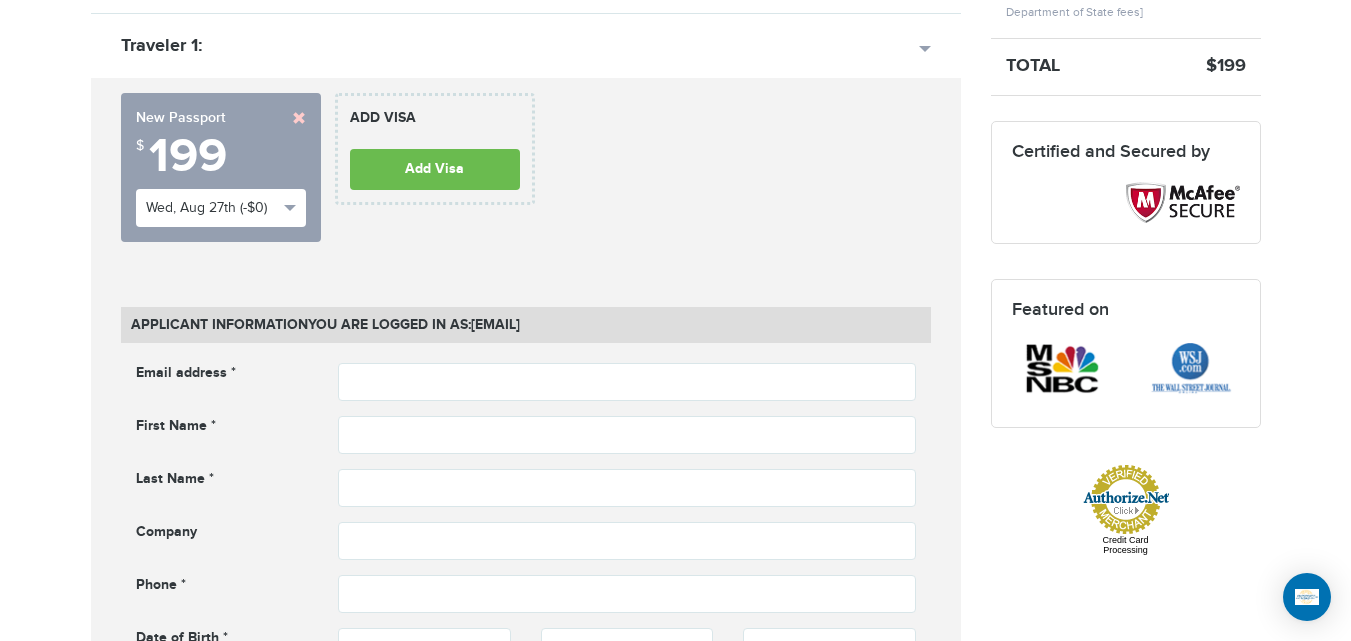 click on "720-964-1576
Passports & Visas.com
Hello, houcine
Passports
Passport Renewal
New Passport
Second Passport
Passport Name Change
Lost Passport
Child Passport
Travel Visas" at bounding box center [675, 1308] 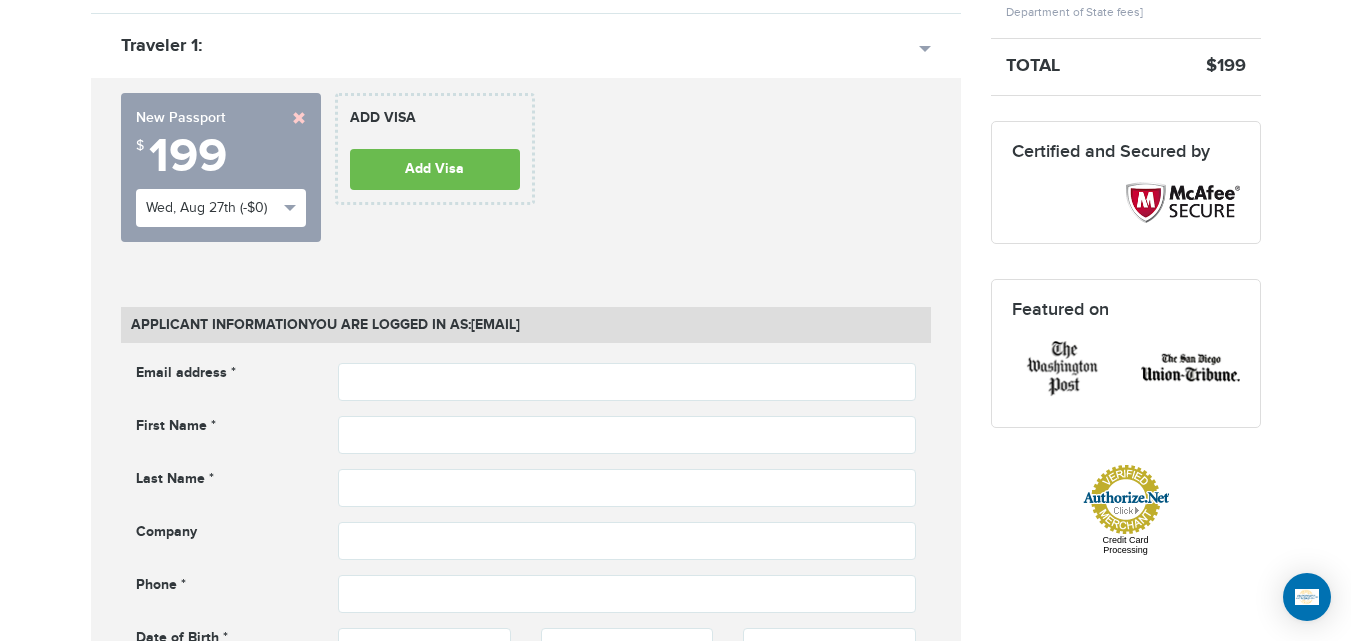 click on "Email address *
Email address cannot be empty
First Name *
First name cannot be empty Last Name * ***" at bounding box center [526, 529] 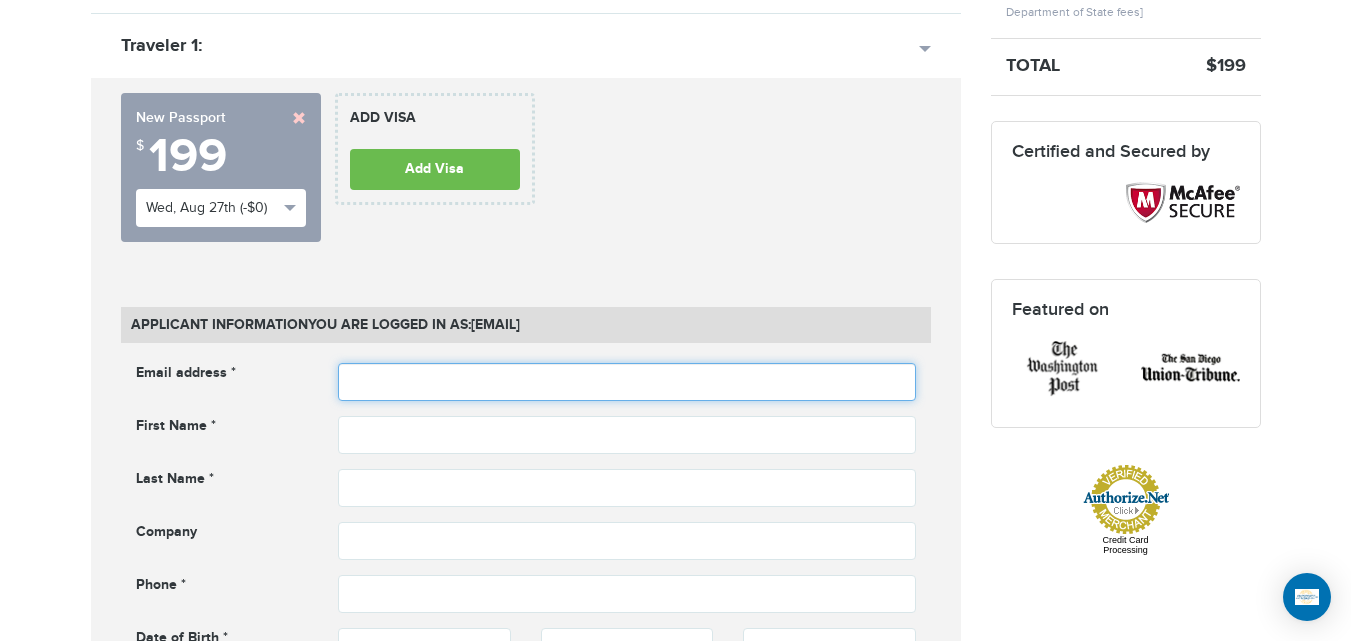 click at bounding box center [627, 382] 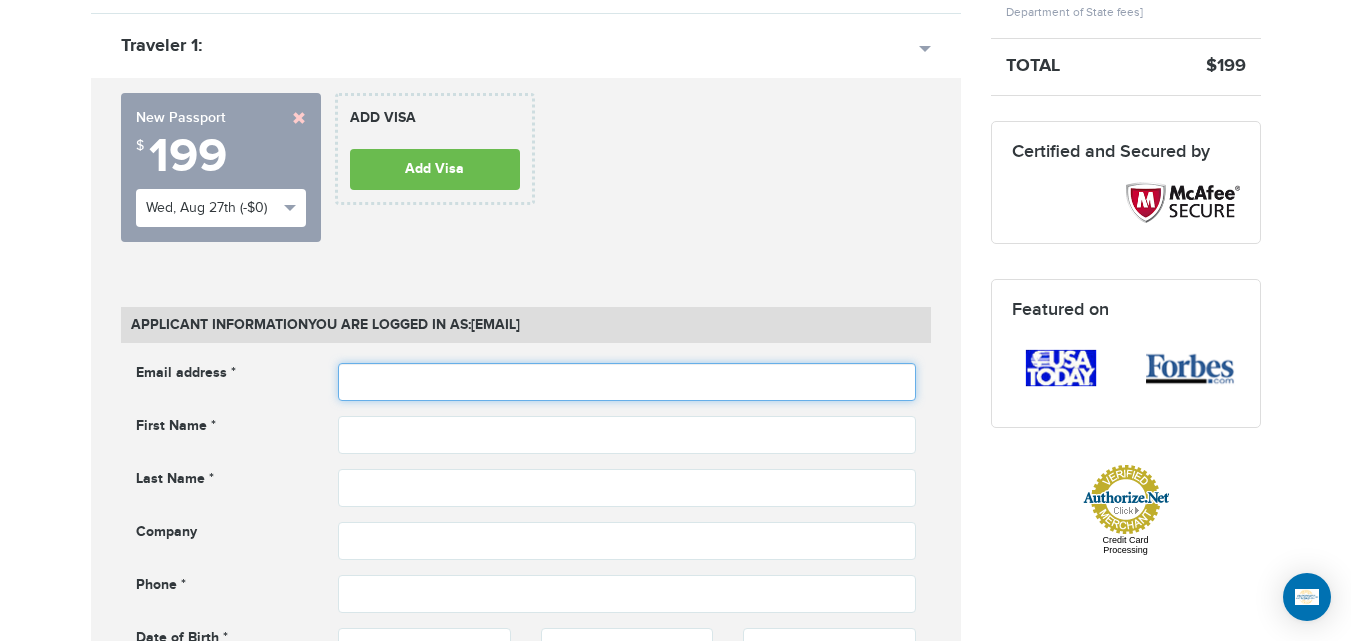 click at bounding box center (627, 382) 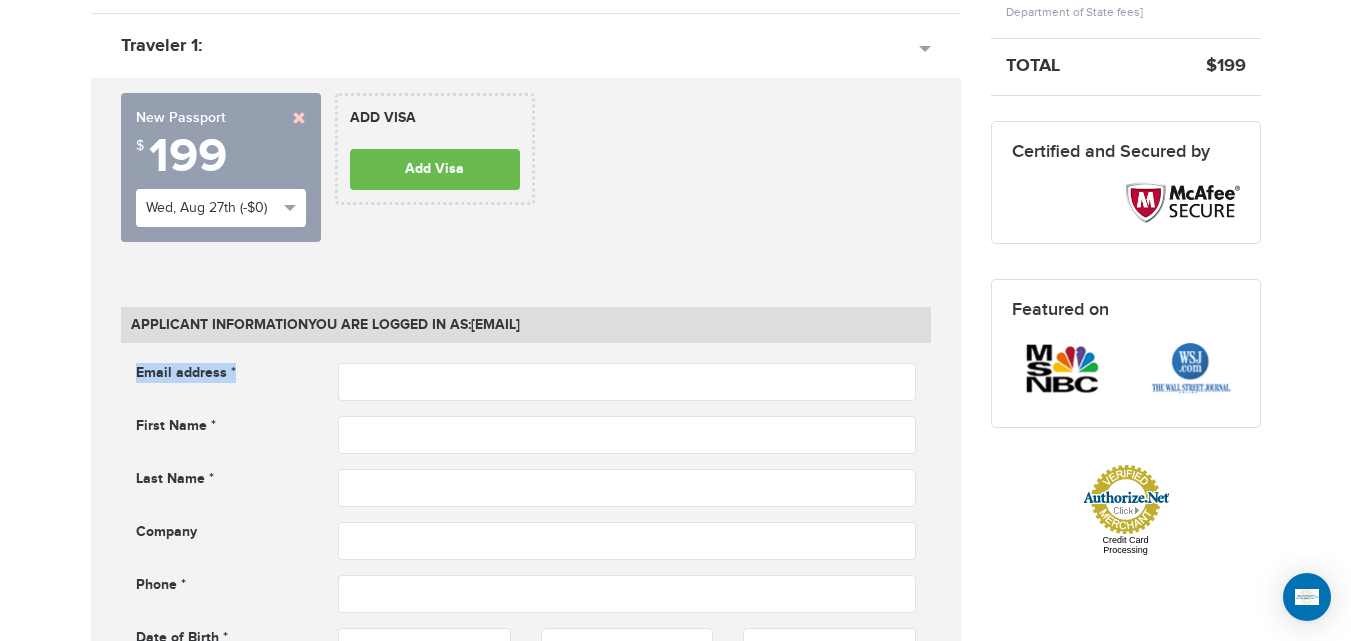 drag, startPoint x: 249, startPoint y: 384, endPoint x: 145, endPoint y: 359, distance: 106.96261 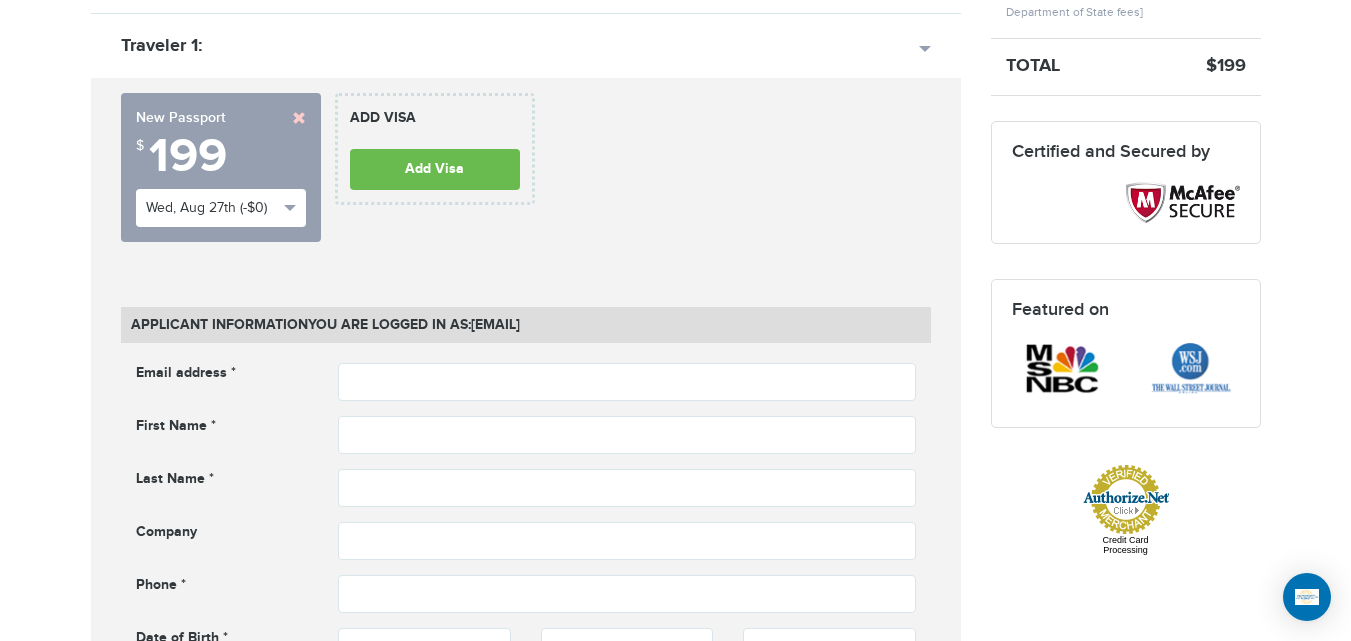 click on "Email address *
Email address cannot be empty" at bounding box center (526, 382) 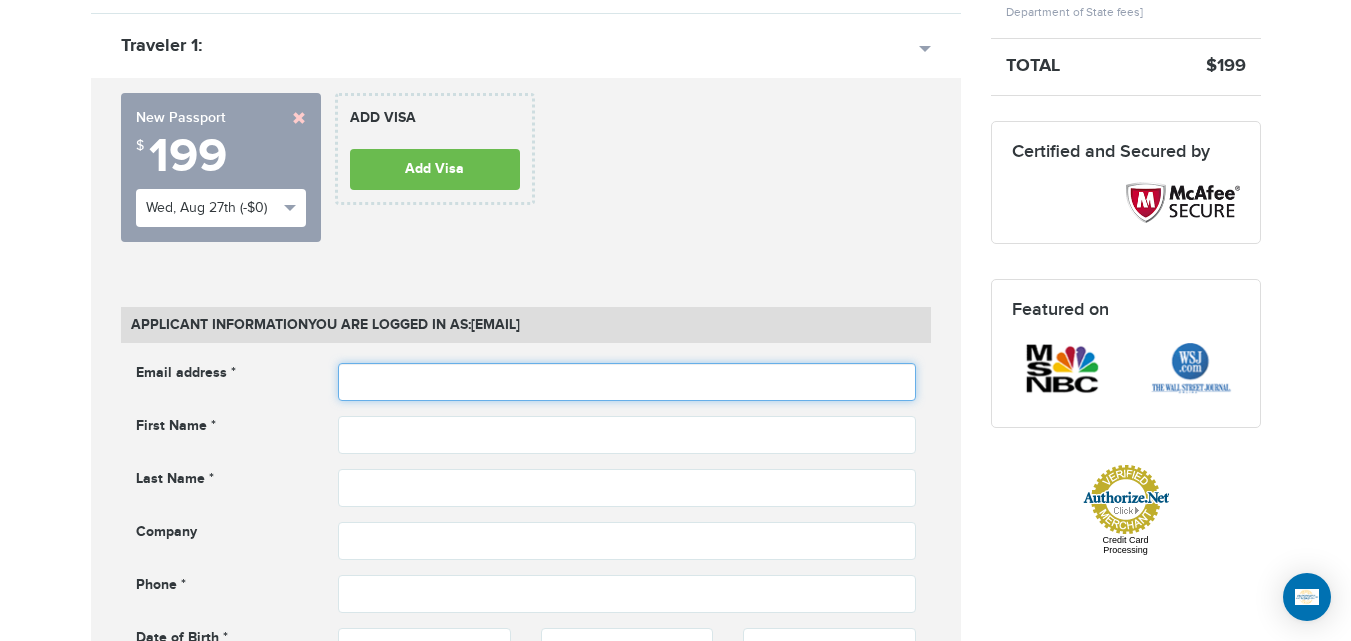 click at bounding box center [627, 382] 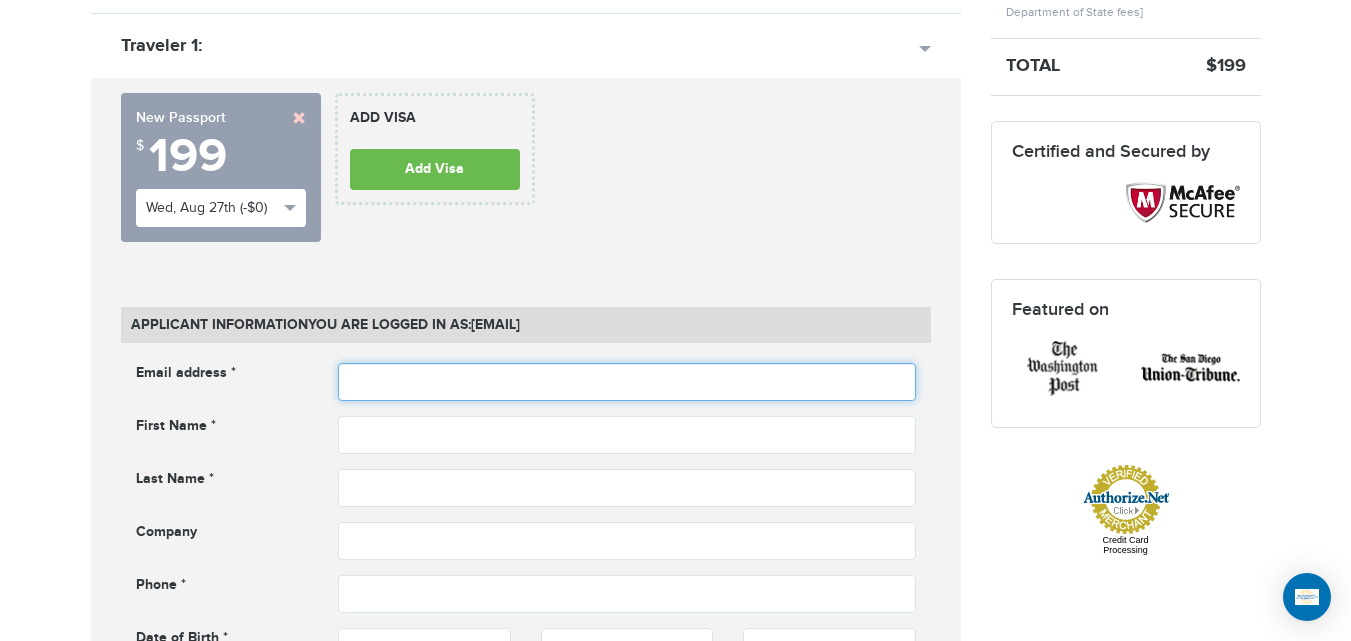 scroll, scrollTop: 328, scrollLeft: 0, axis: vertical 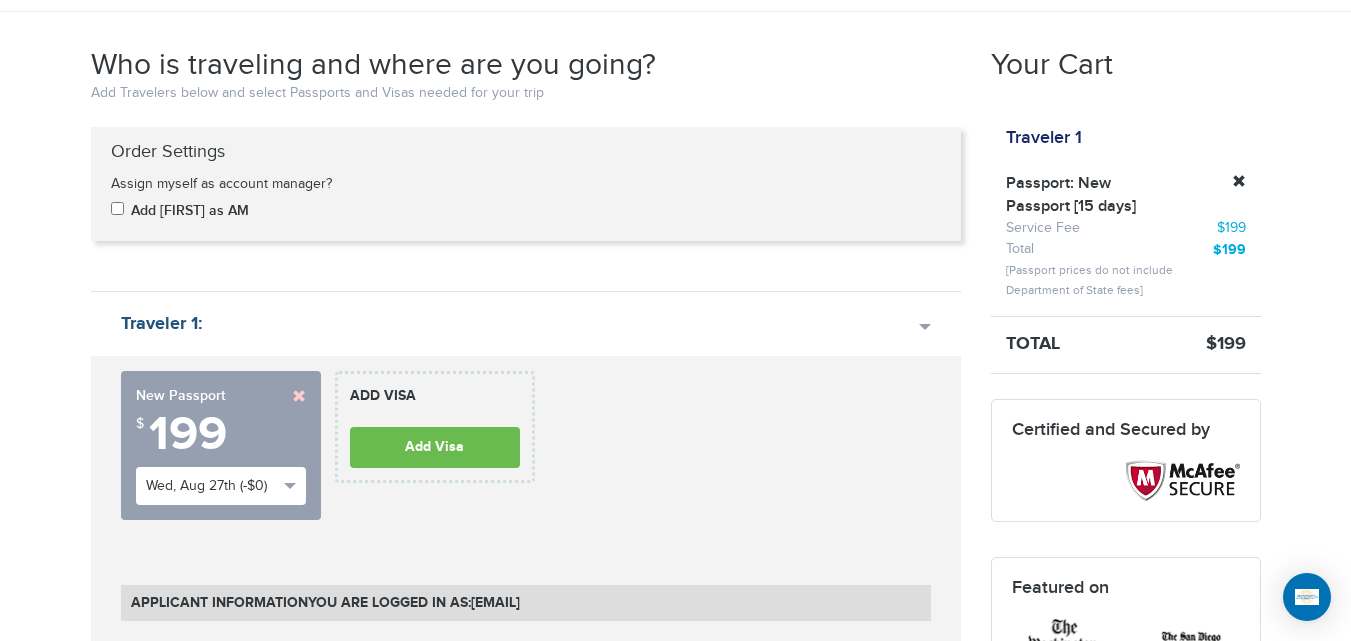 click on "Traveler 1:" at bounding box center [526, 323] 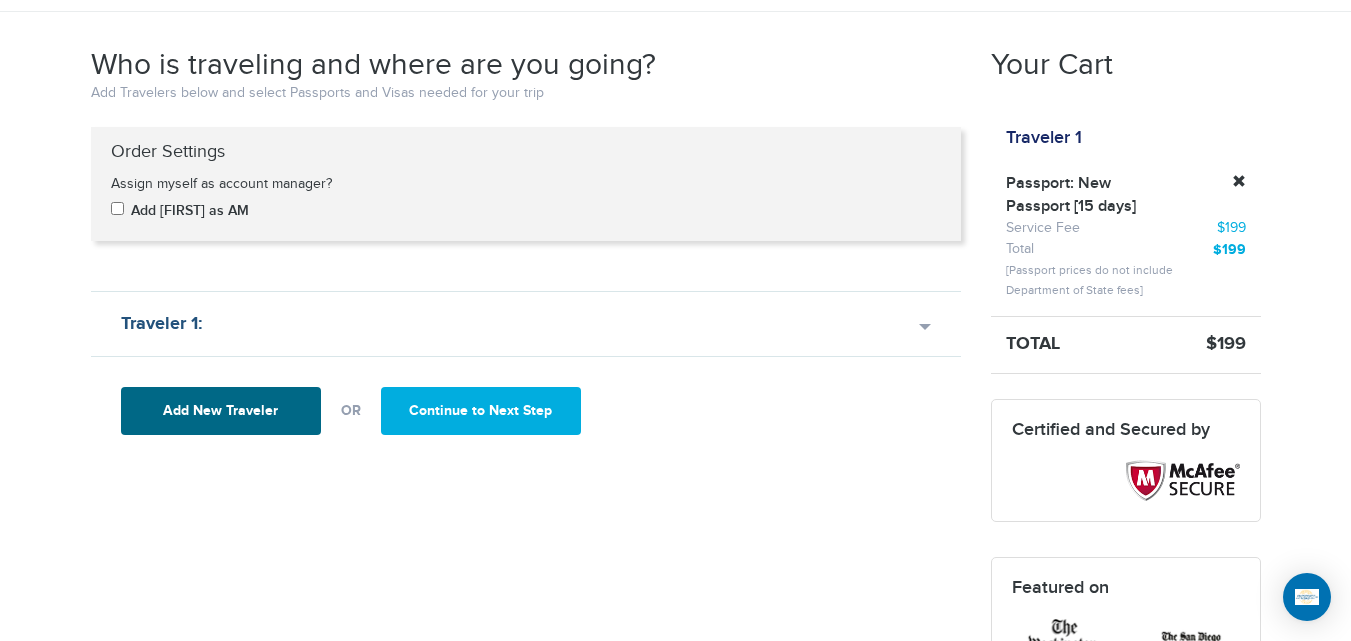 click on "Traveler 1:" at bounding box center (526, 323) 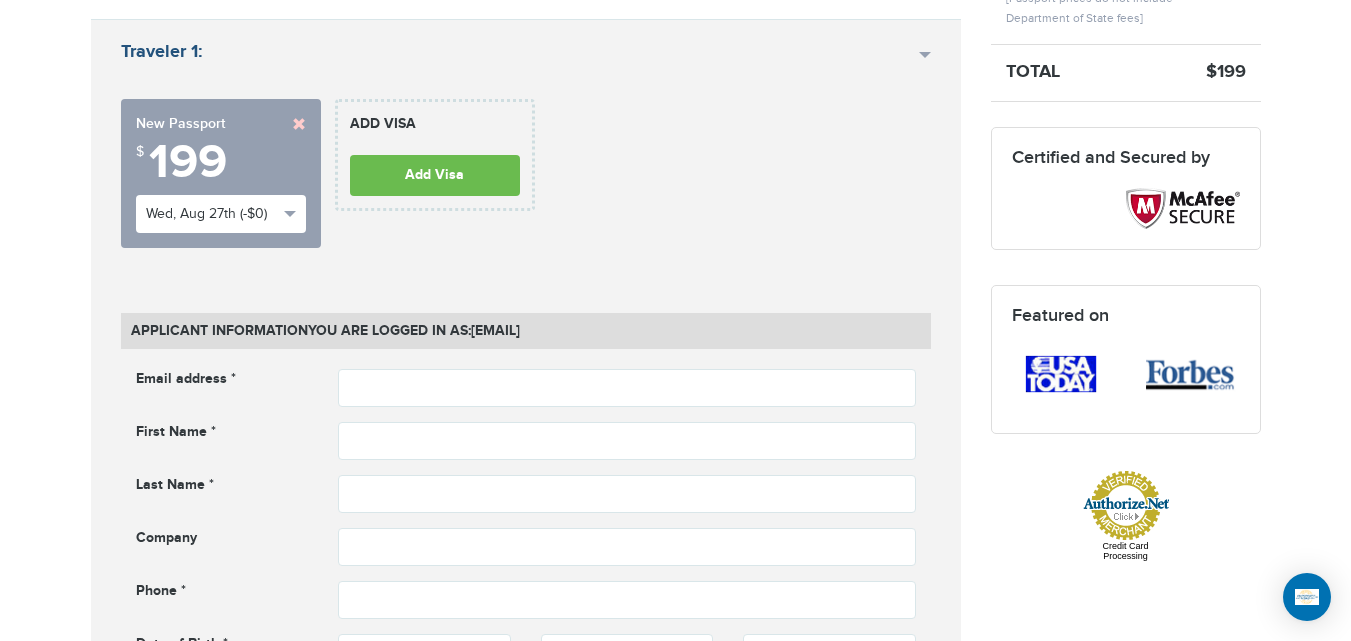 scroll, scrollTop: 612, scrollLeft: 0, axis: vertical 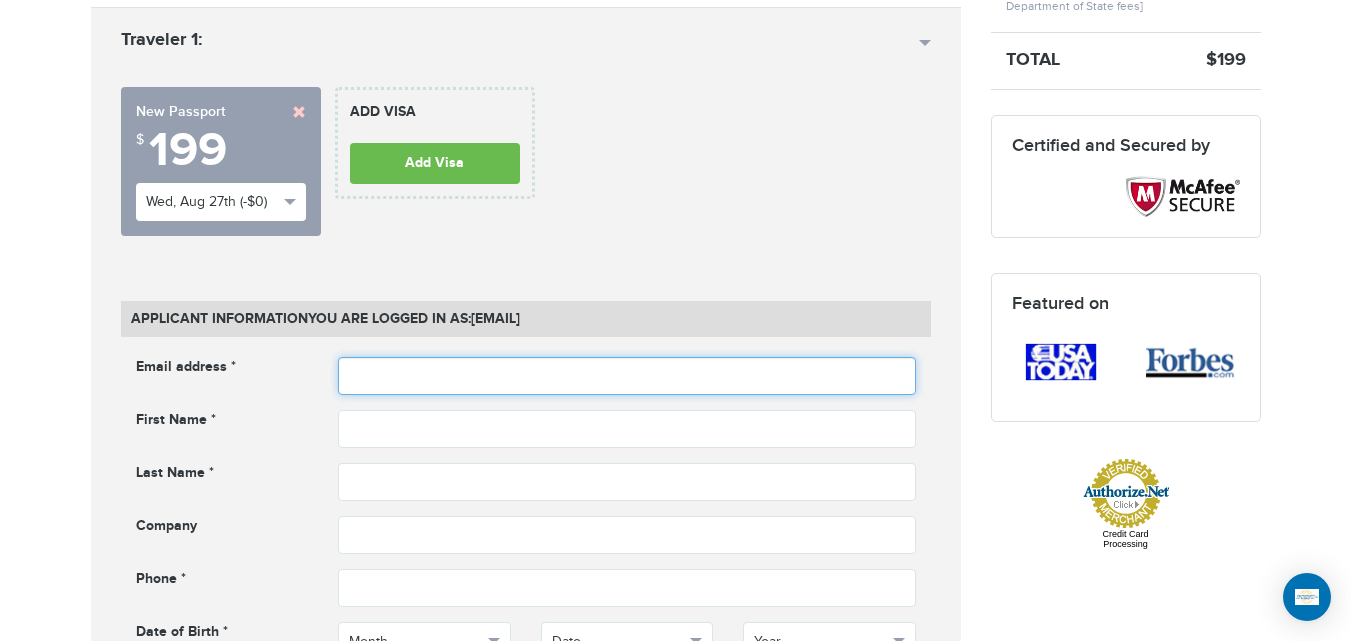 click at bounding box center (627, 376) 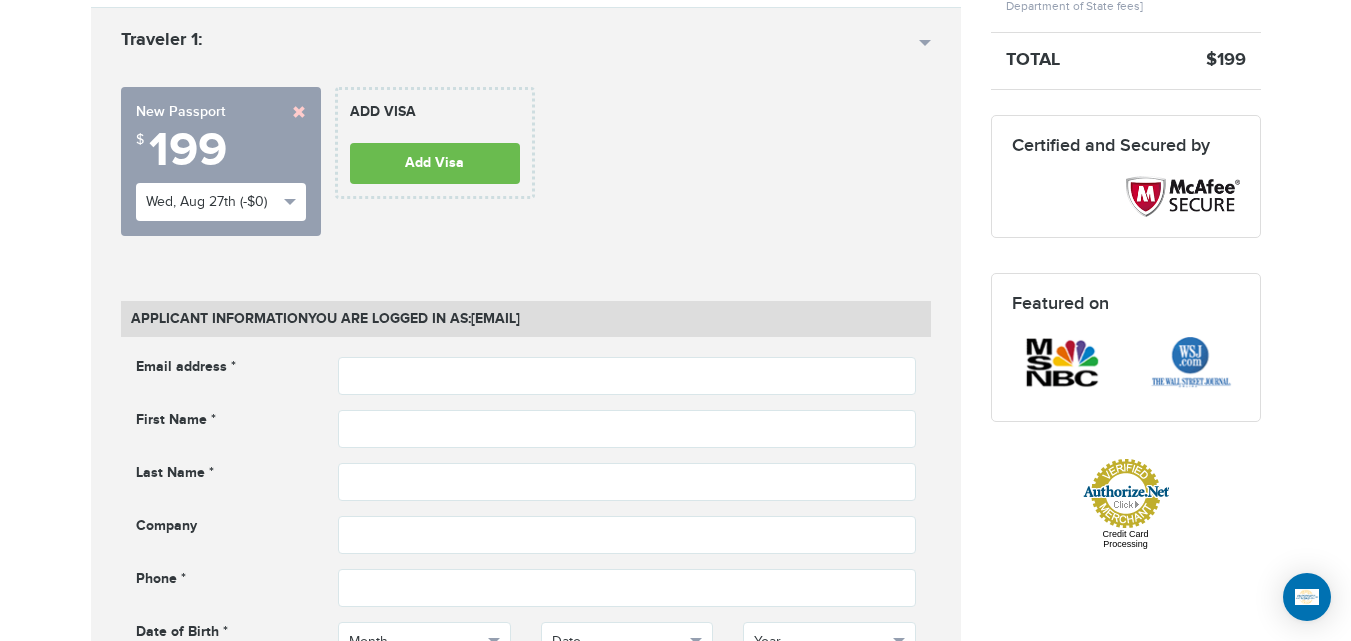 click on "Email address *
Email address cannot be empty" at bounding box center [526, 376] 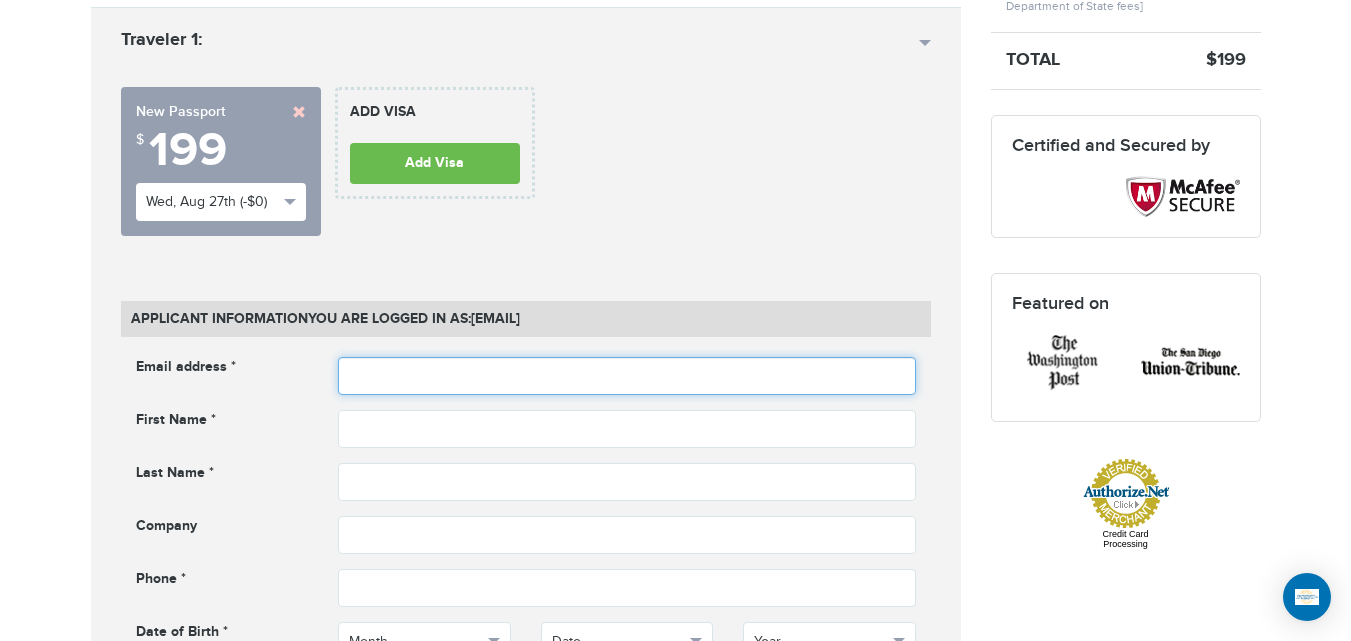 click at bounding box center (627, 376) 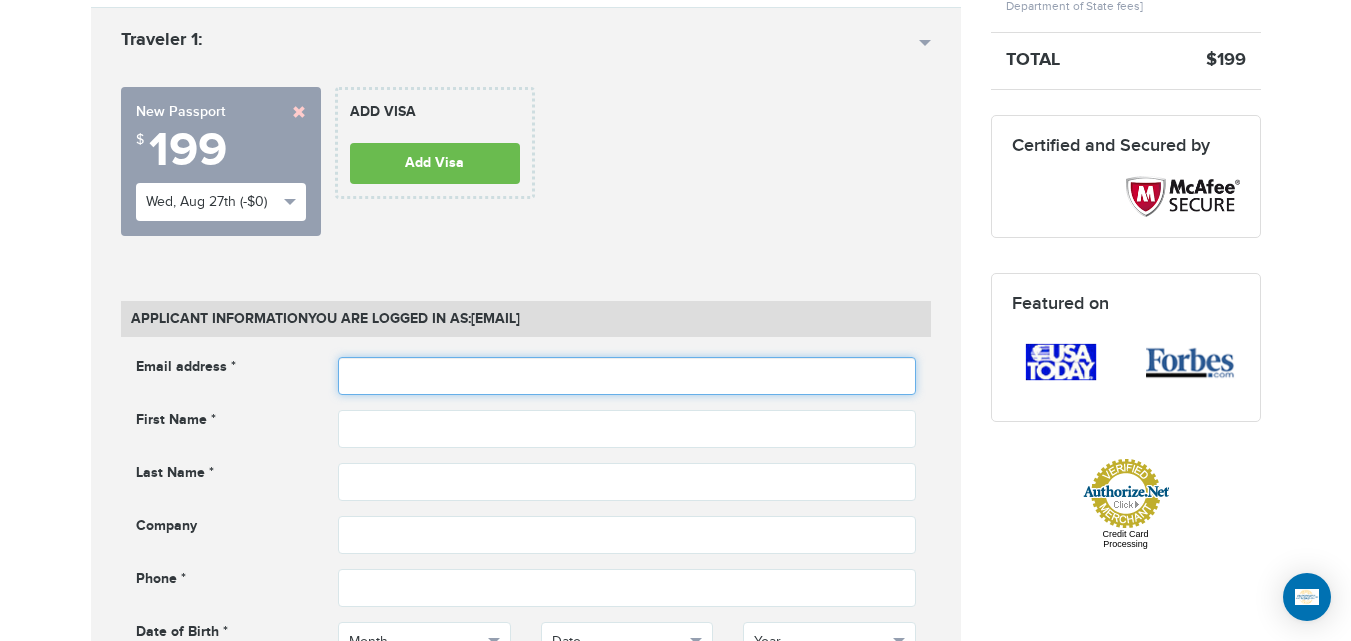 click at bounding box center [627, 376] 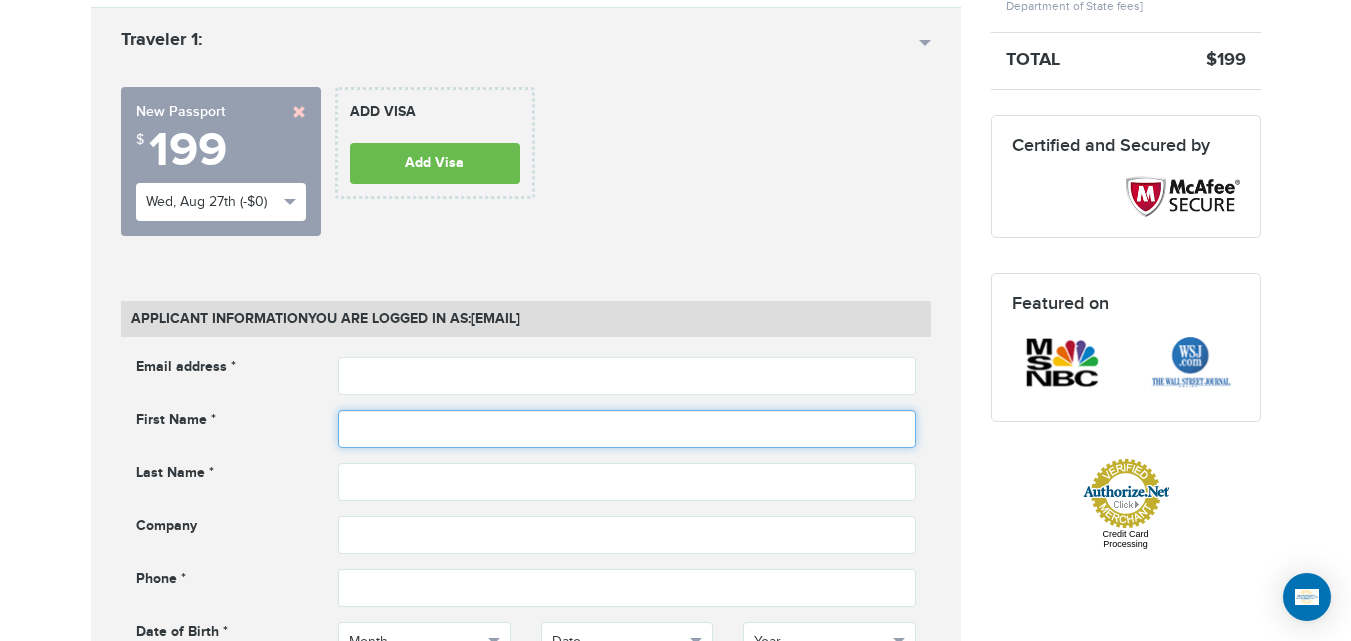 click at bounding box center (627, 429) 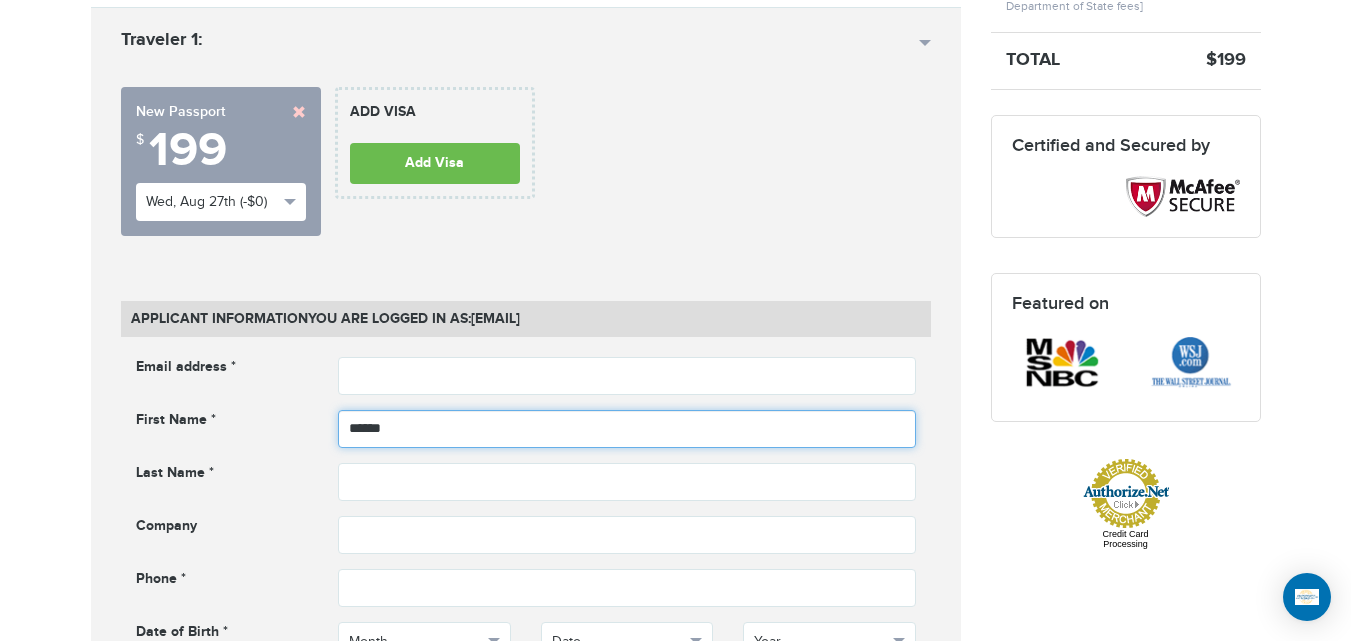 type on "******" 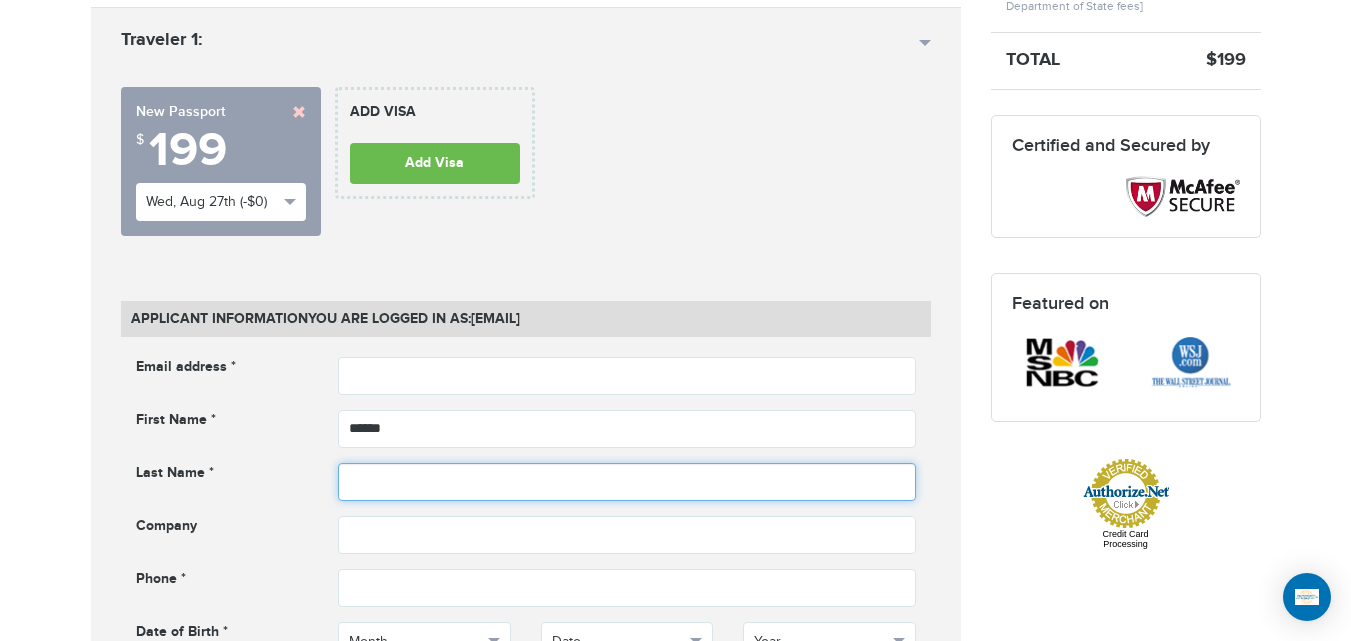 click at bounding box center (627, 482) 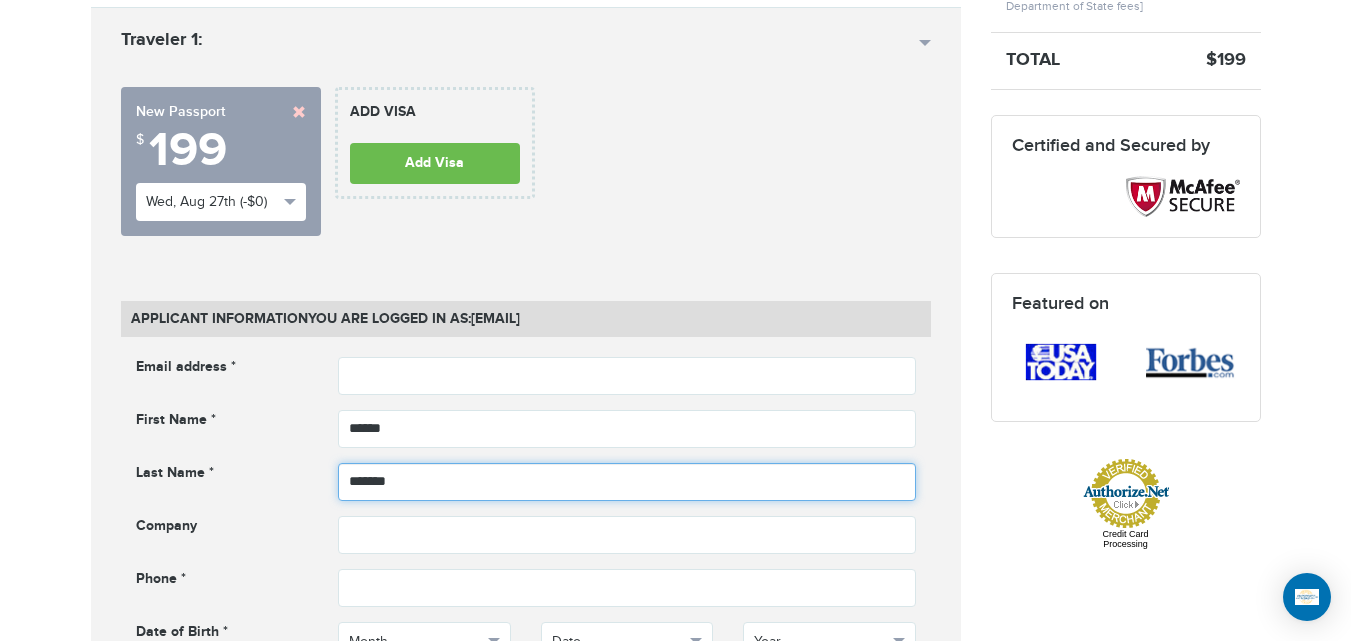 click on "*******" at bounding box center [627, 482] 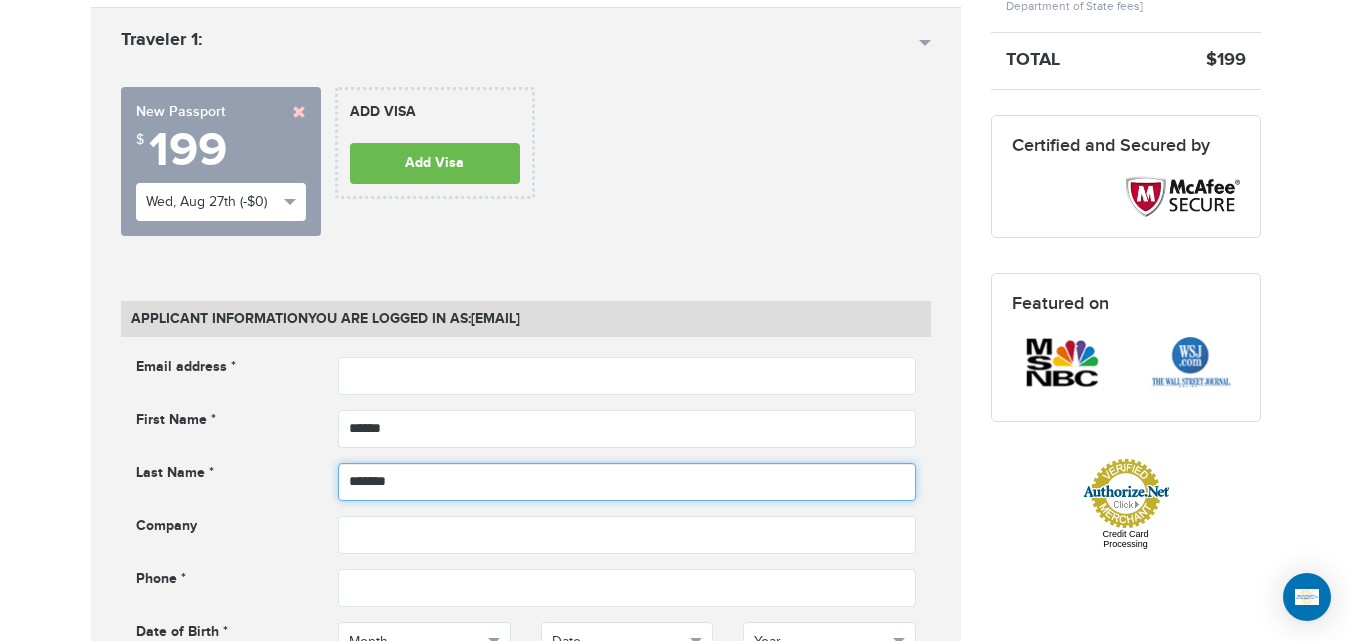 click on "*******" at bounding box center (627, 482) 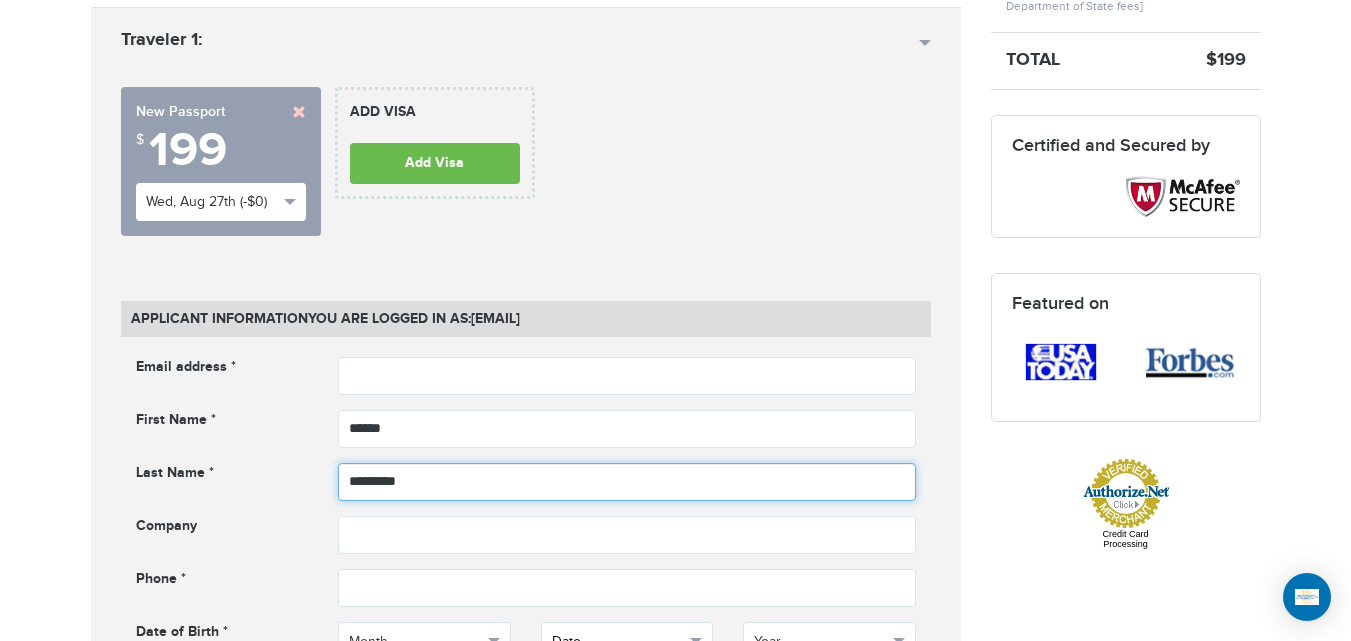 type on "*********" 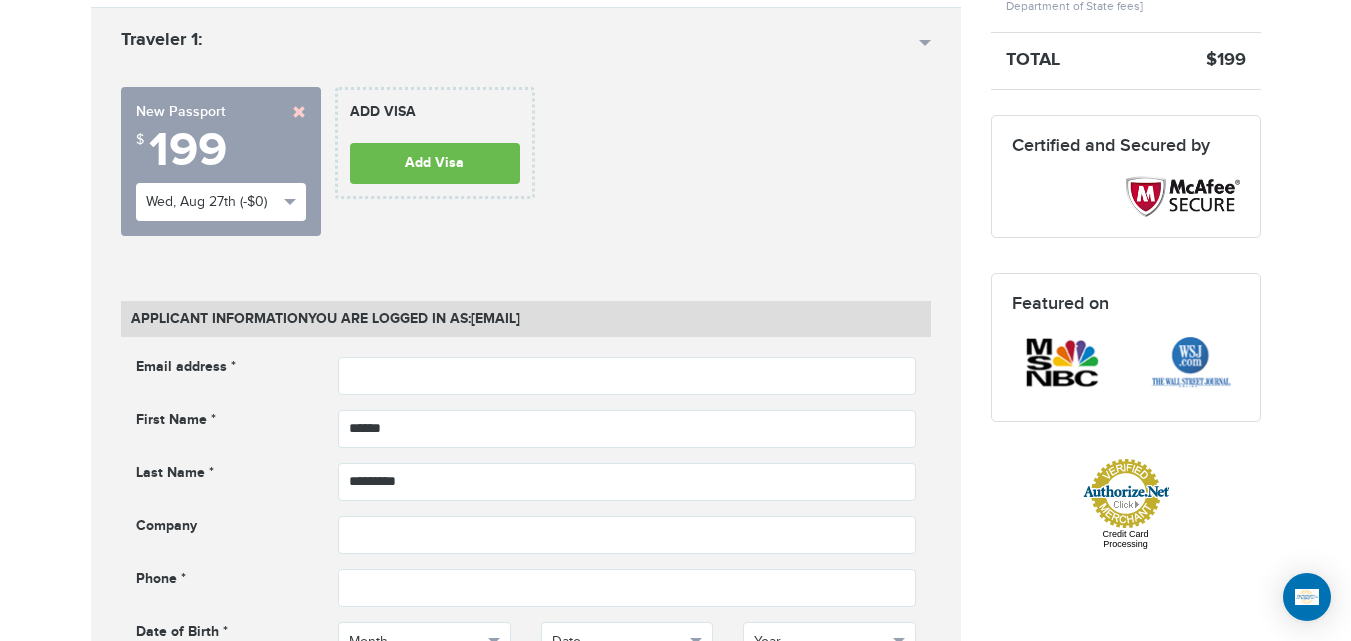 drag, startPoint x: 223, startPoint y: 387, endPoint x: 262, endPoint y: 387, distance: 39 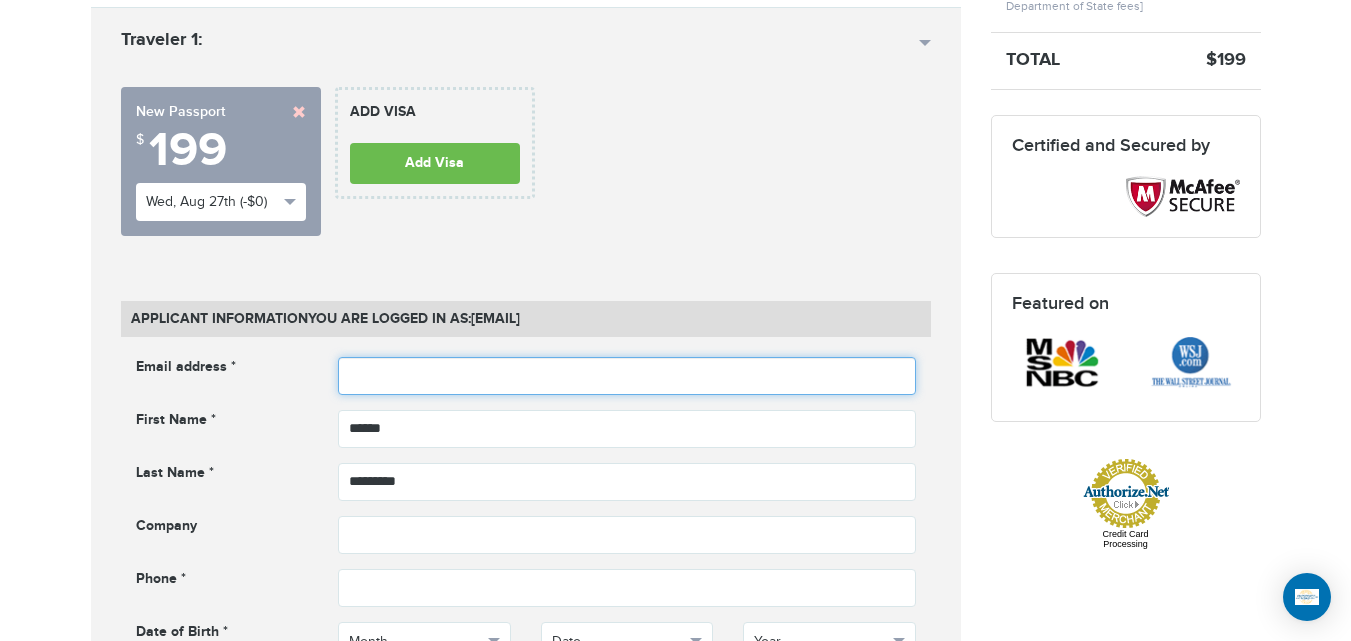 click at bounding box center (627, 376) 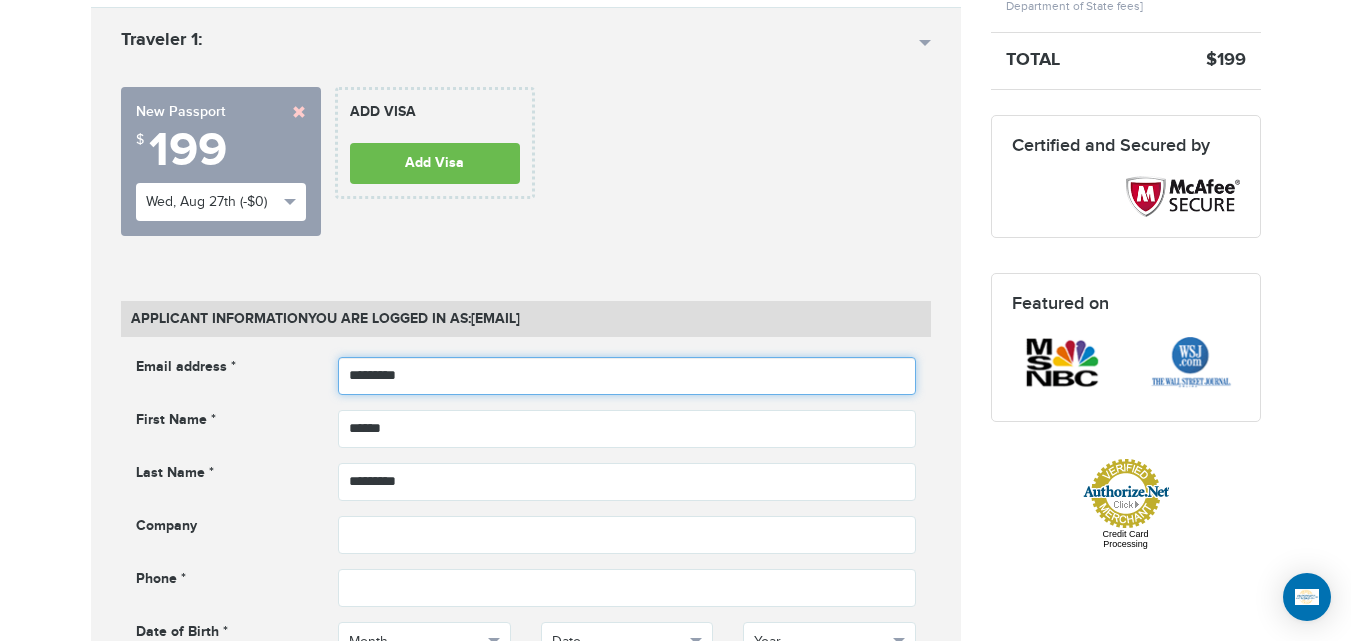 type on "*********" 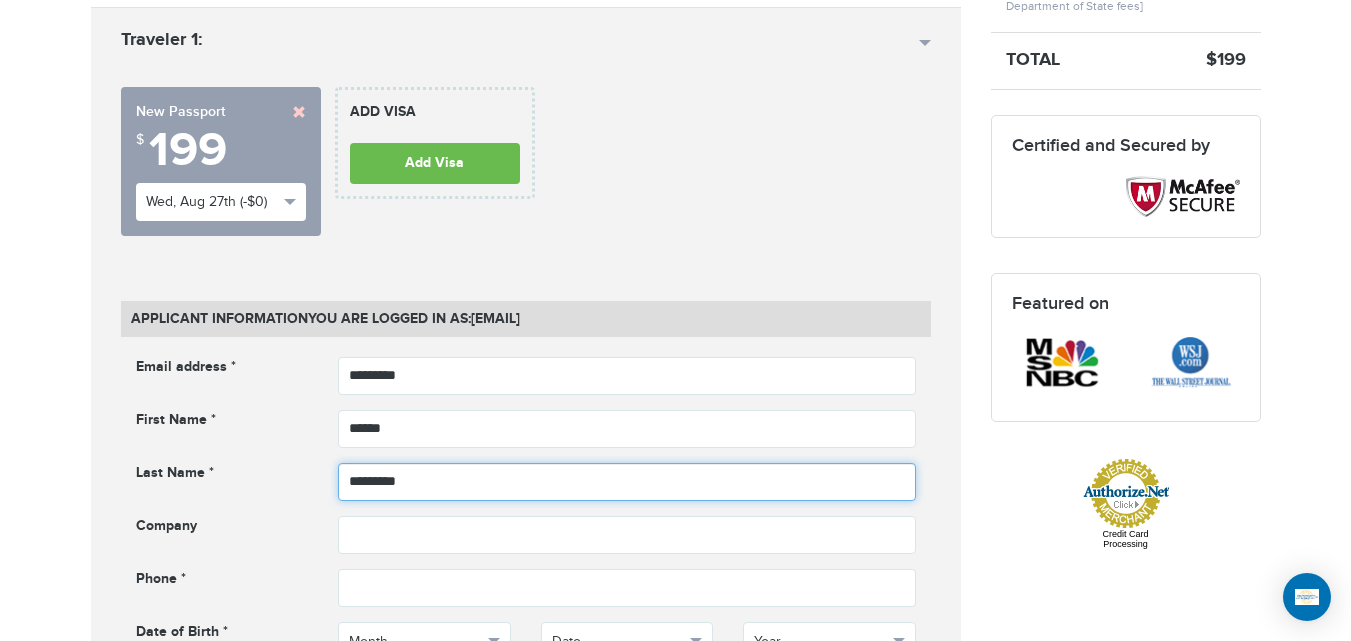 click on "*********" at bounding box center [627, 482] 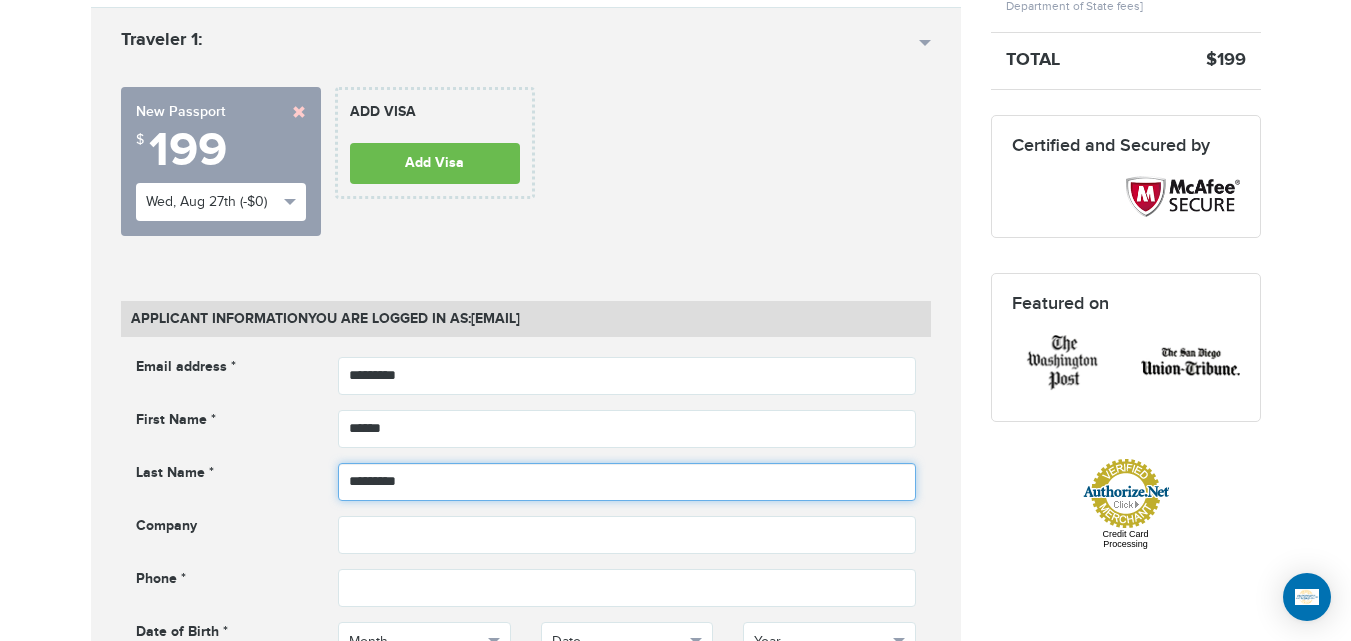type on "*********" 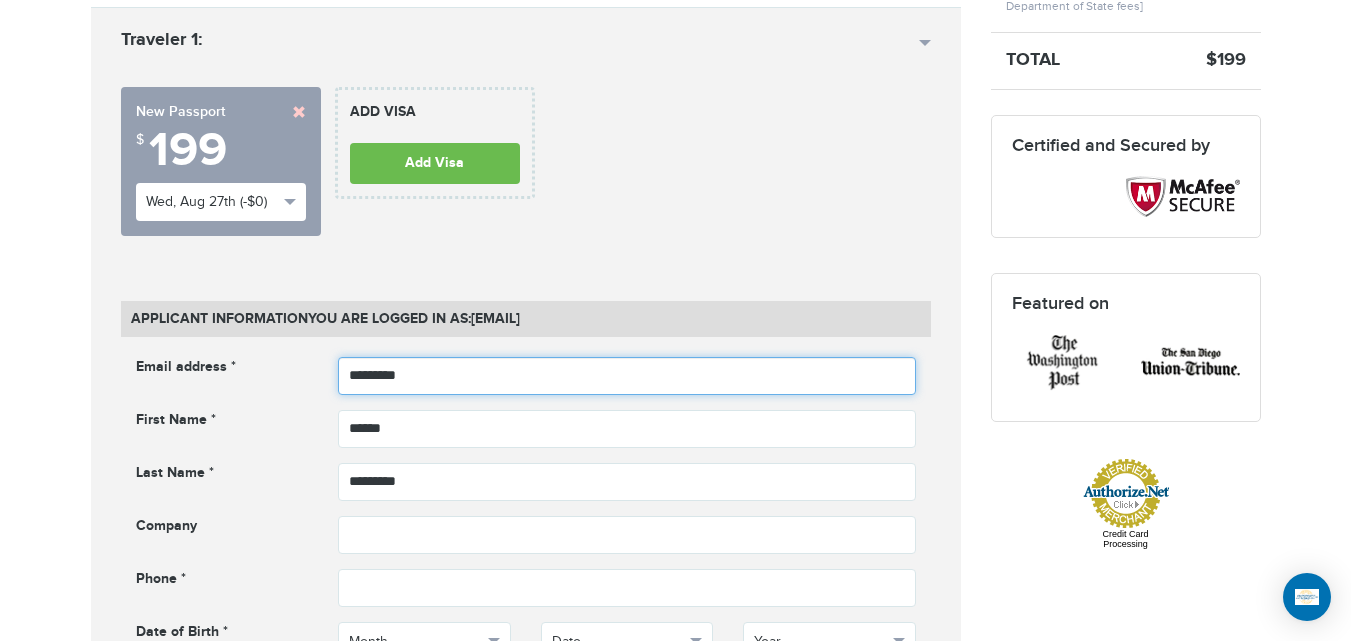 click on "*********" at bounding box center (627, 376) 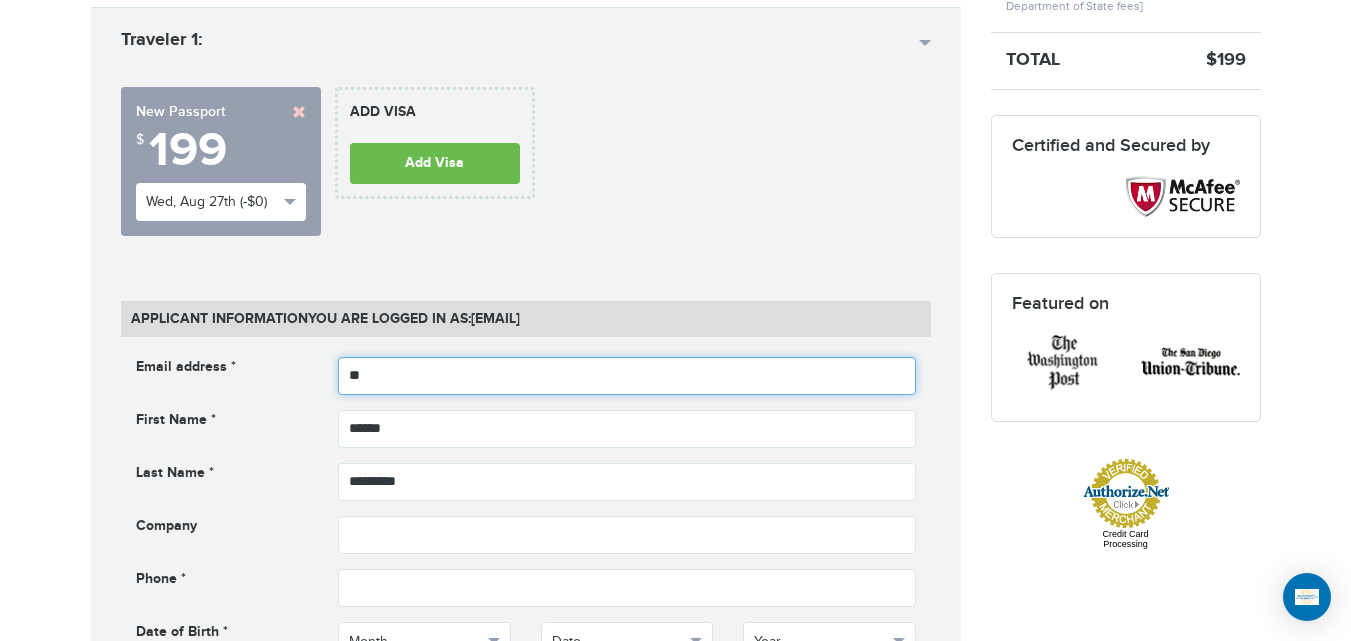 type on "*" 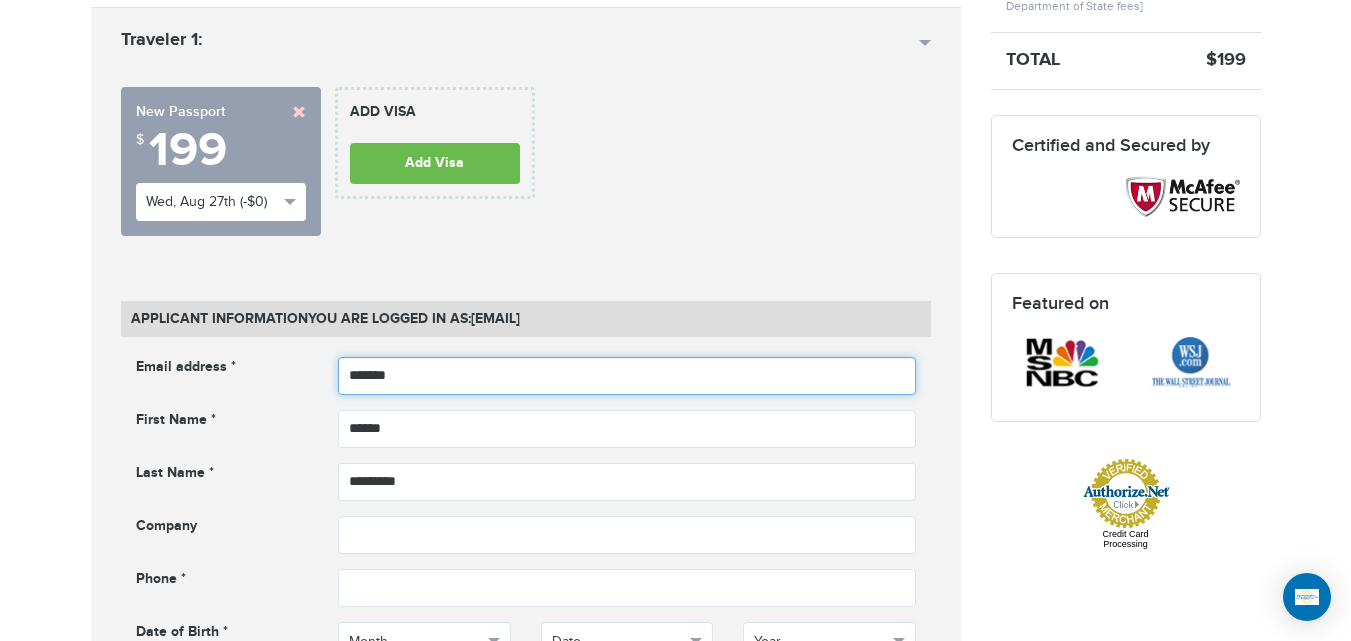 paste on "*********" 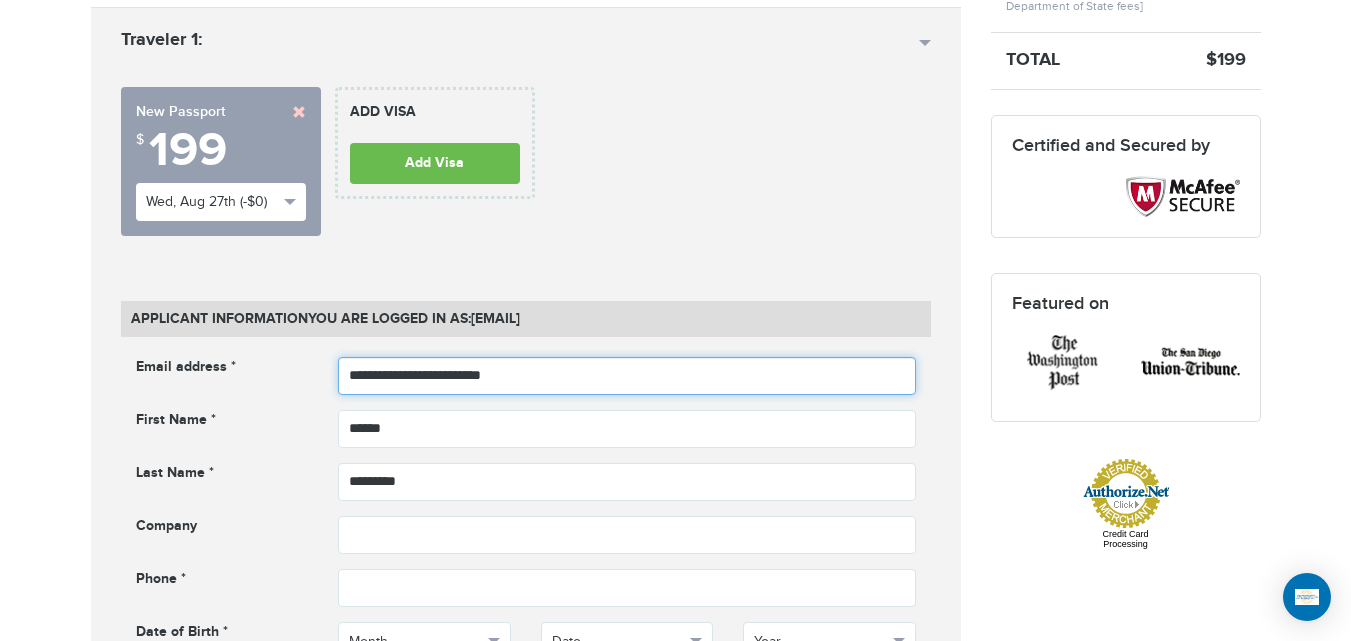 type on "**********" 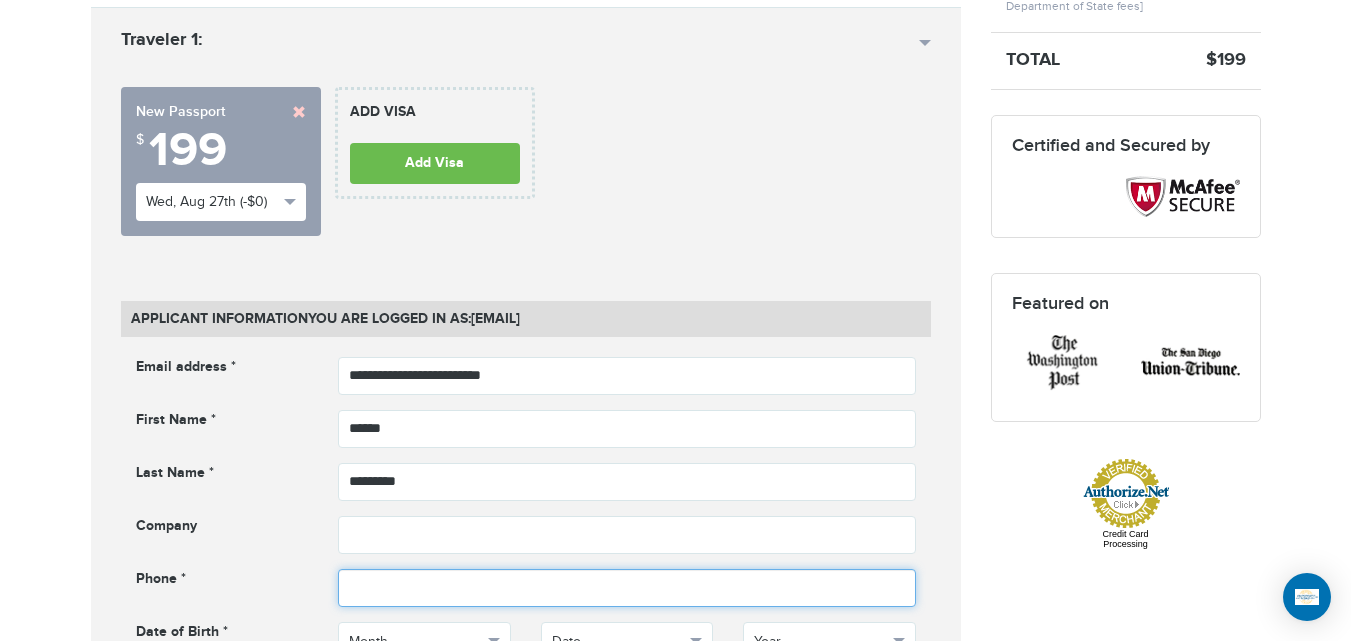 click at bounding box center [627, 588] 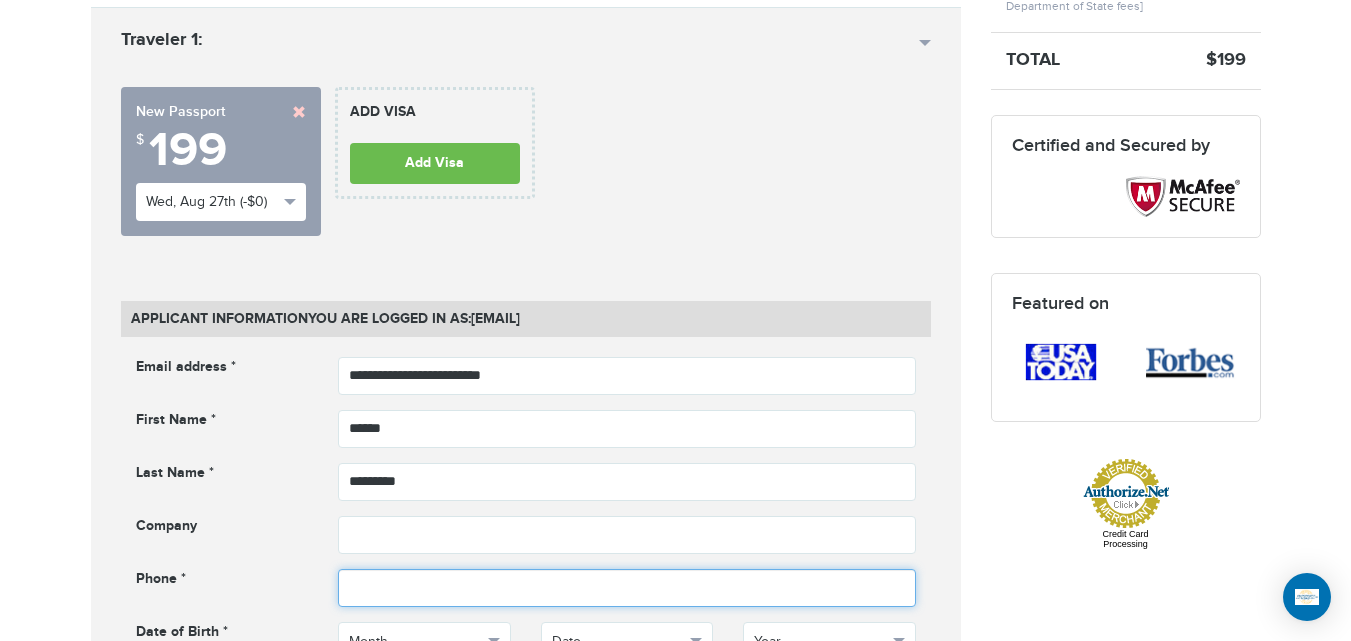 click at bounding box center [627, 588] 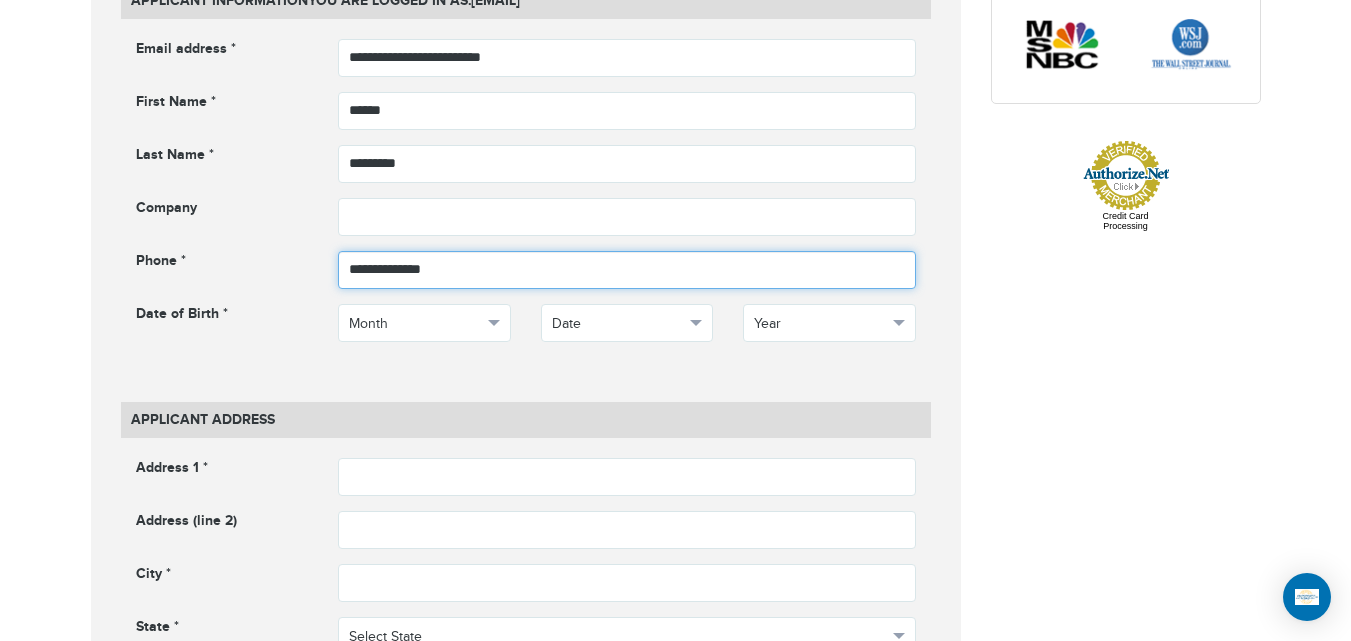 scroll, scrollTop: 955, scrollLeft: 0, axis: vertical 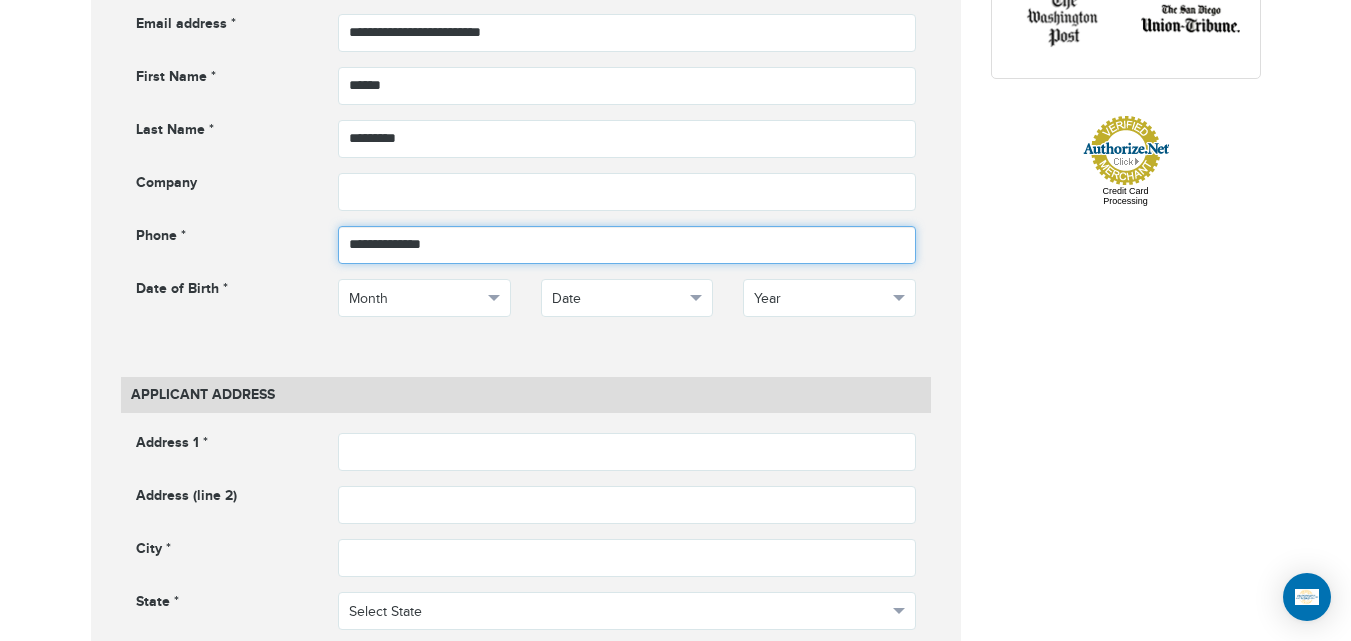 type on "**********" 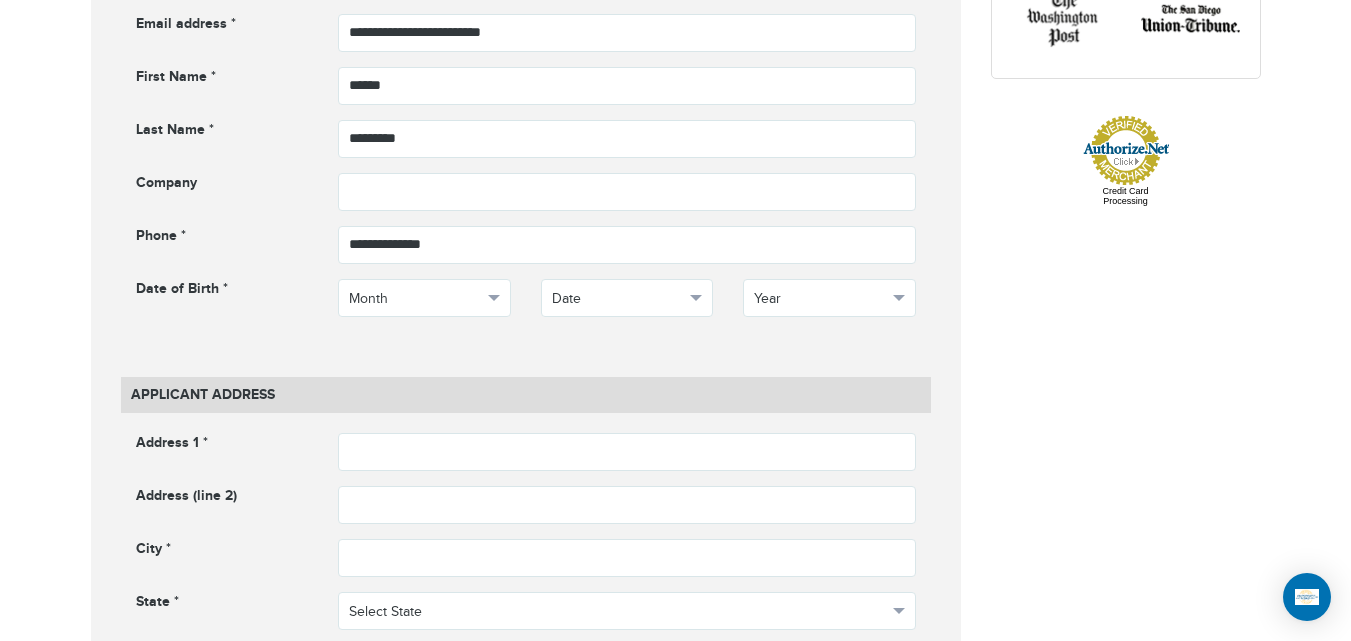 click on "**********" at bounding box center (526, 180) 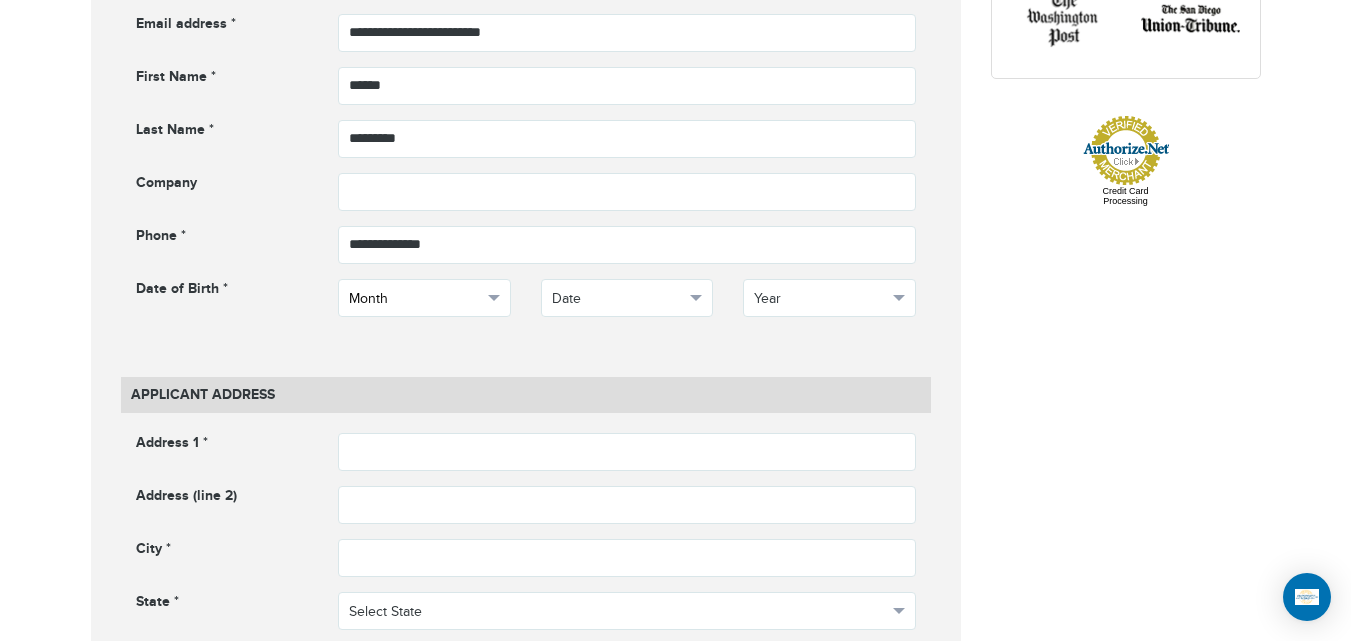 click on "Month" at bounding box center [415, 299] 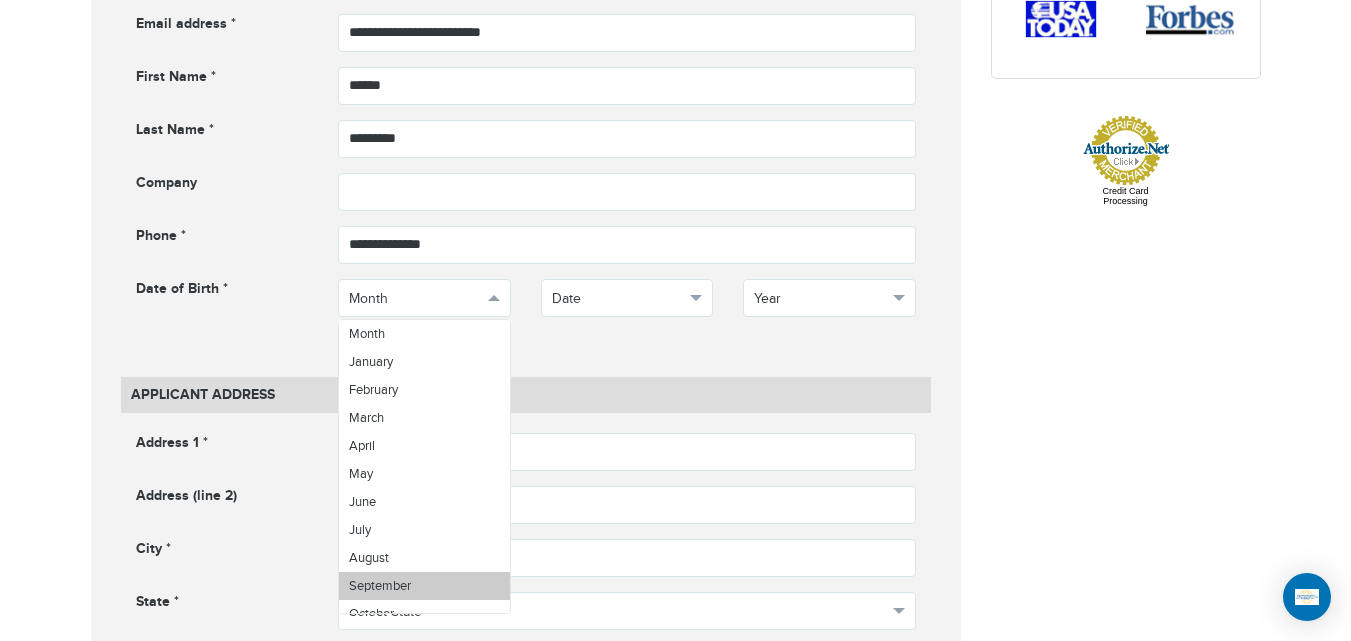 click on "September" at bounding box center [424, 586] 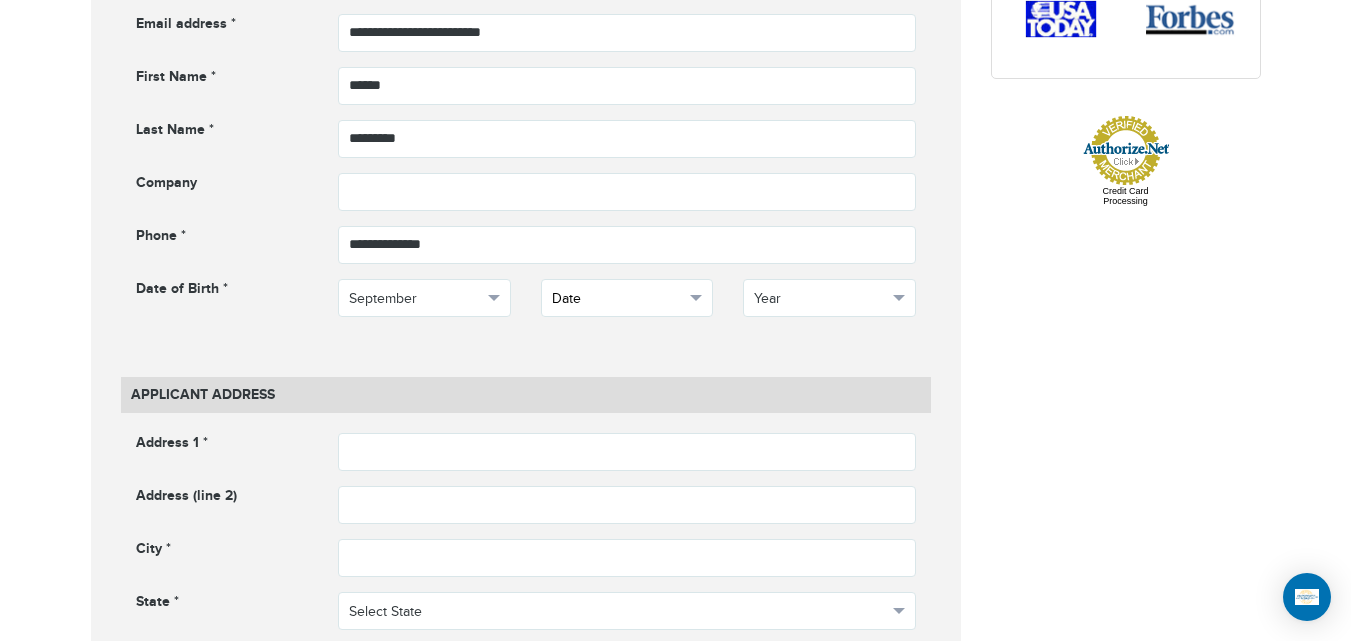 click on "Date" at bounding box center (618, 299) 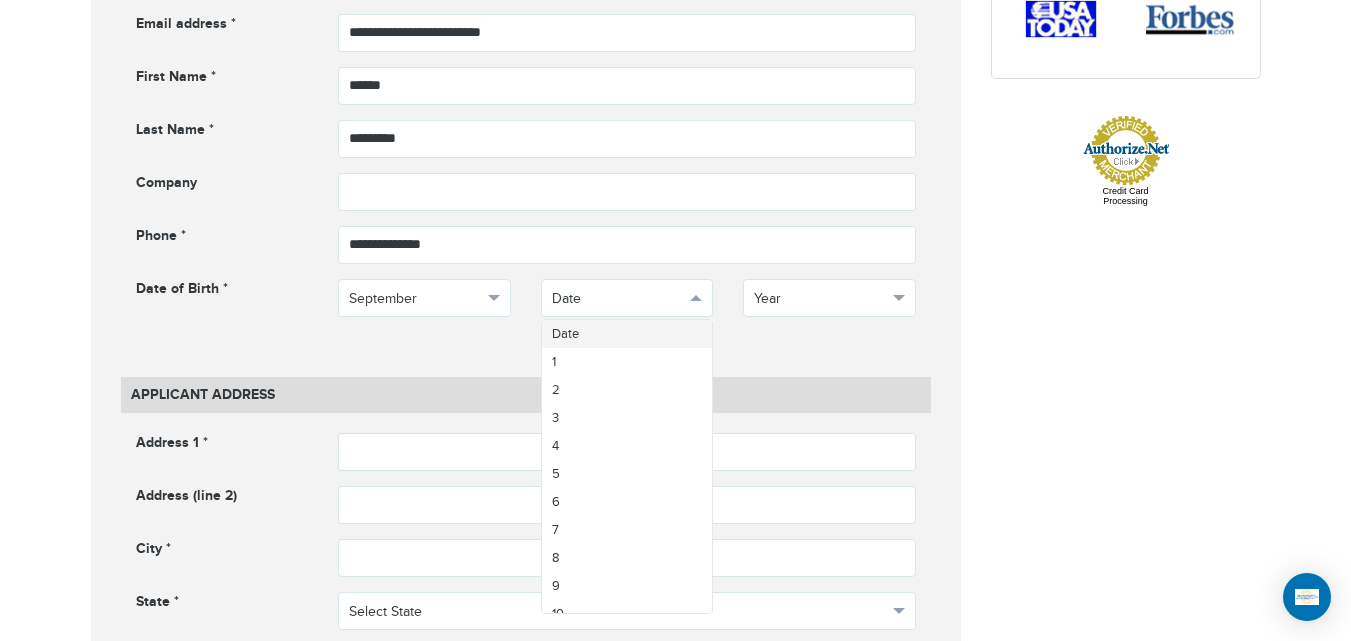 scroll, scrollTop: 241, scrollLeft: 0, axis: vertical 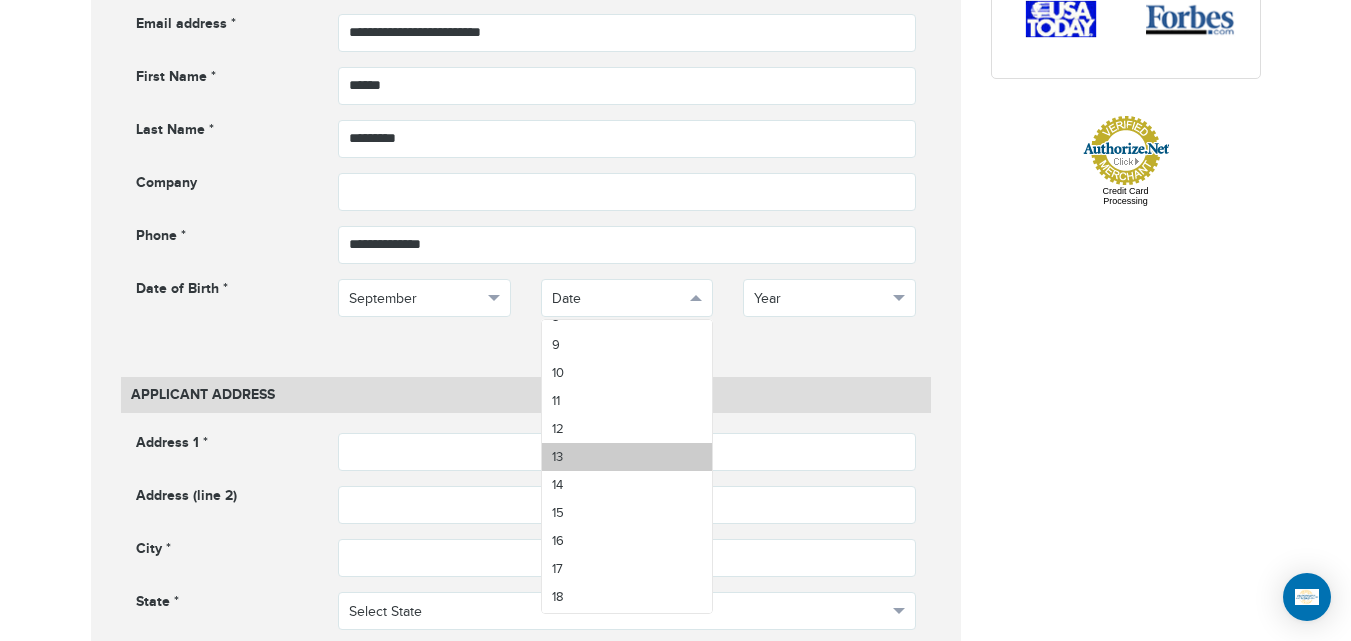 click on "13" at bounding box center (627, 457) 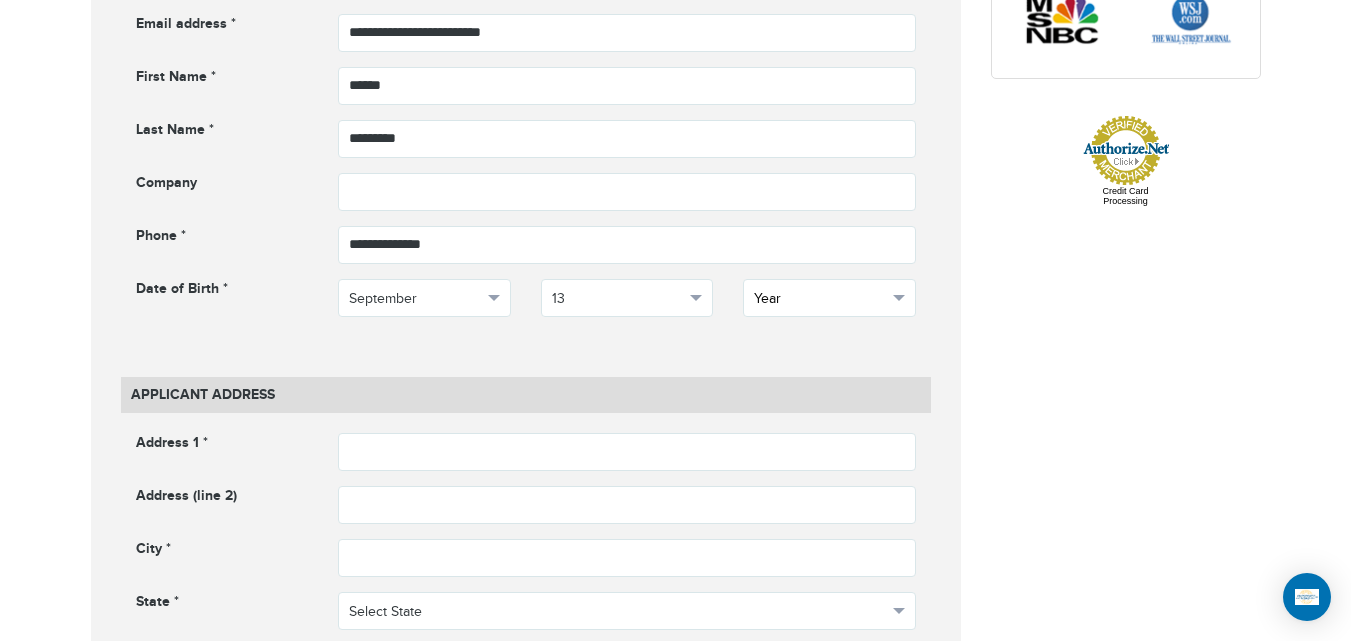 click on "Year" at bounding box center [829, 298] 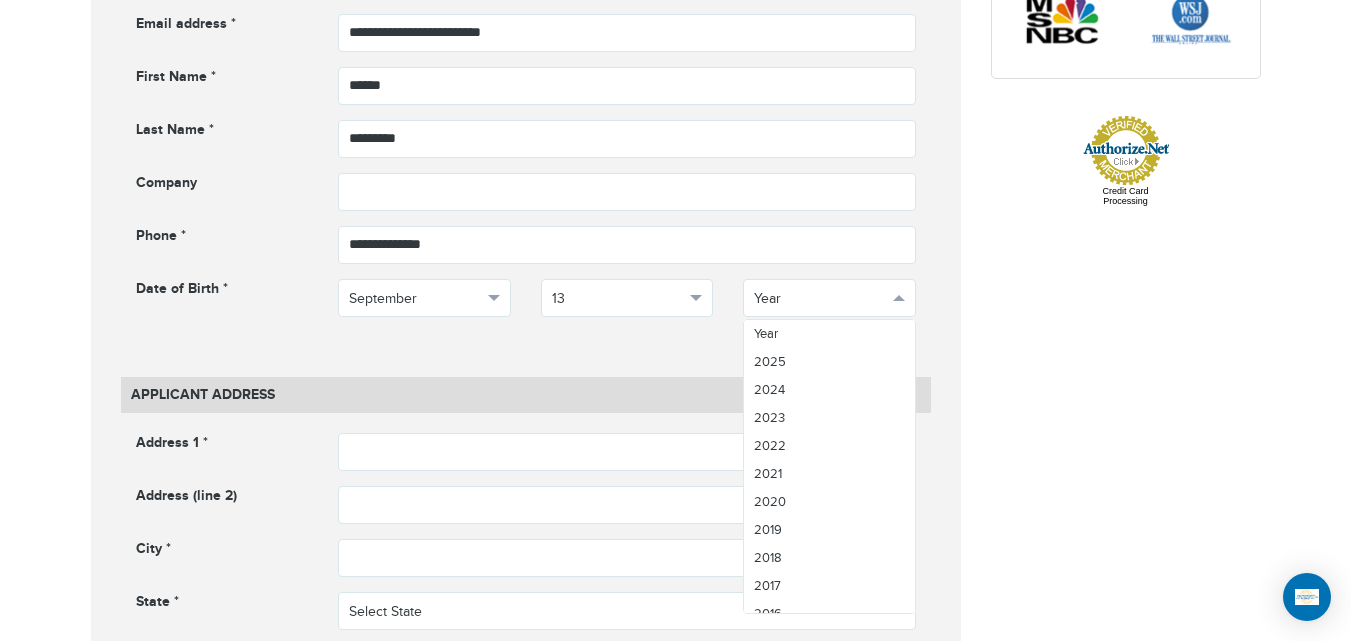 click on "Year 2025 2024 2023 2022 2021 2020 2019 2018 2017 2016 2015 2014 2013 2012 2011 2010 2009 2008 2007 2006 2005 2004 2003 2002 2001 2000 1999 1998 1997 1996 1995 1994 1993 1992 1991 1990 1989 1988 1987 1986 1985 1984 1983 1982 1981 1980 1979 1978 1977 1976 1975 1974 1973 1972 1971 1970 1969 1968 1967 1966 1965 1964 1963 1962 1961 1960 1959 1958 1957 1956 1955 1954 1953 1952 1951 1950 1949 1948 1947 1946 1945 1944 1943 1942 1941 1940 1939 1938 1937 1936 1935 1934 1933 1932 1931 1930" at bounding box center (829, 466) 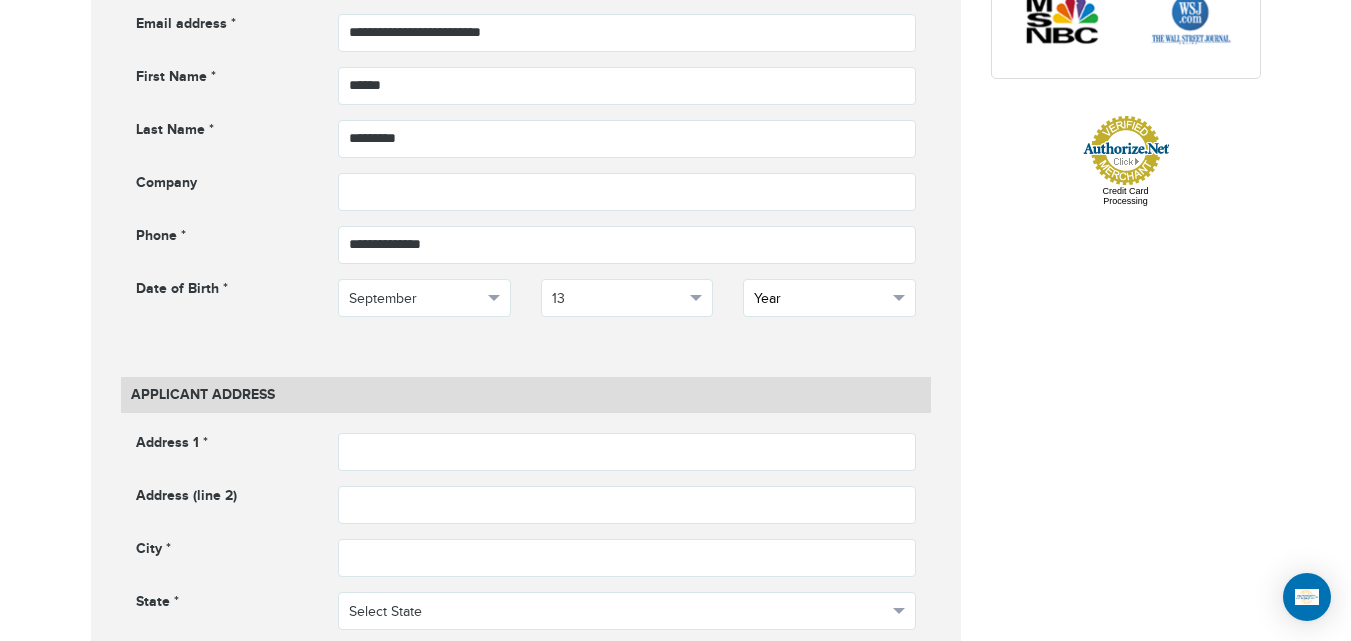 click on "Year" at bounding box center [820, 299] 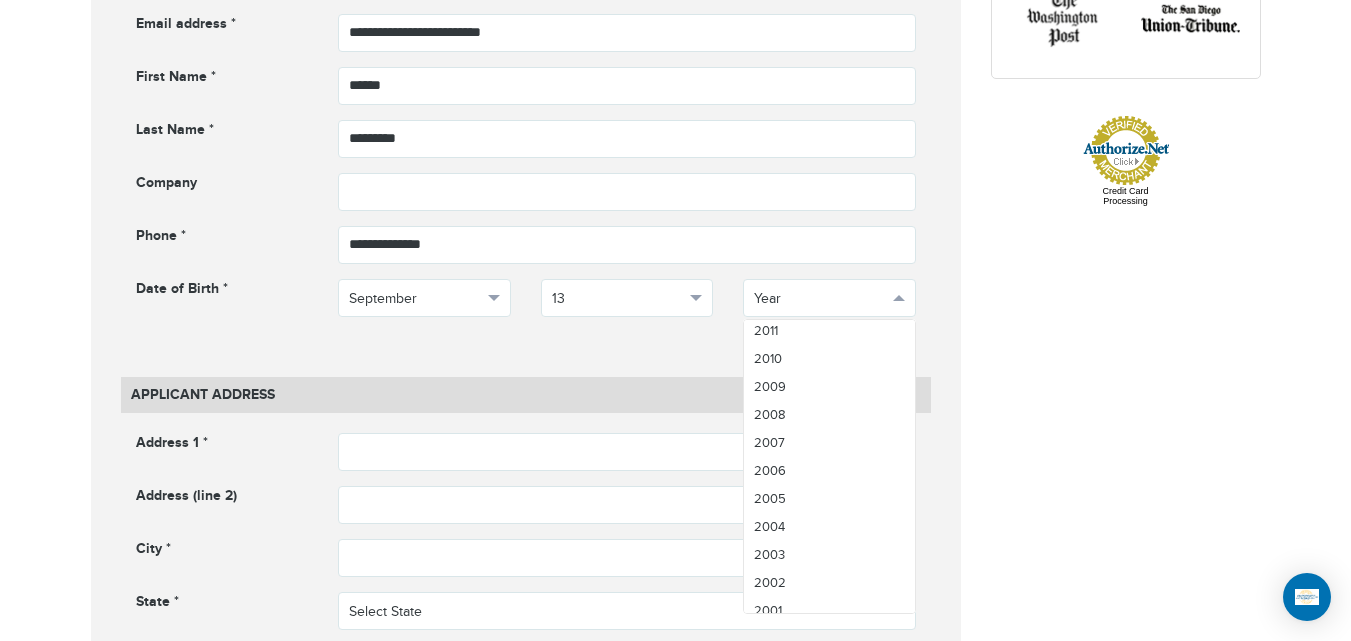 scroll, scrollTop: 466, scrollLeft: 0, axis: vertical 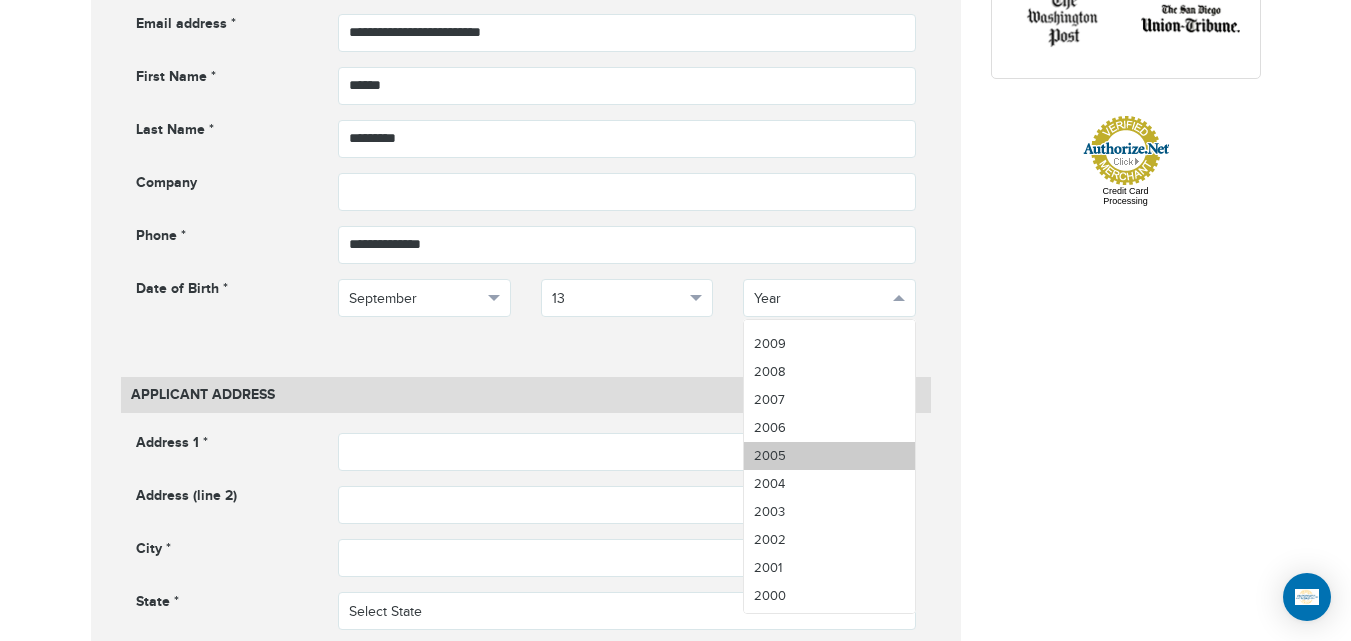 click on "2005" at bounding box center (829, 456) 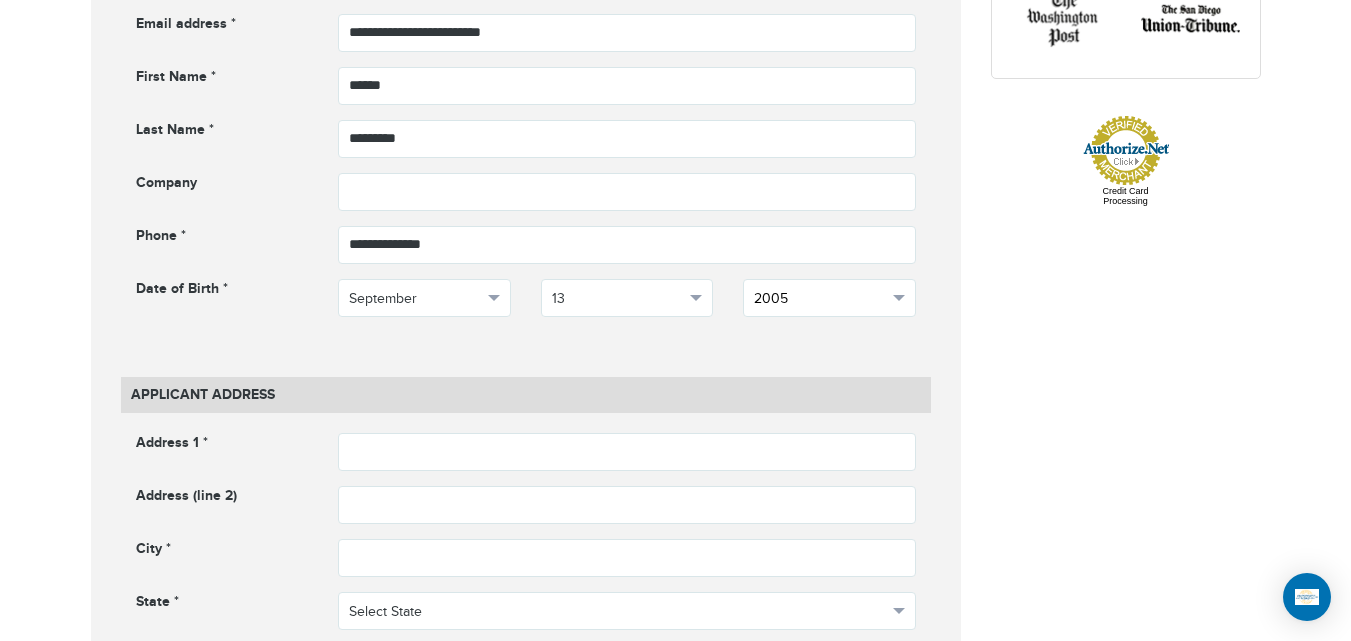 scroll, scrollTop: 1273, scrollLeft: 0, axis: vertical 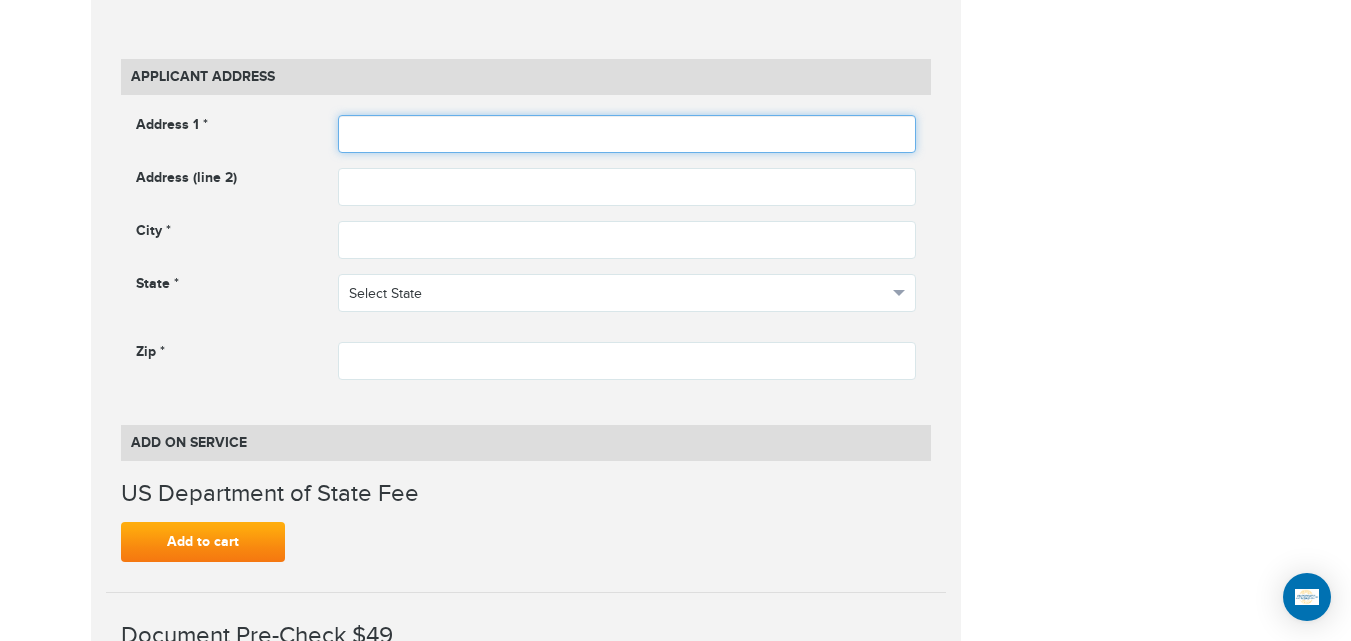 click at bounding box center [627, 134] 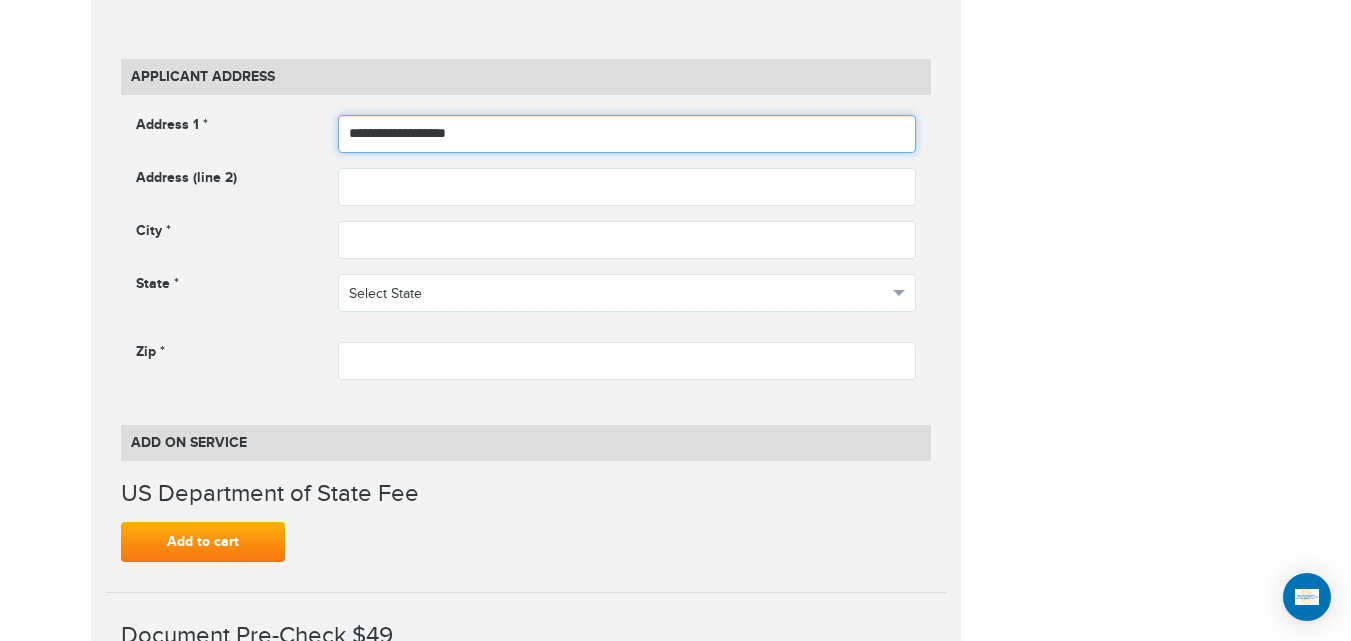 type on "**********" 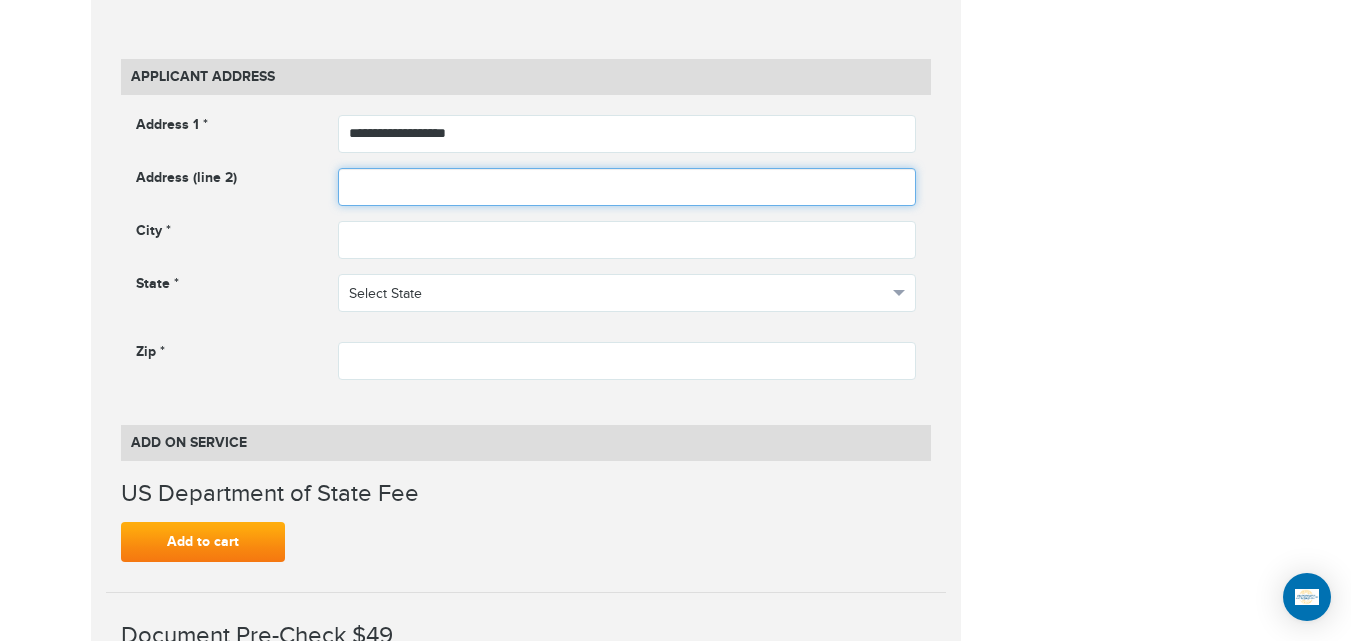click at bounding box center (627, 187) 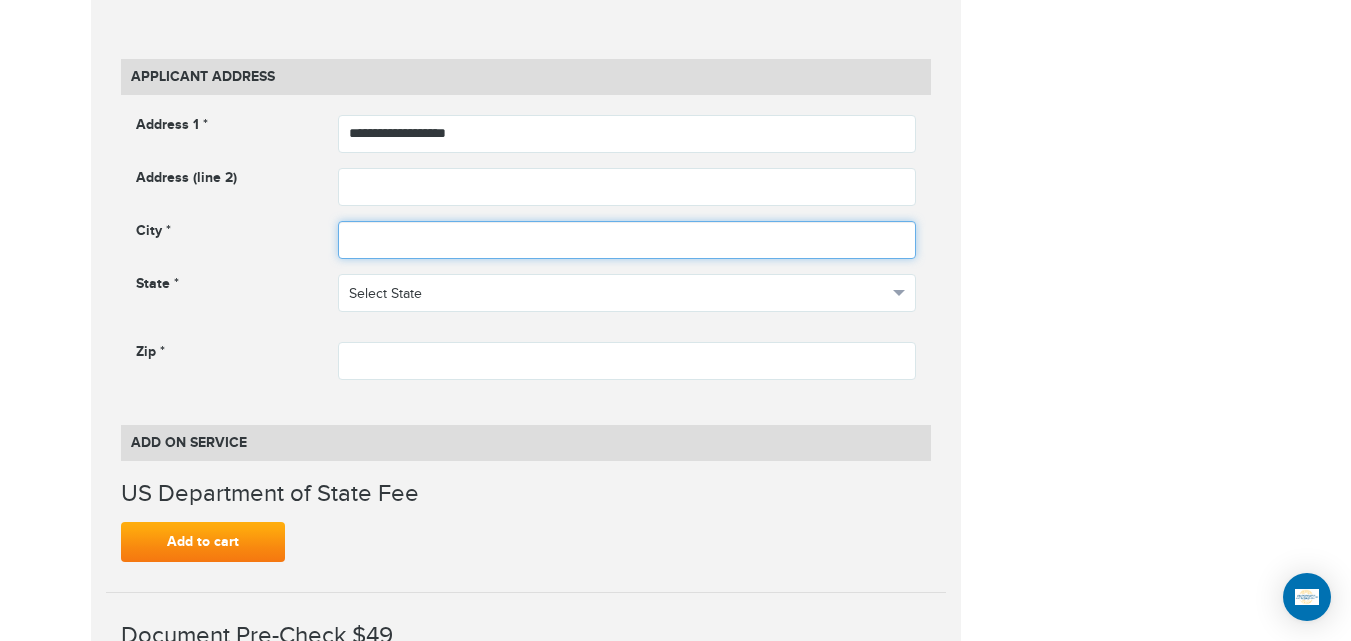 click at bounding box center (627, 240) 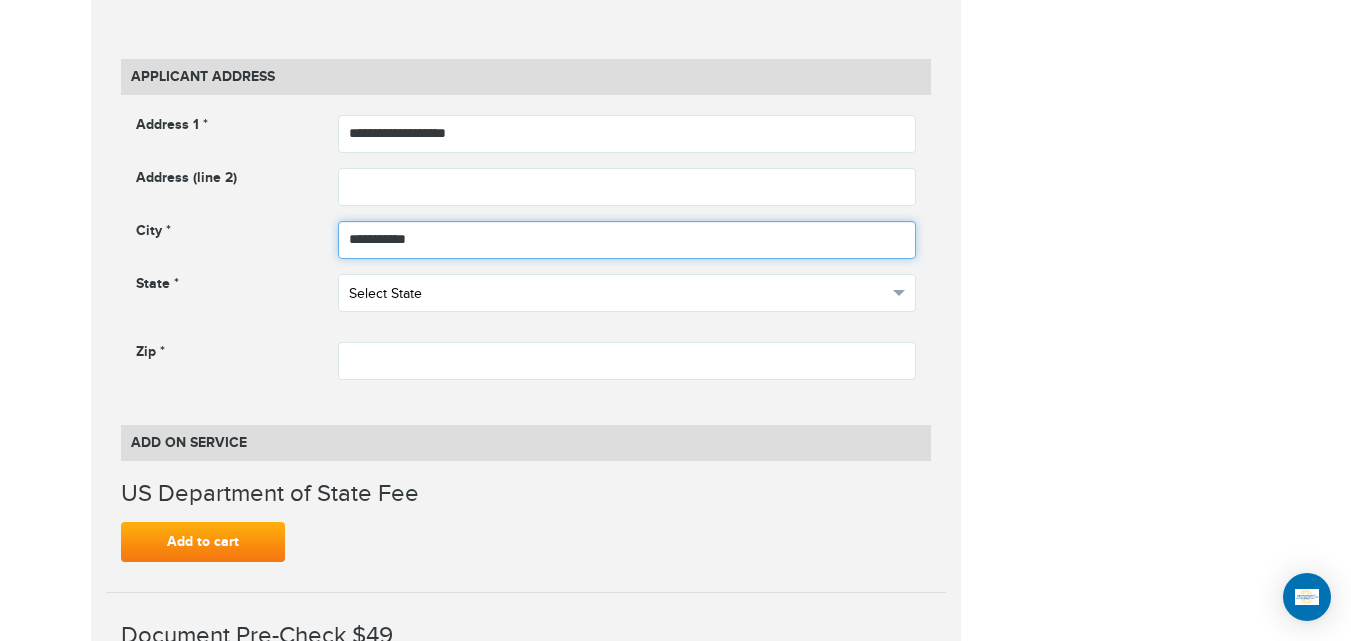 type on "**********" 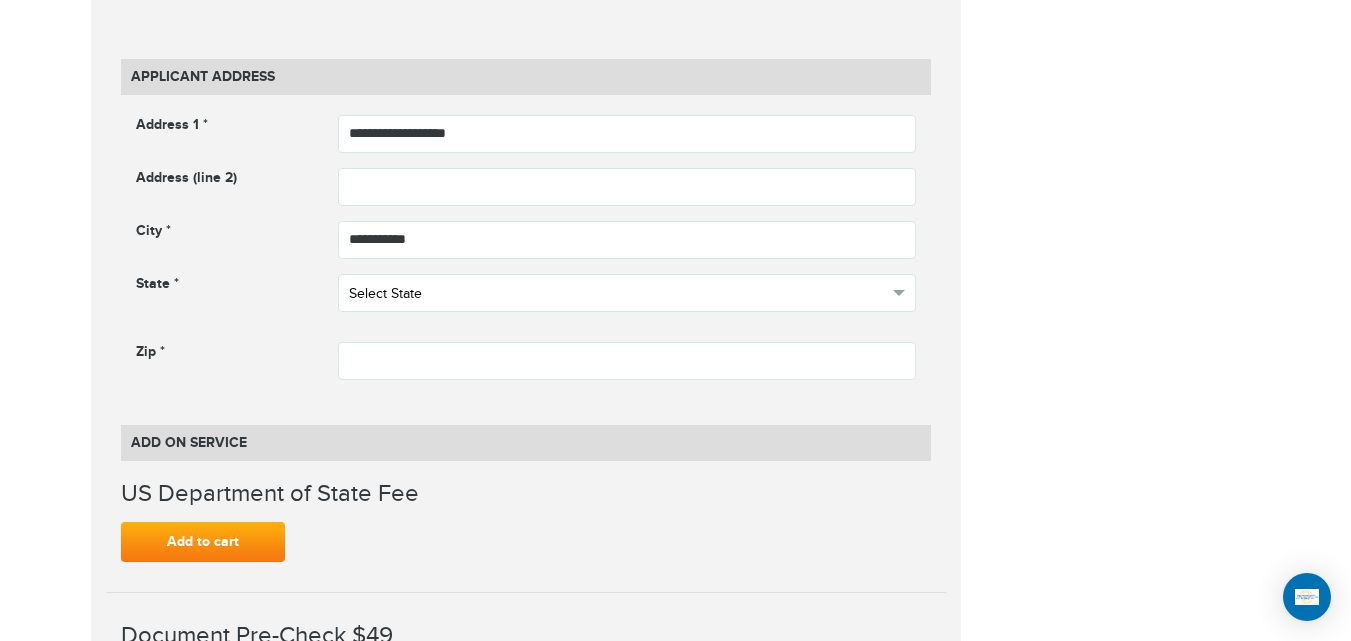 click on "Select State" at bounding box center [618, 294] 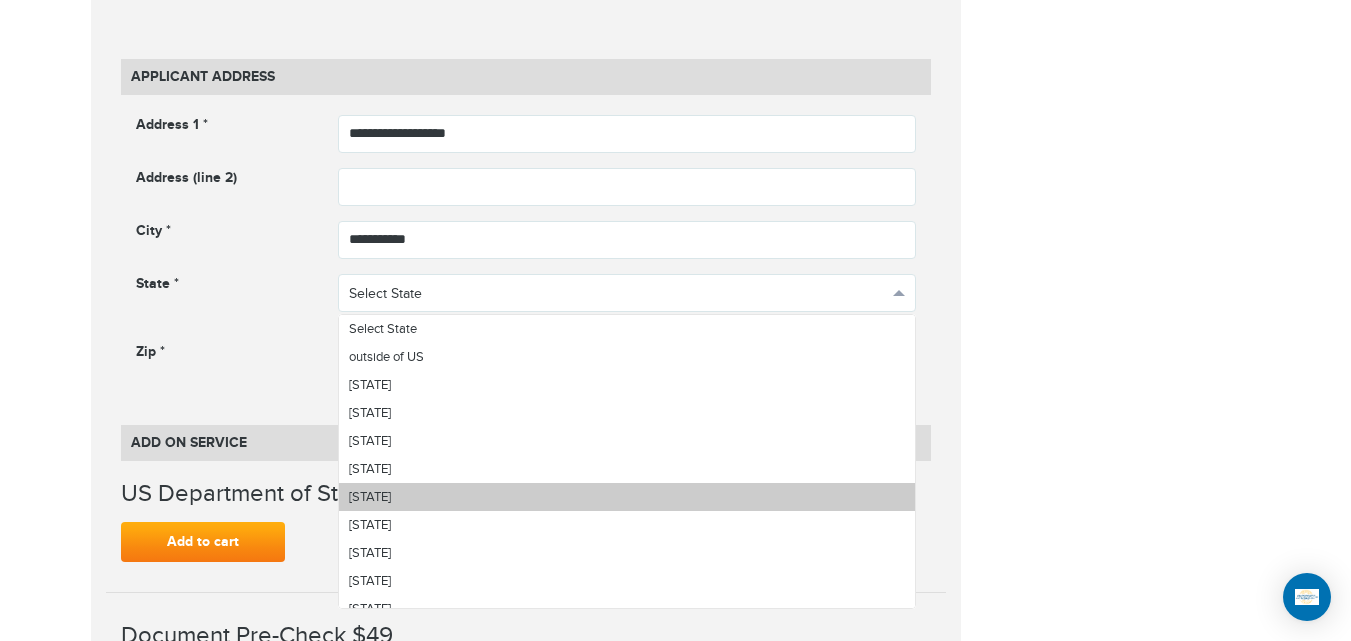 click on "California" at bounding box center (627, 497) 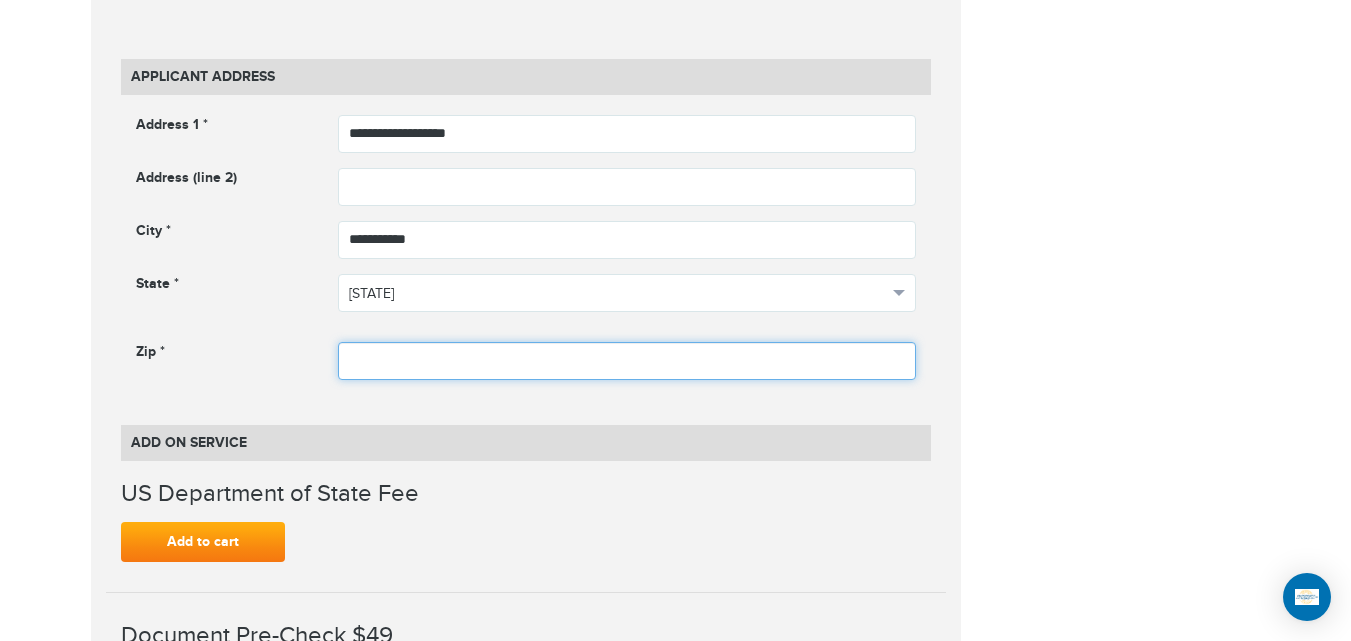 click at bounding box center [627, 361] 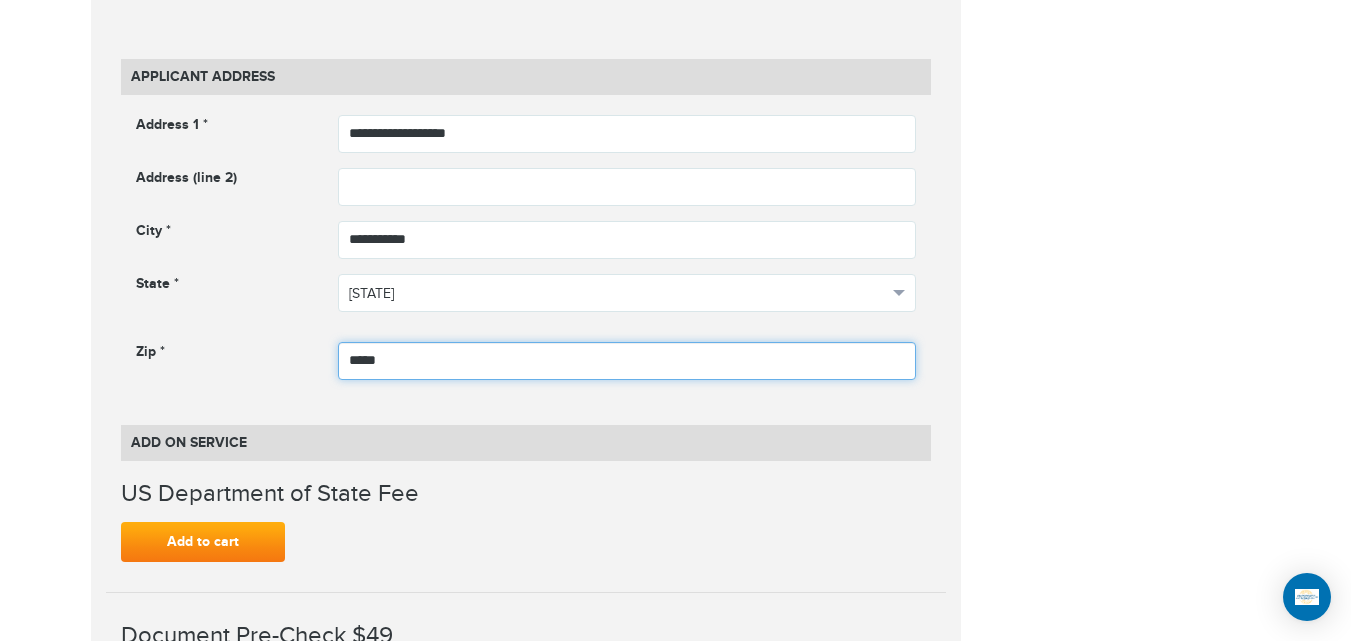 type on "*****" 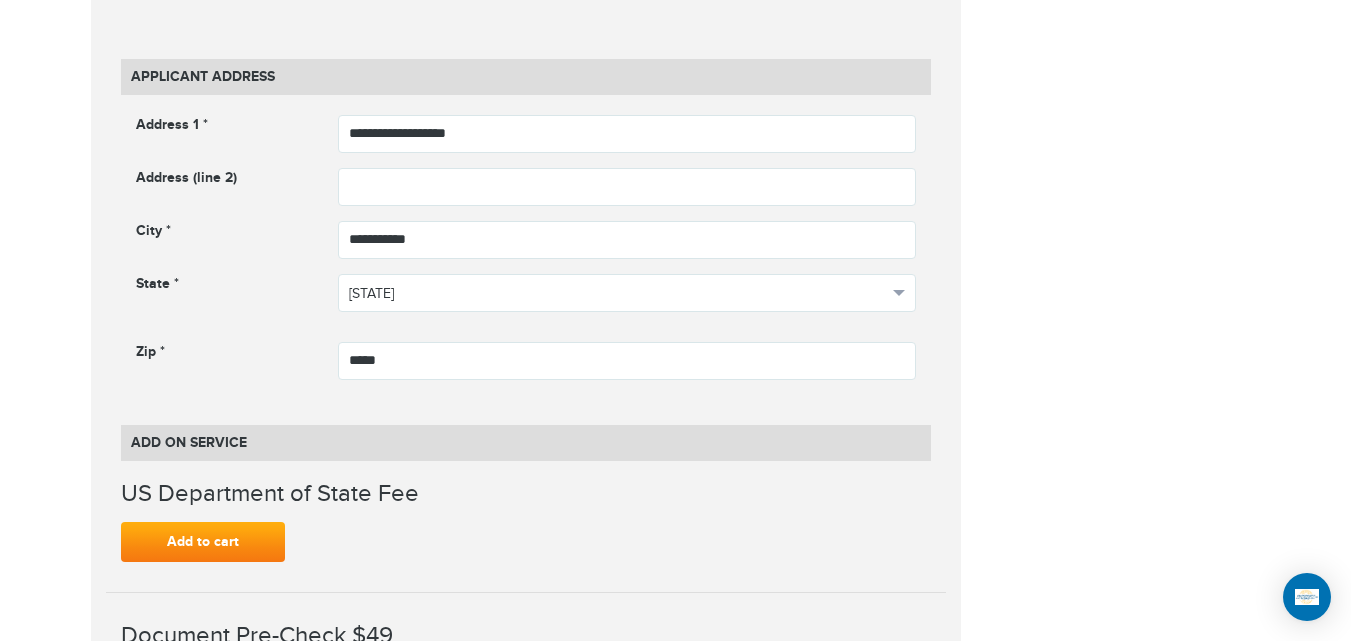 click on "**********" at bounding box center (676, 489) 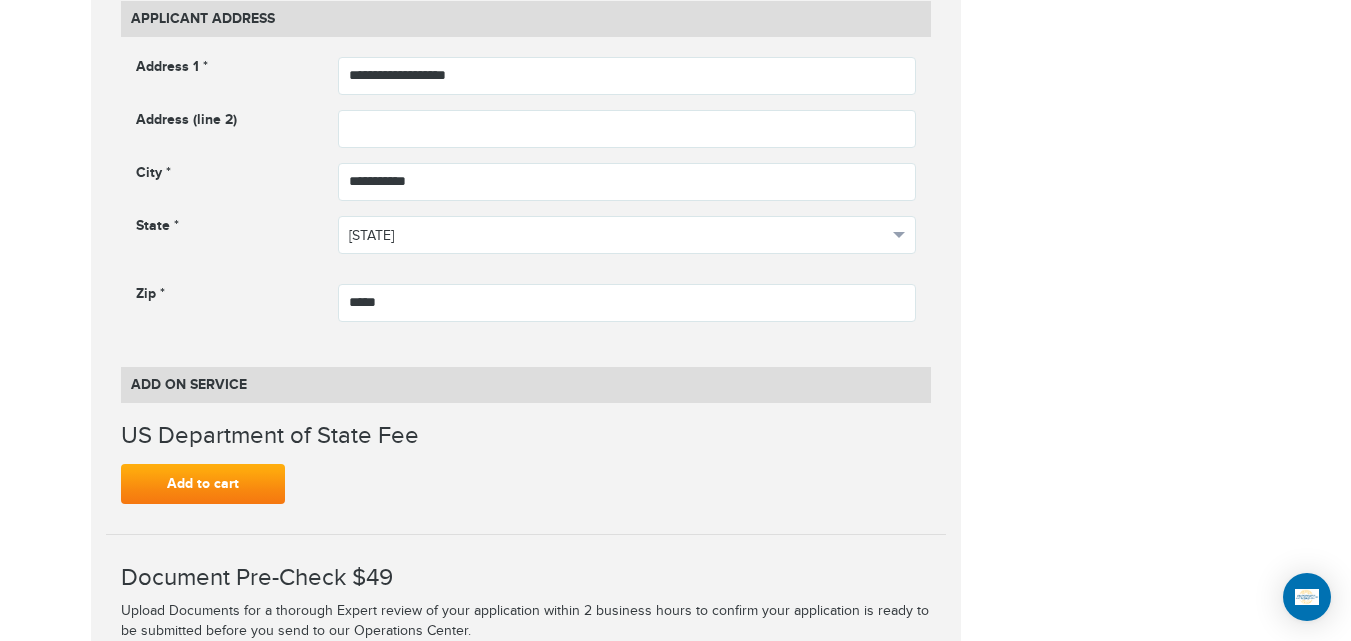 click on "**********" at bounding box center (676, 431) 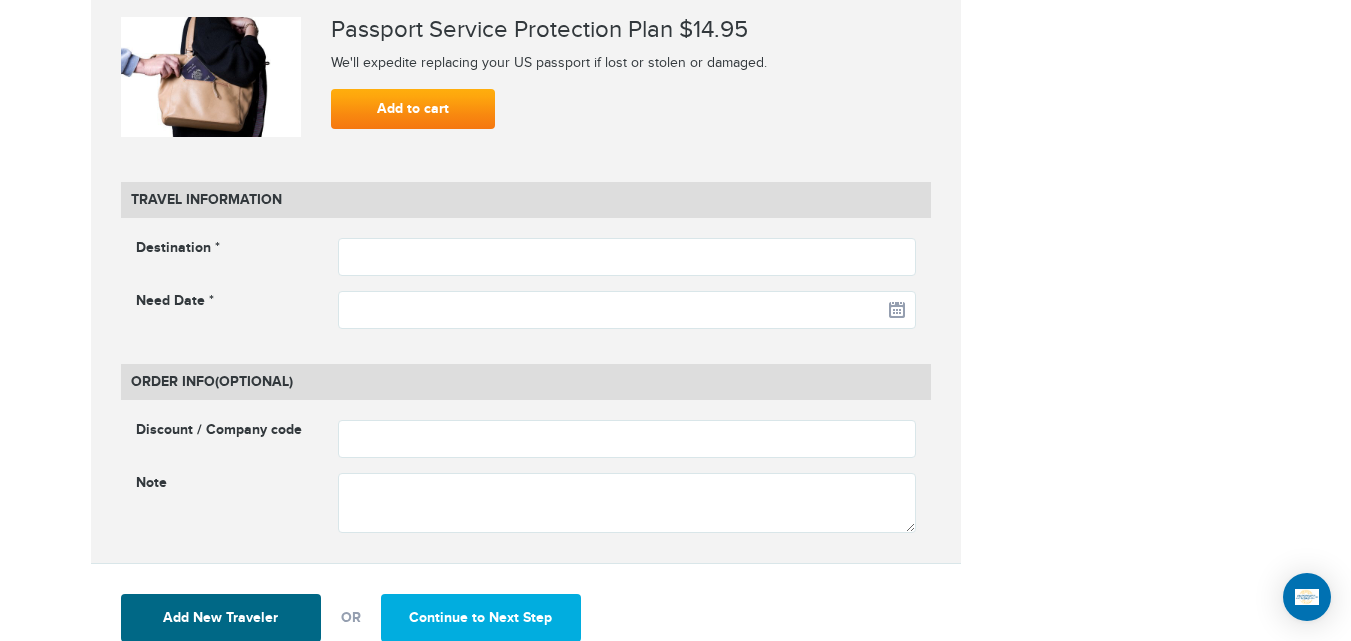 scroll, scrollTop: 2495, scrollLeft: 0, axis: vertical 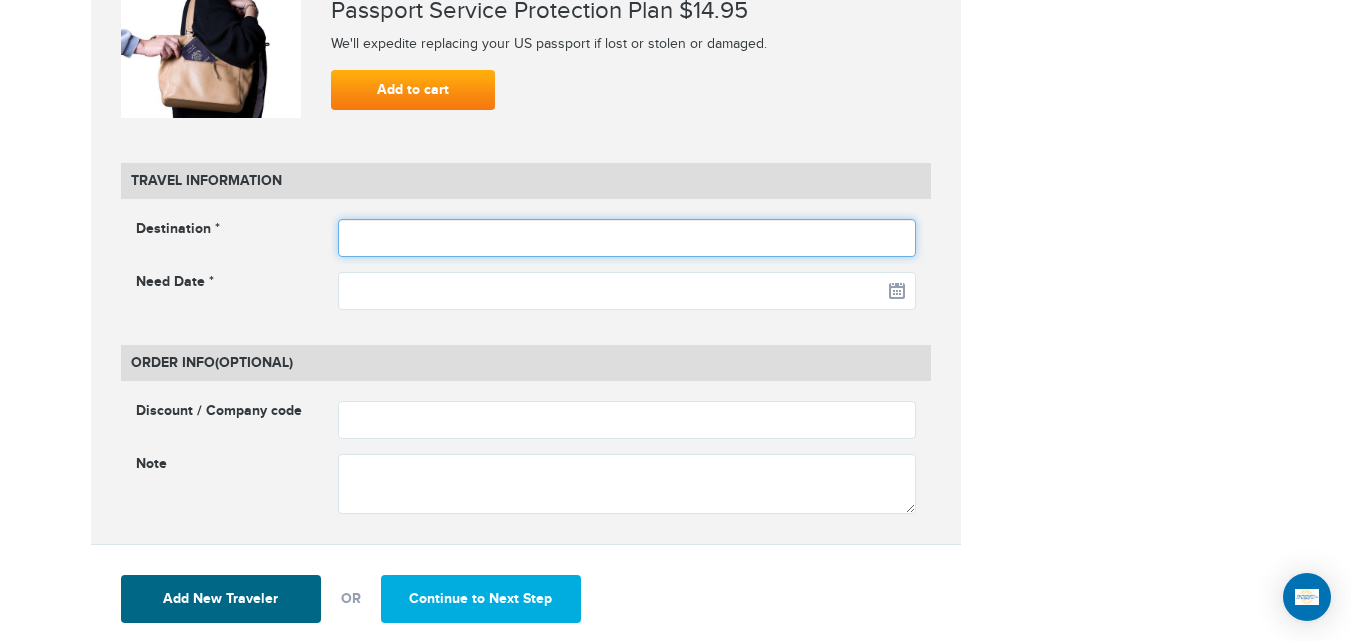 click at bounding box center [627, 238] 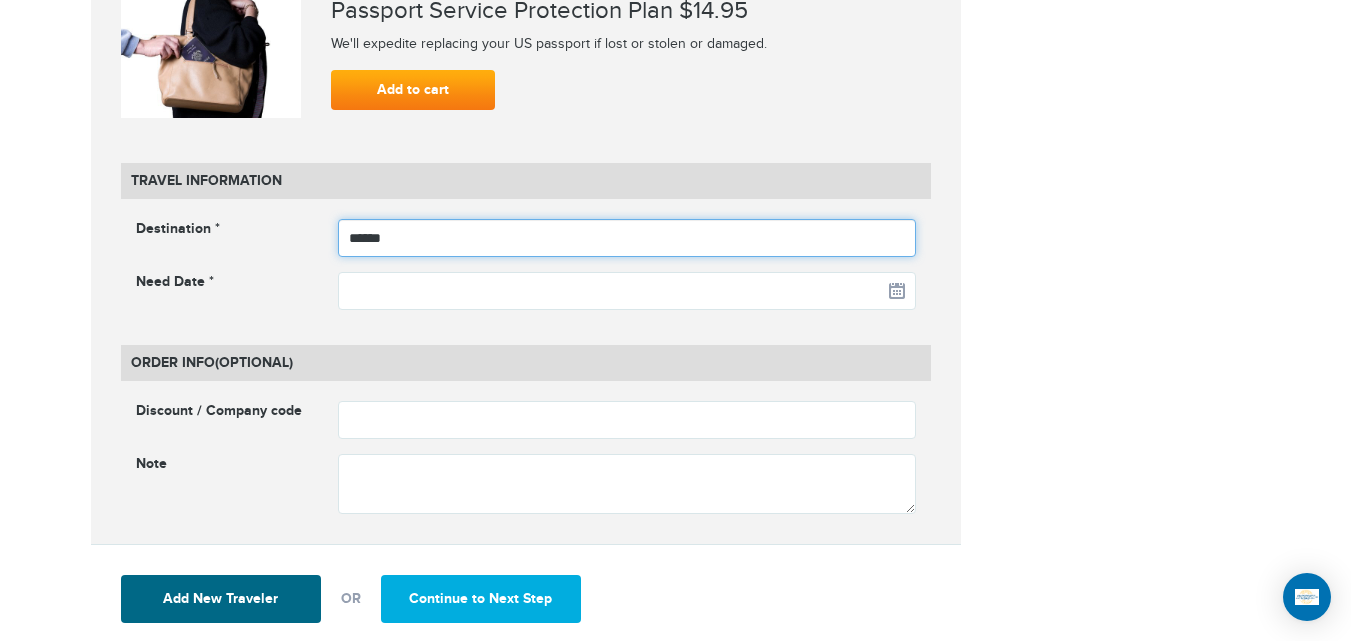 type on "******" 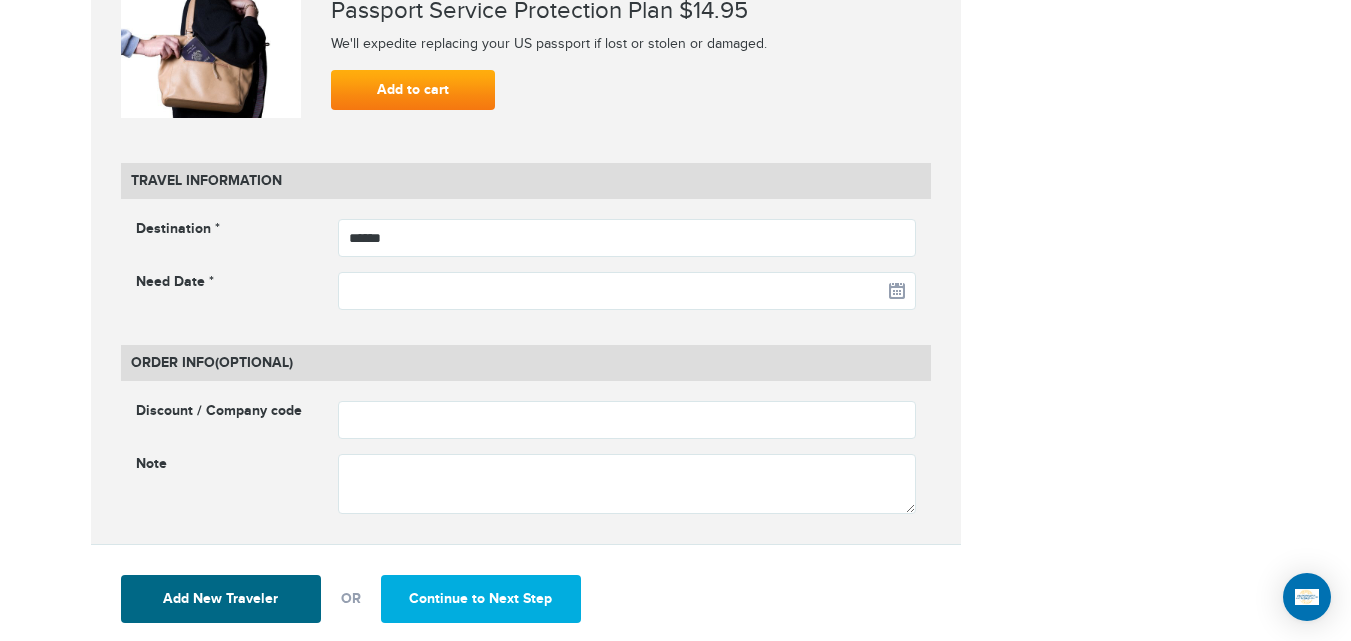 click on "**********" at bounding box center [676, -733] 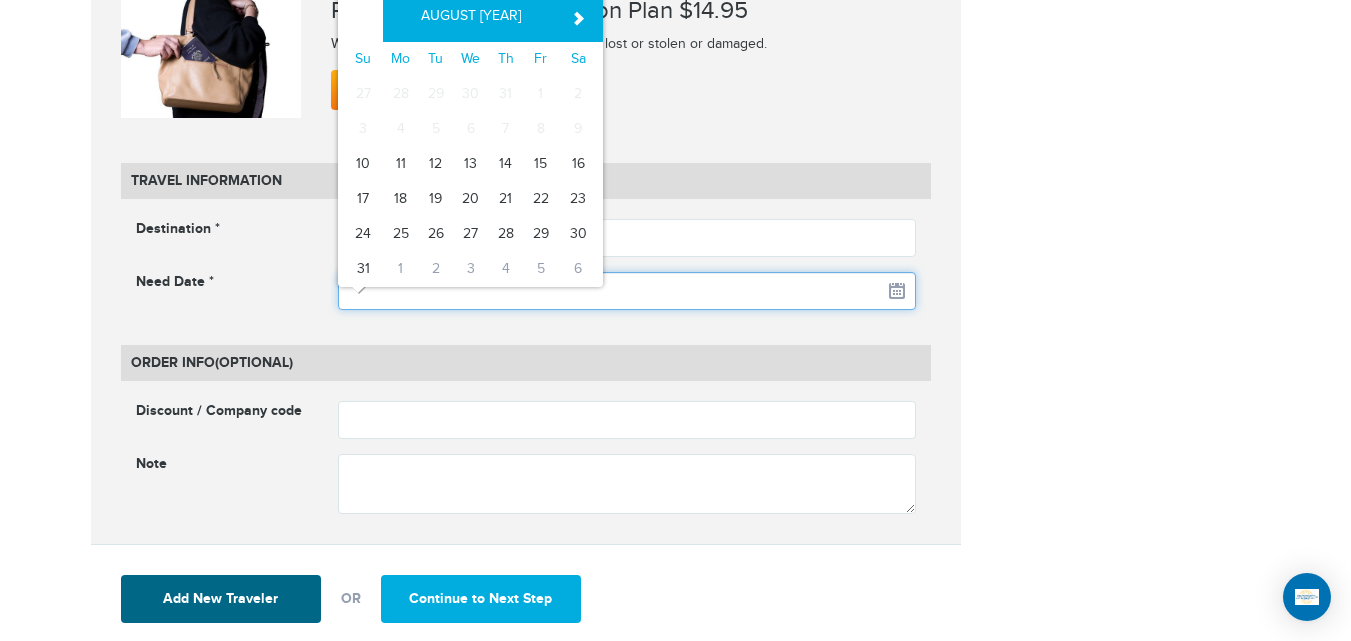 click at bounding box center [627, 291] 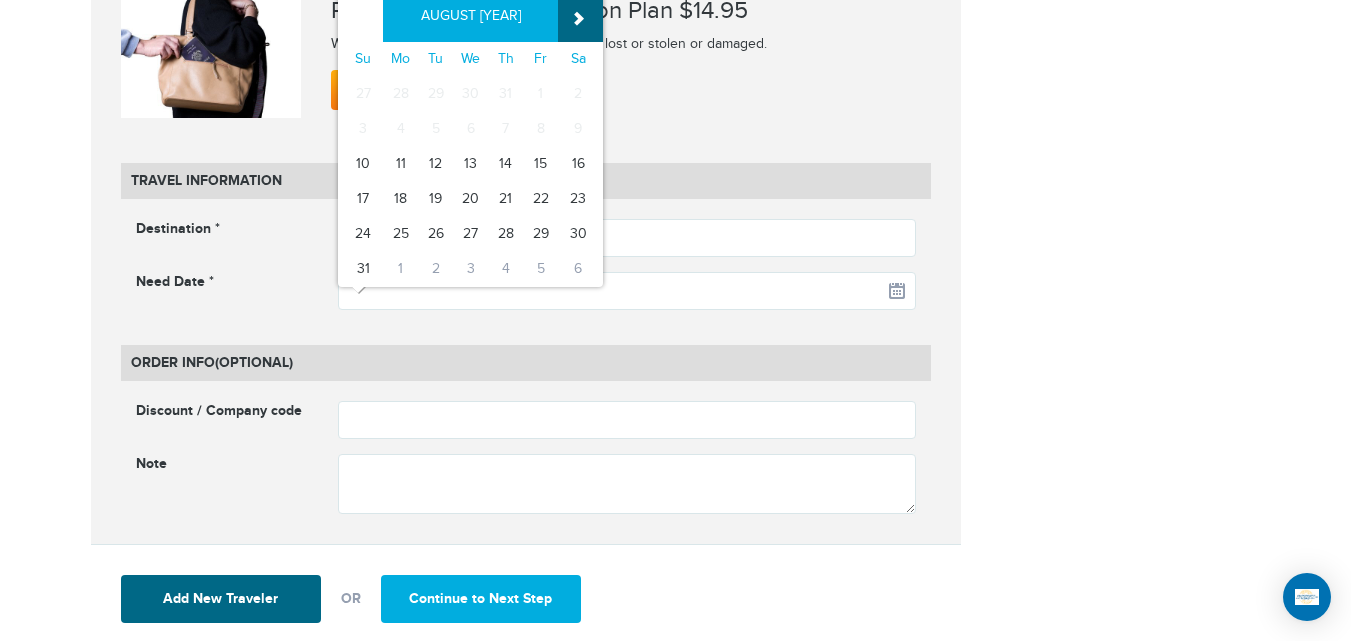 click on "»" at bounding box center (580, 17) 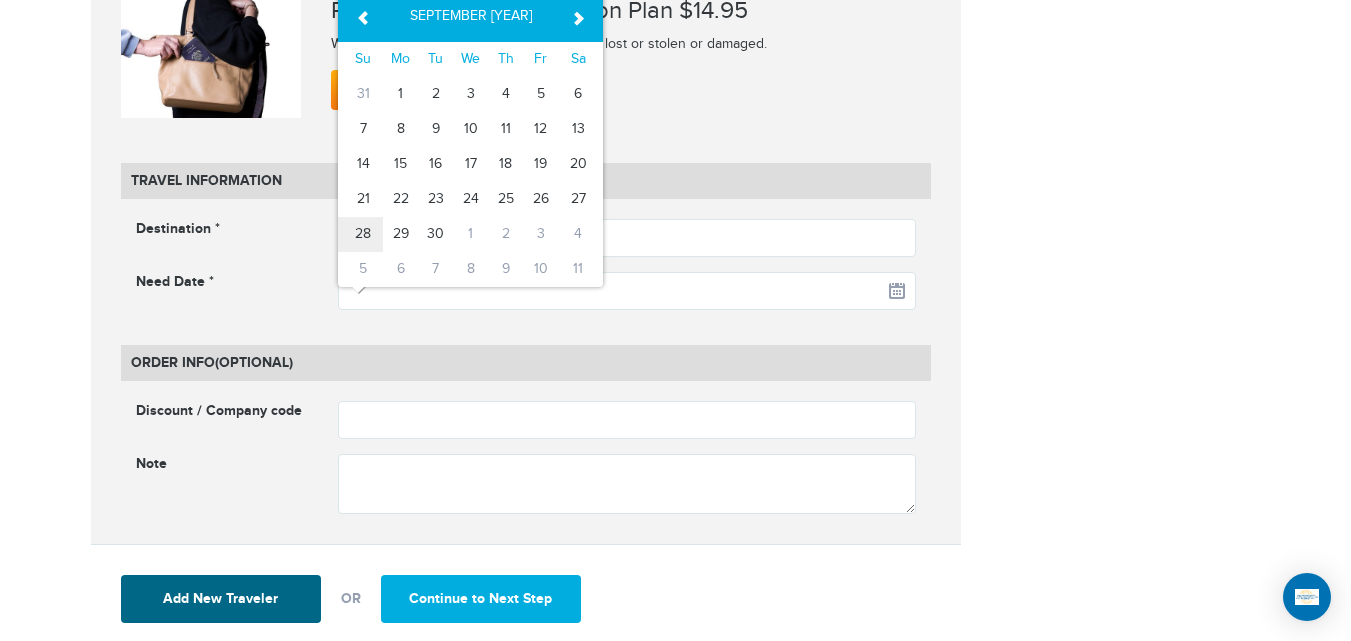 click on "28" at bounding box center [360, 234] 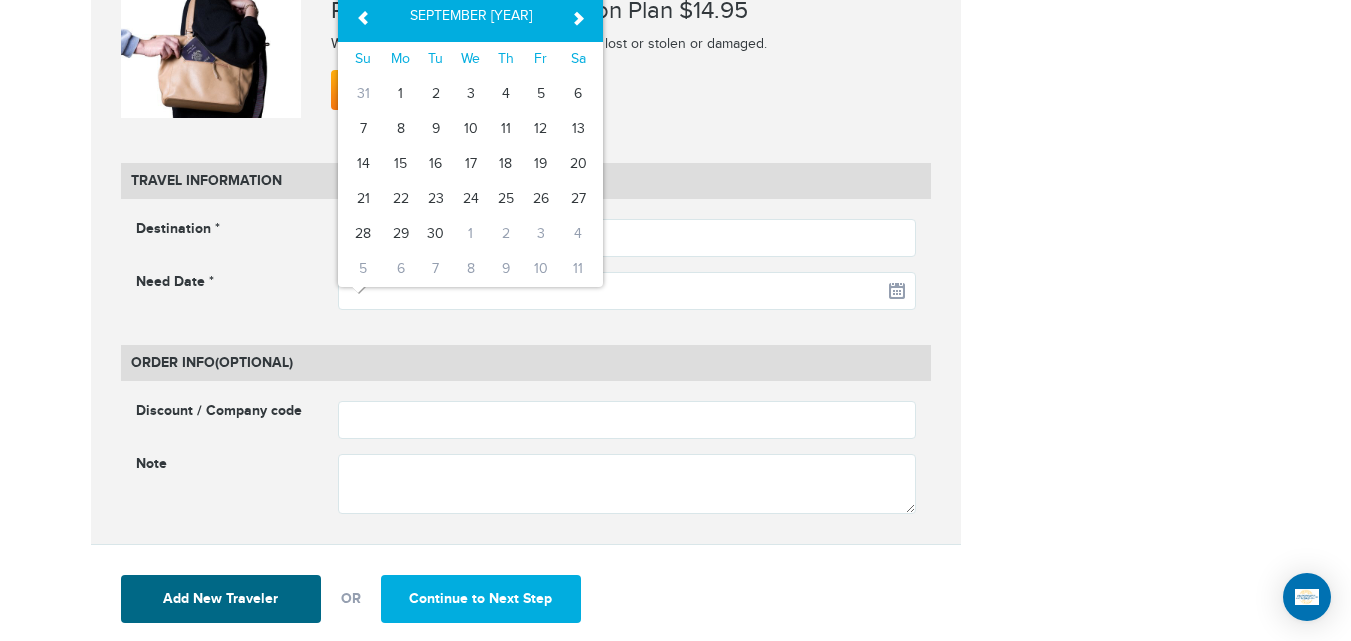 type on "**********" 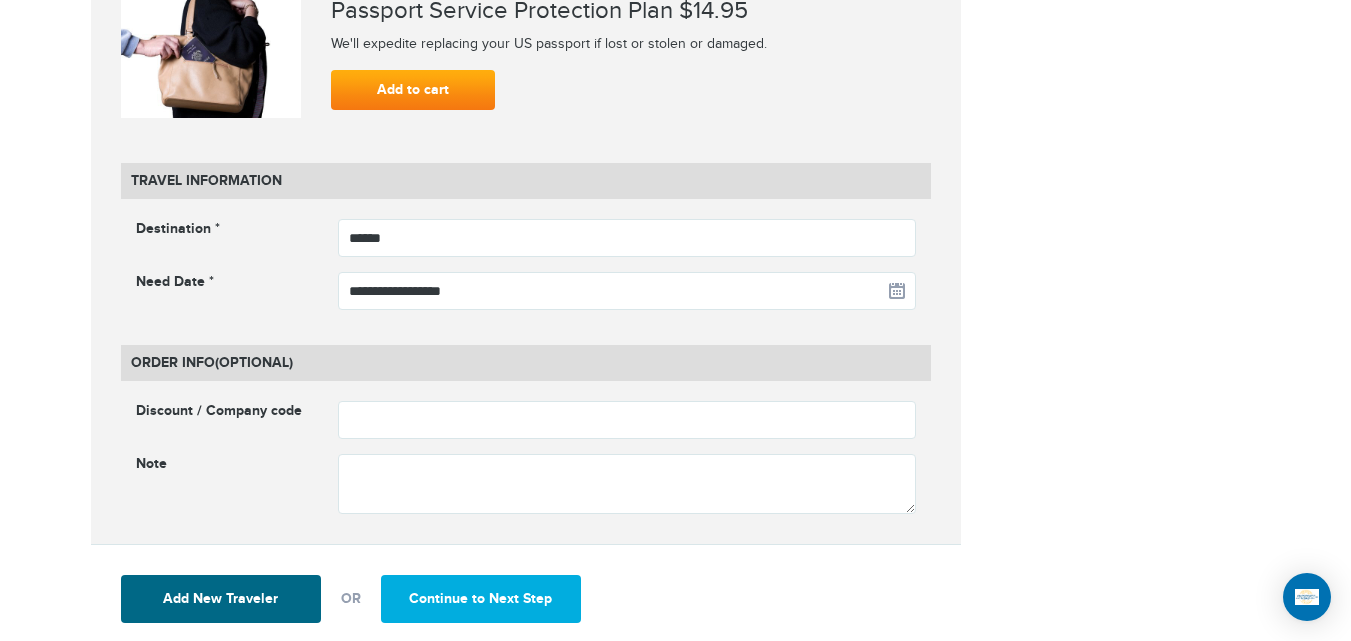 click on "**********" at bounding box center (676, -733) 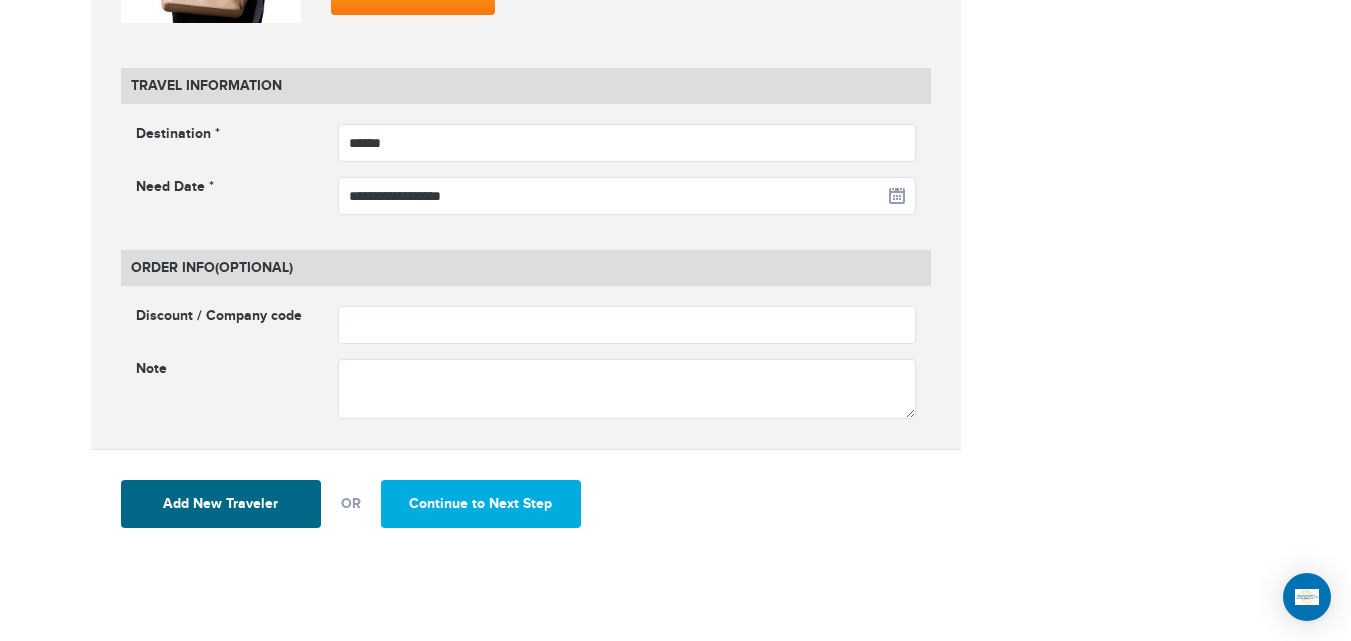click on "Add New Traveler
OR
Continue to Next Step" at bounding box center (526, 503) 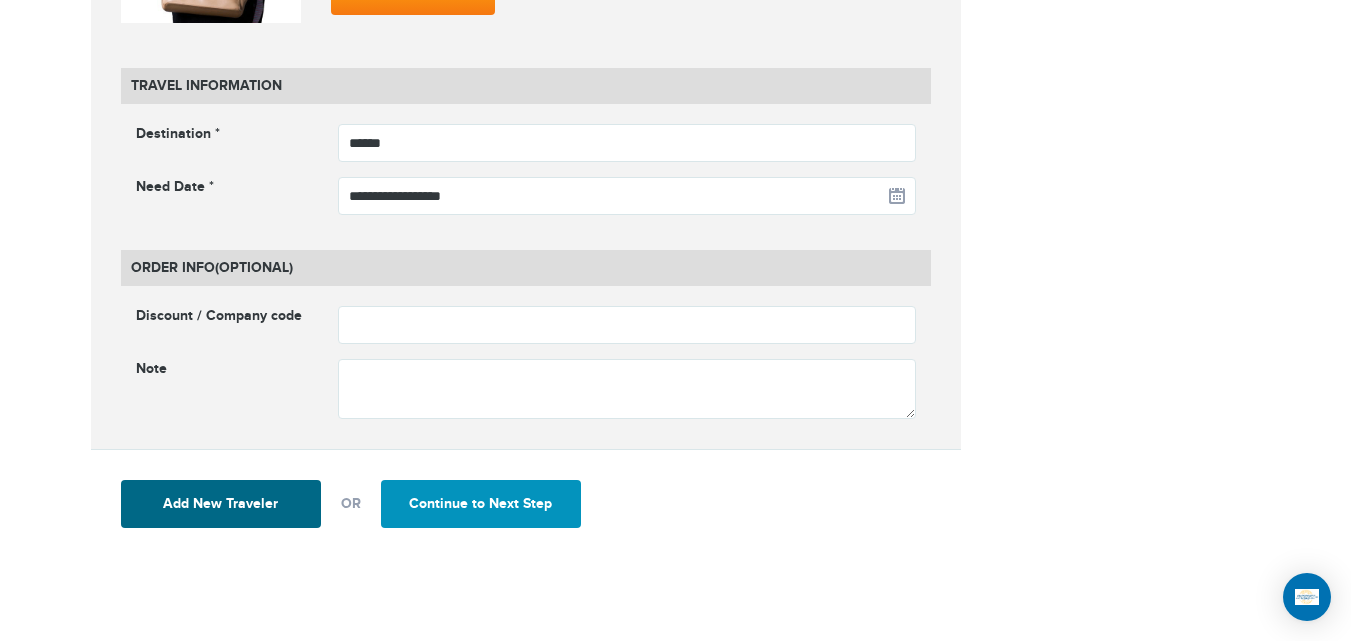 click on "Continue to Next Step" at bounding box center (481, 504) 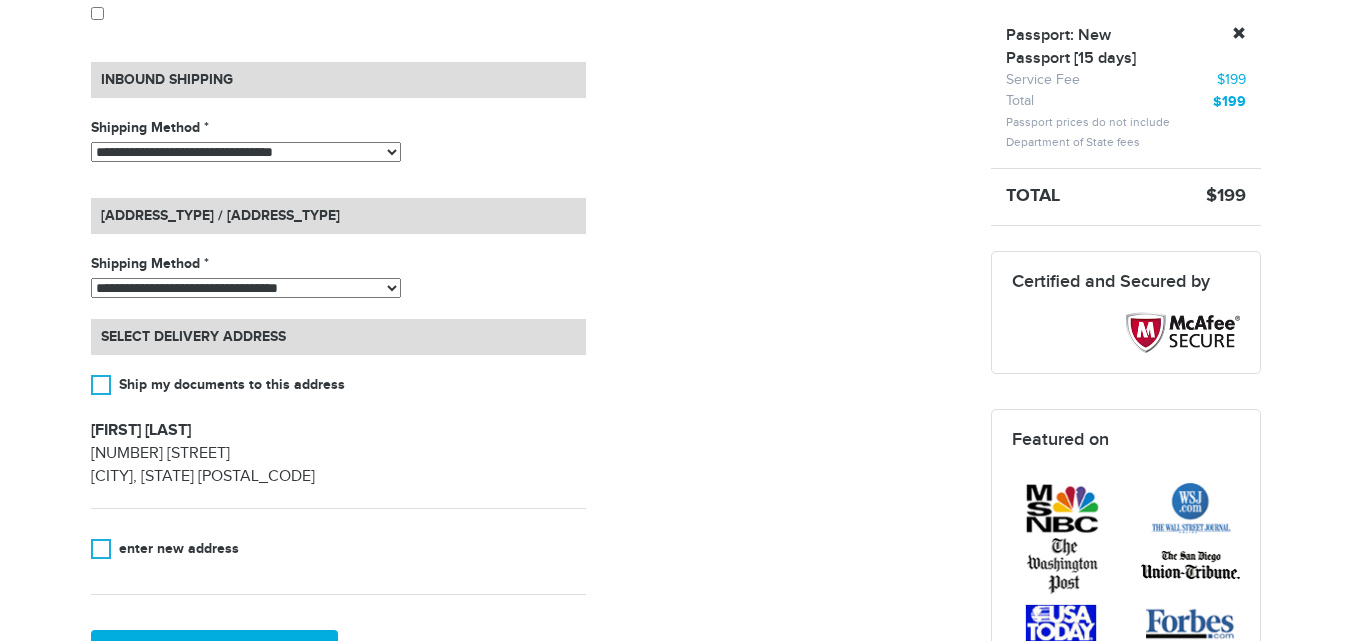 scroll, scrollTop: 0, scrollLeft: 0, axis: both 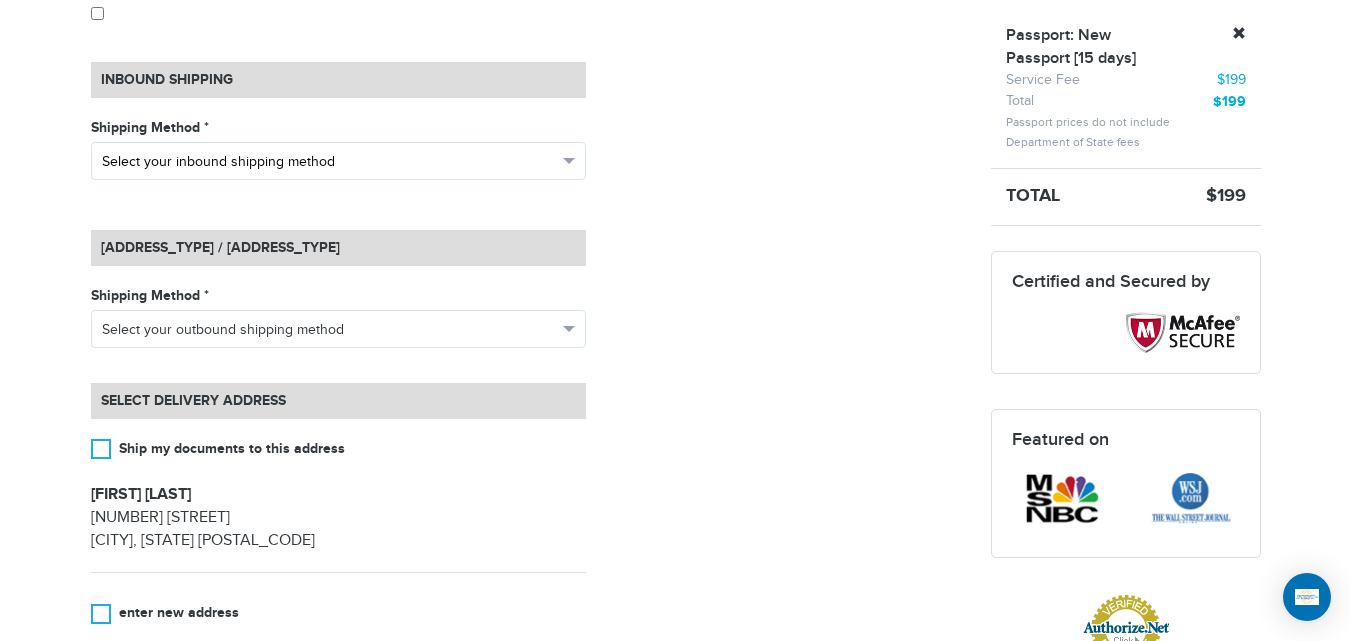 click on "Select your inbound shipping method" at bounding box center [329, 162] 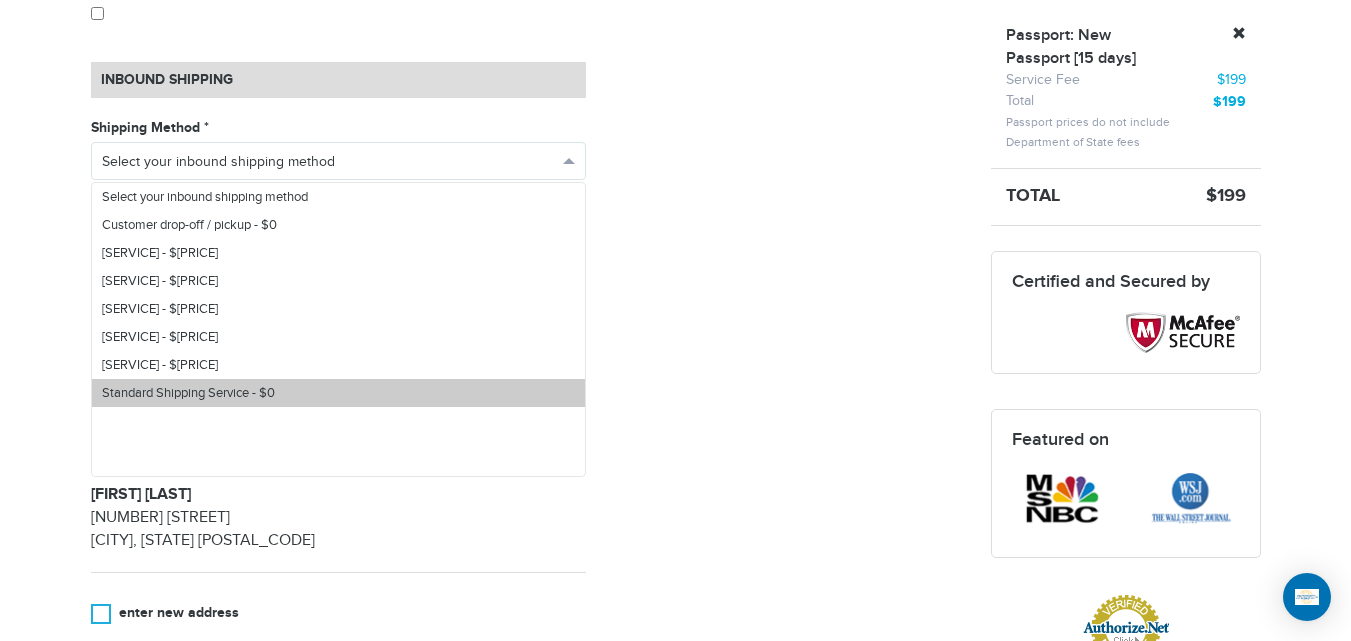 click on "Standard Shipping Service - $0" at bounding box center (338, 393) 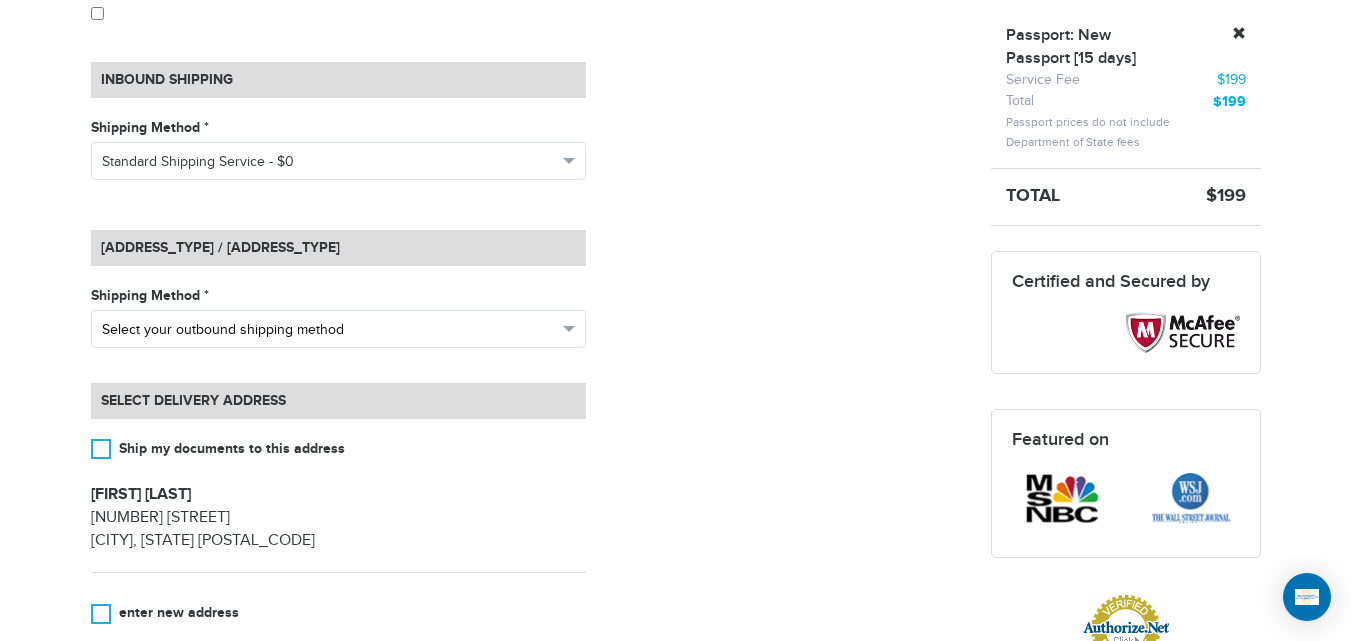 click on "Select your outbound shipping method" at bounding box center [329, 330] 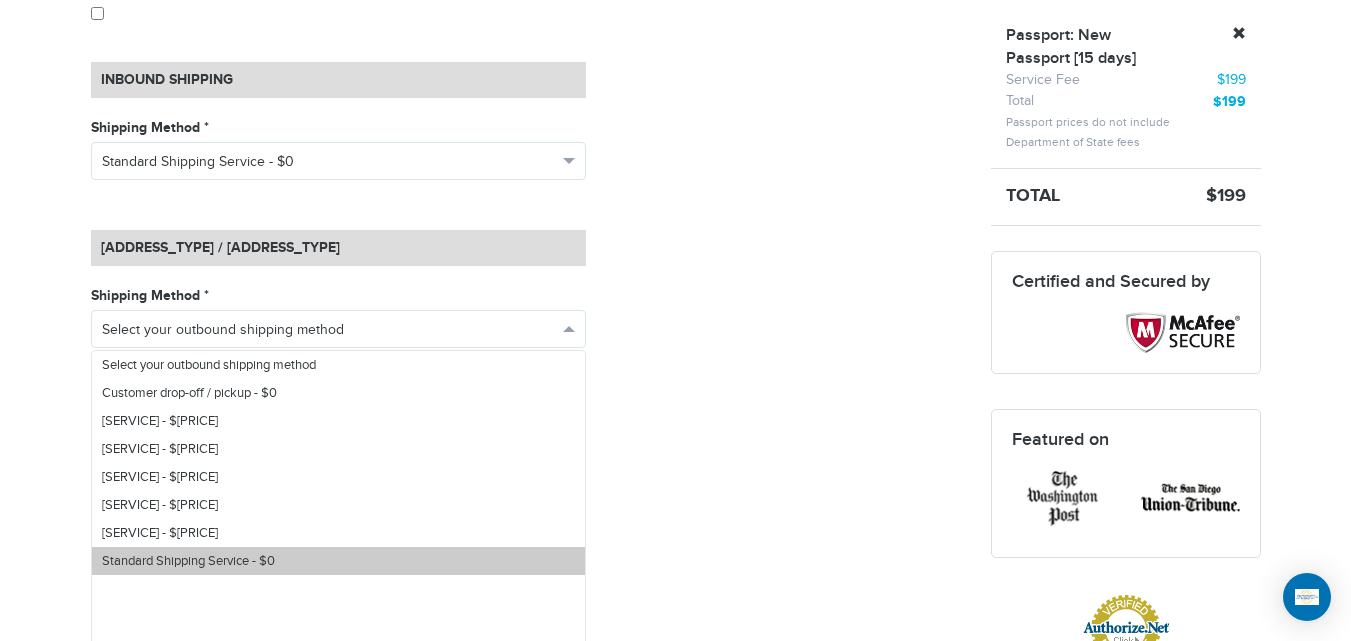click on "Standard Shipping Service - $0" at bounding box center (338, 561) 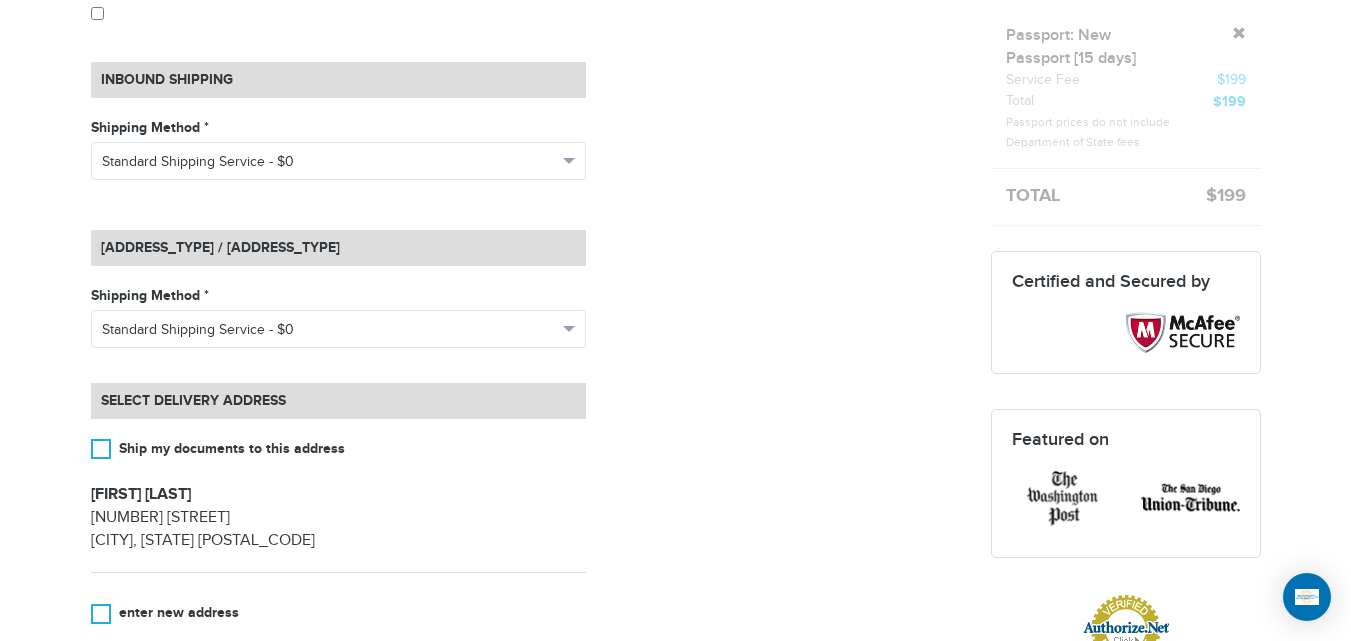 click on "**********" at bounding box center (526, 361) 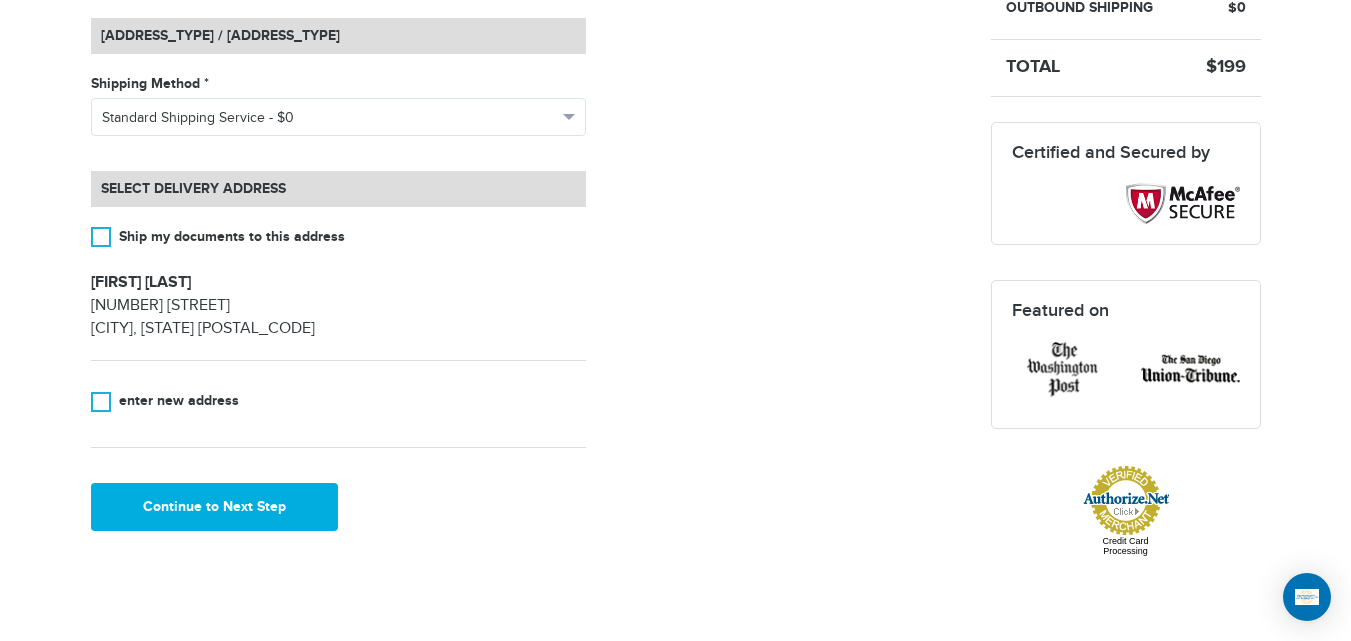 scroll, scrollTop: 707, scrollLeft: 0, axis: vertical 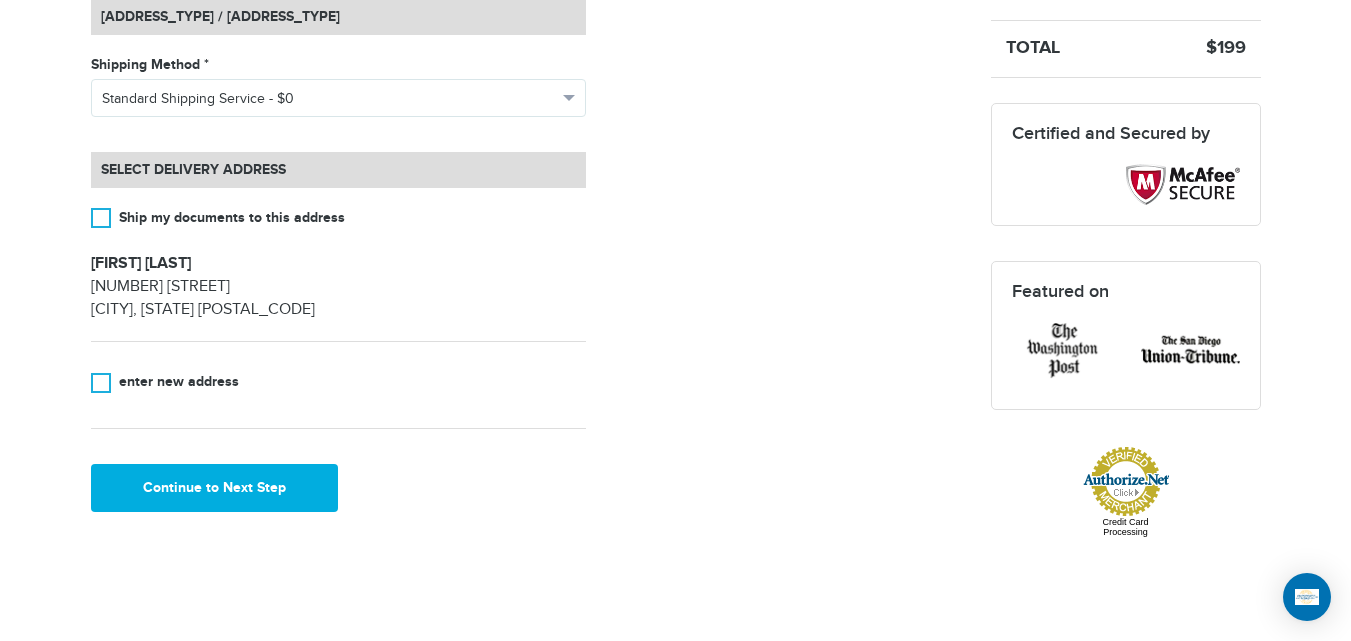 click on "**********" at bounding box center [526, 130] 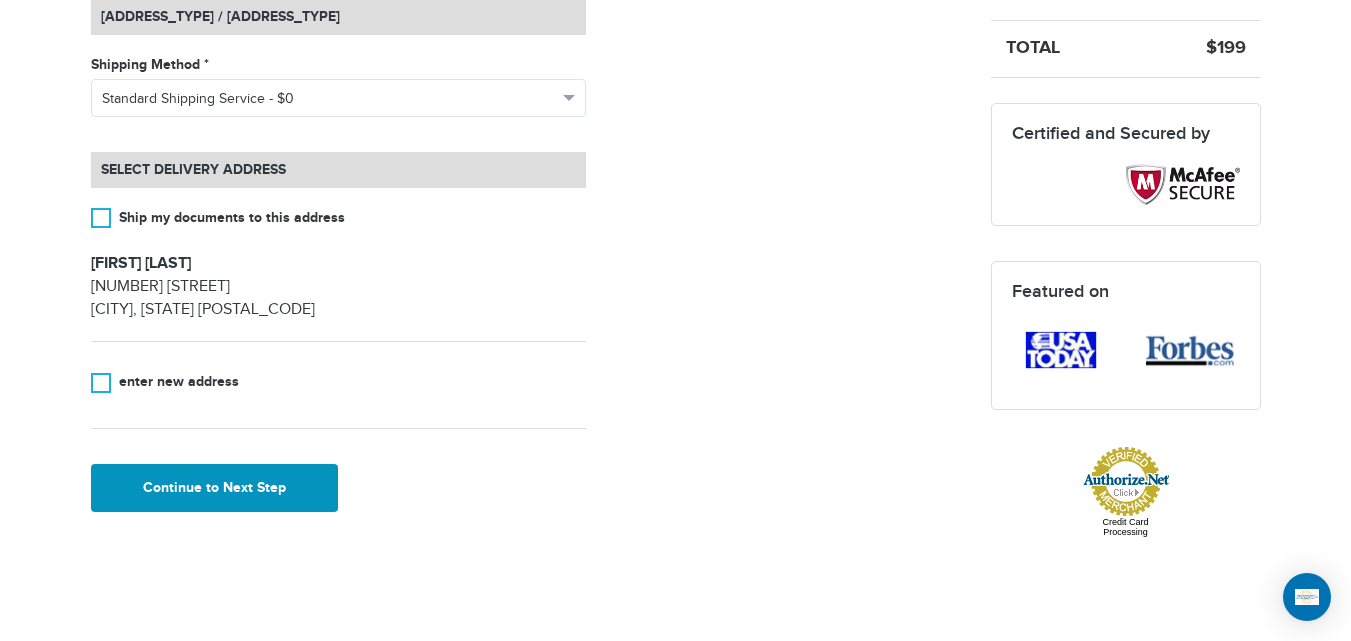 click on "Continue to Next Step" at bounding box center (215, 488) 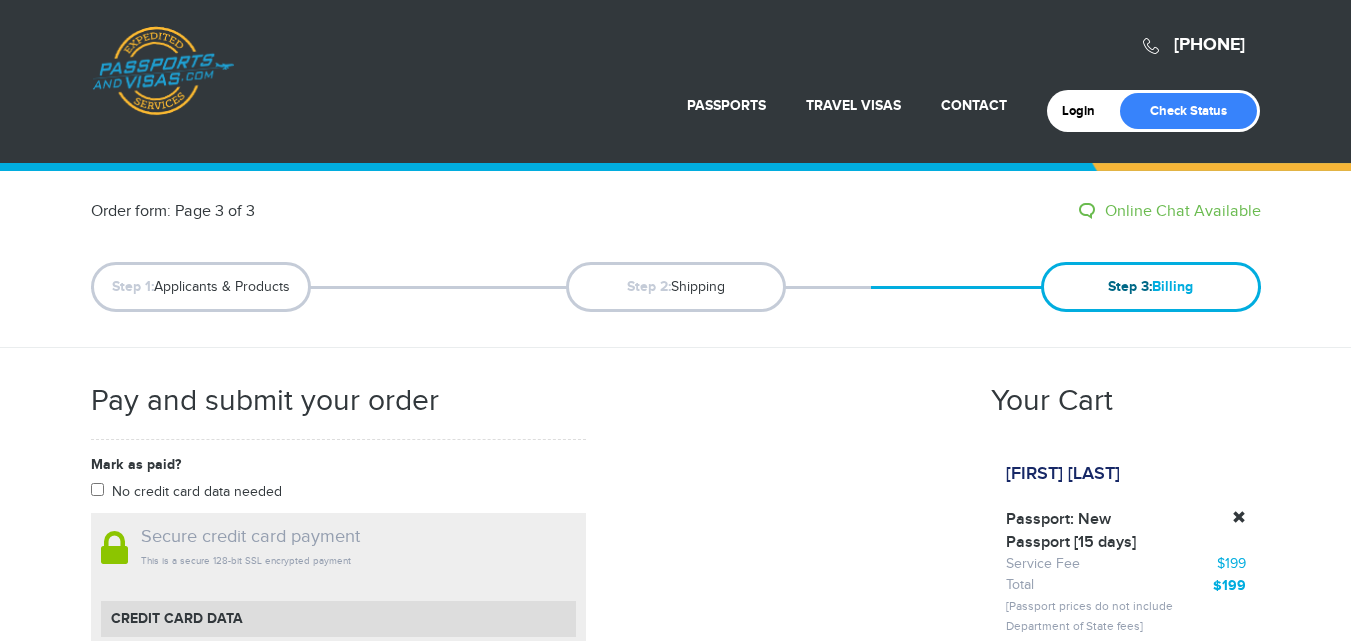 scroll, scrollTop: 0, scrollLeft: 0, axis: both 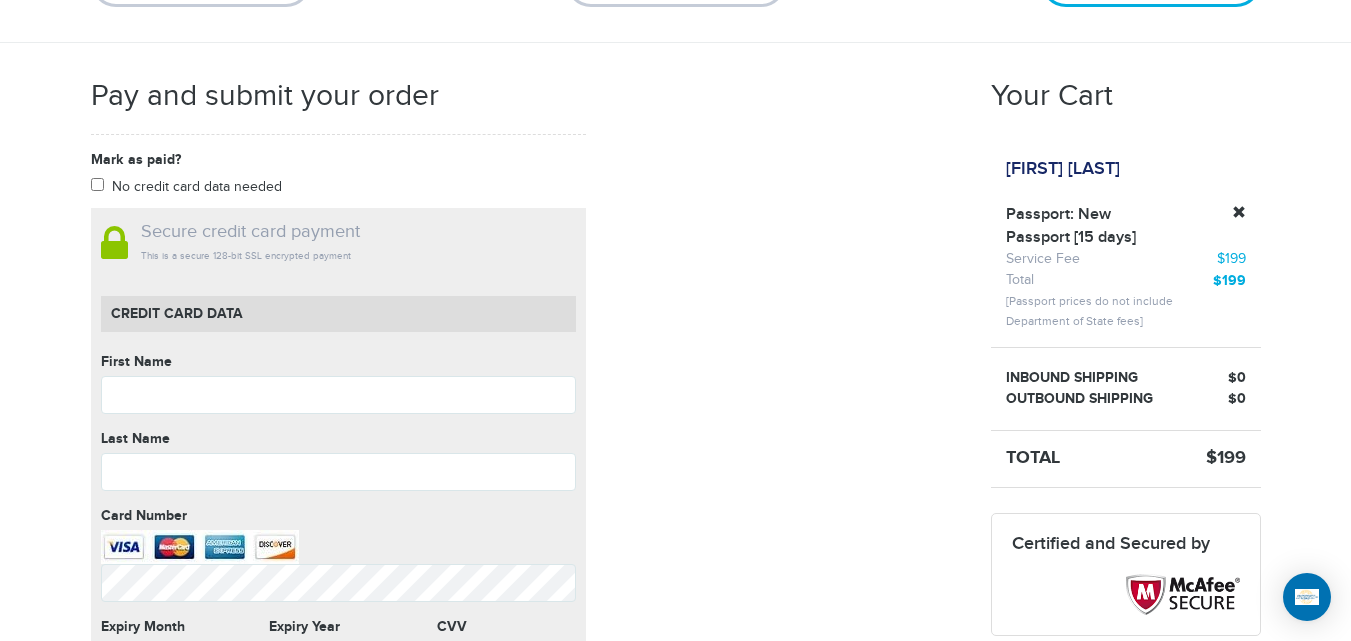 click on "[PHONE]
Passports & Visas.com
Hello, [NAME]
Passports
Passport Renewal
New Passport
Second Passport
Passport Name Change
Lost Passport
Child Passport
Travel Visas" at bounding box center [675, 735] 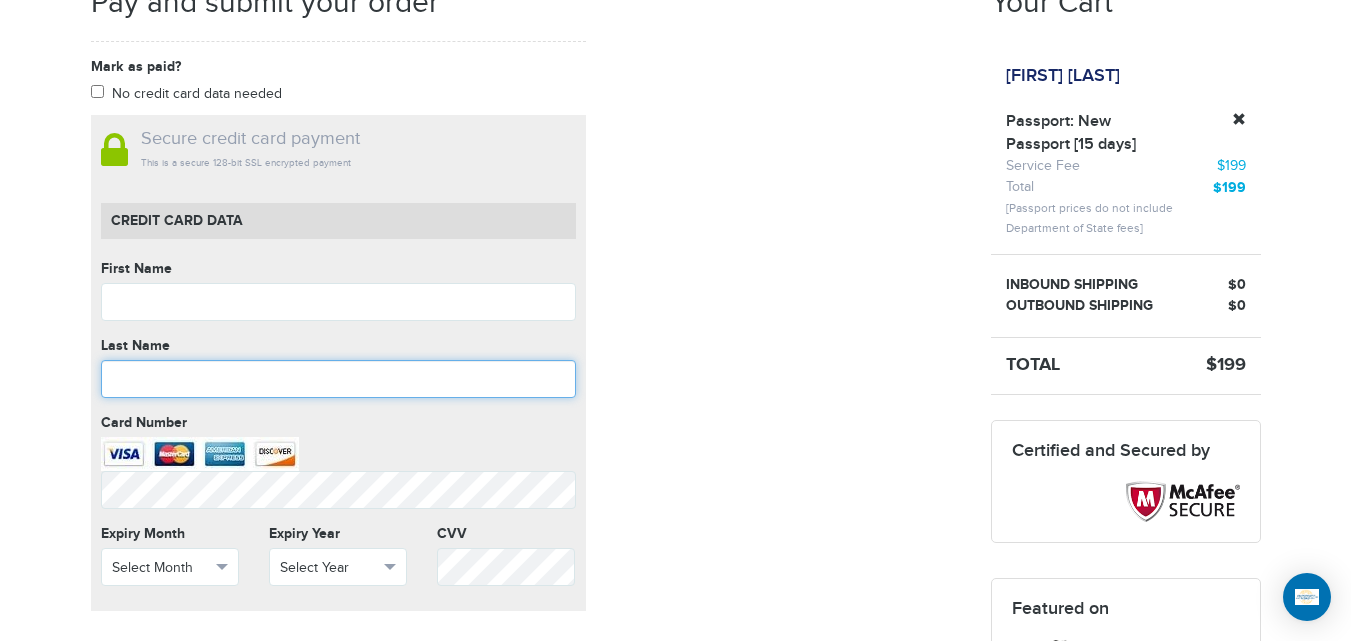 click at bounding box center [338, 379] 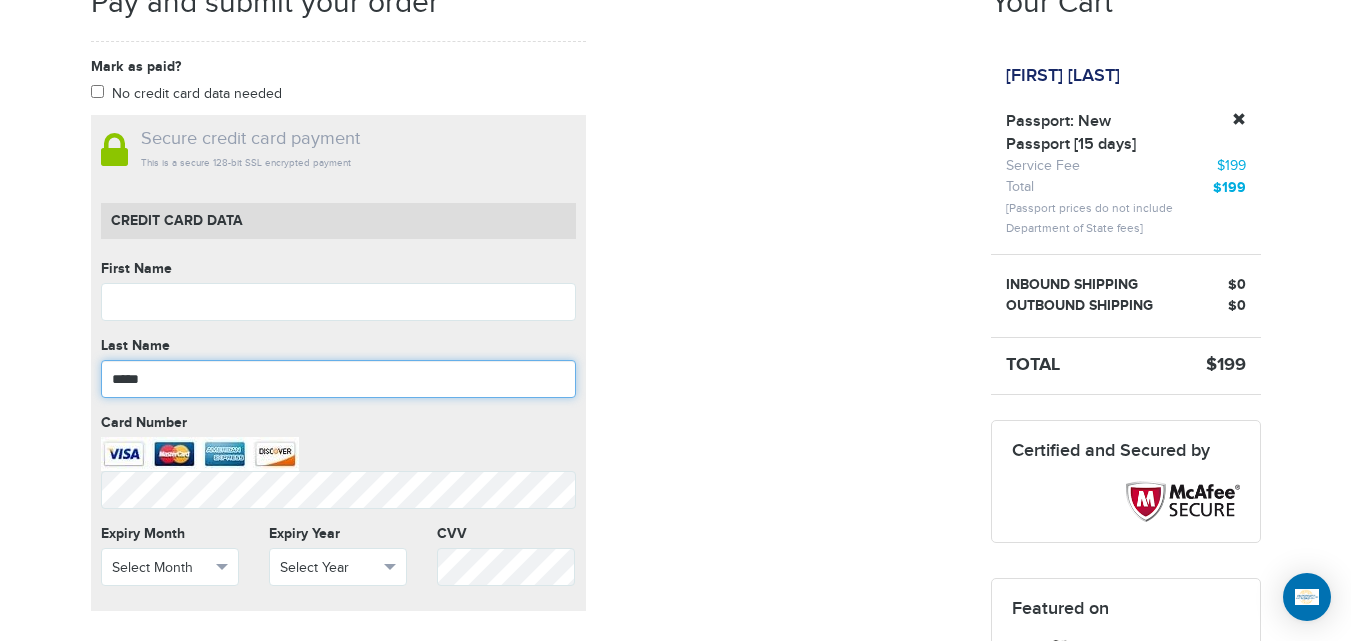 type on "*****" 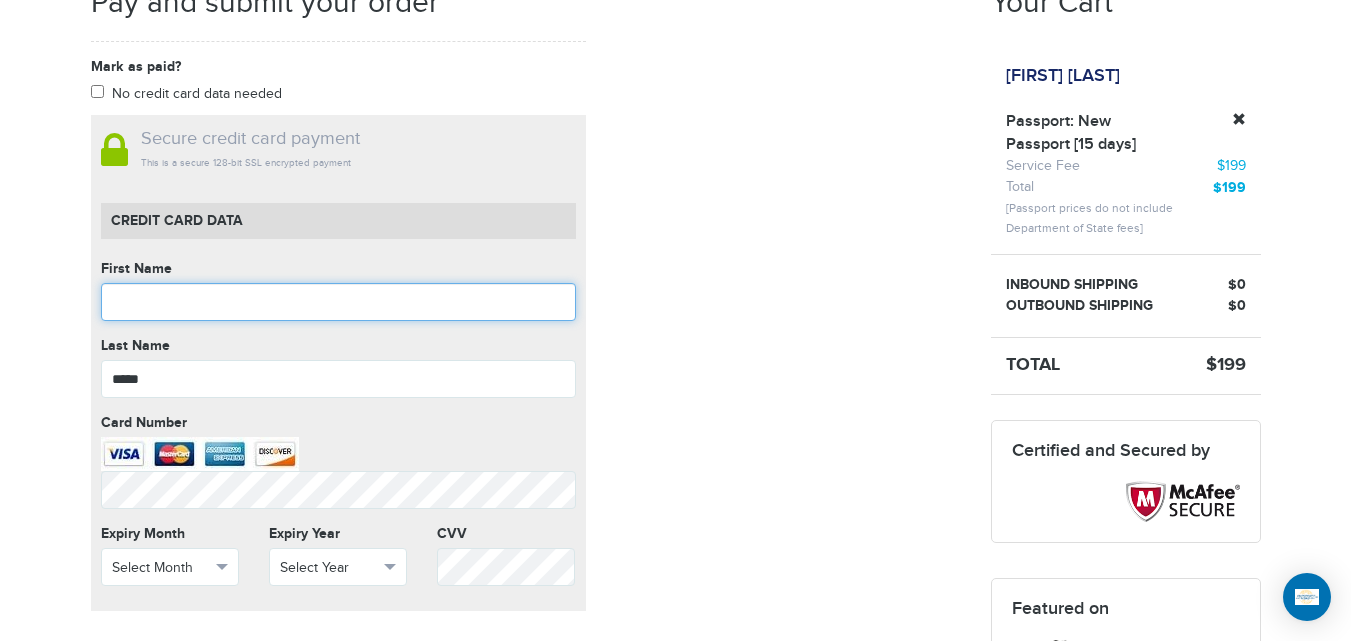 click at bounding box center [338, 302] 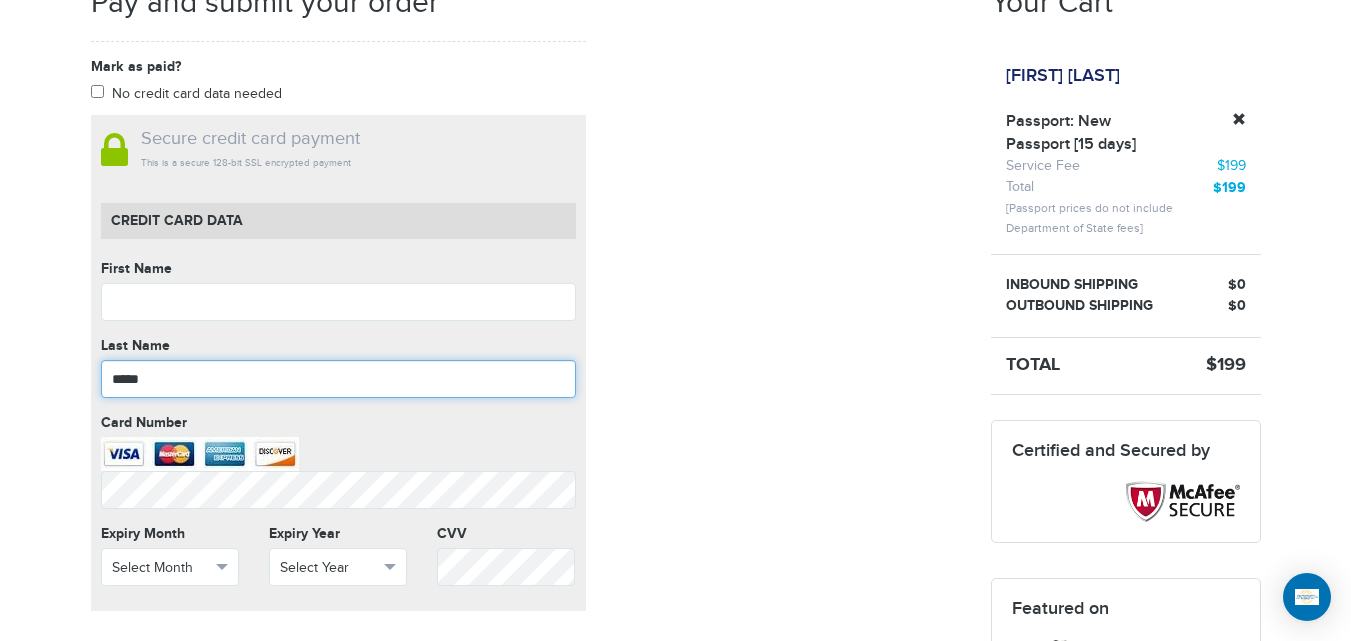 click on "*****" at bounding box center (338, 379) 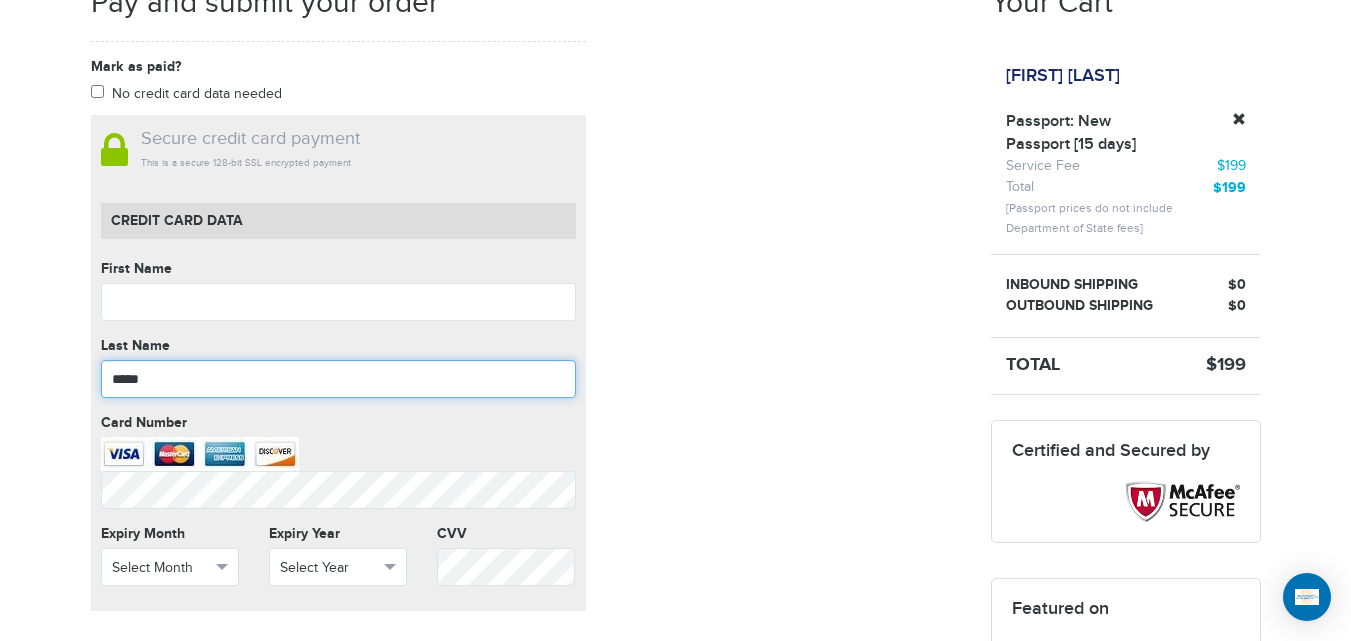 click on "*****" at bounding box center [338, 379] 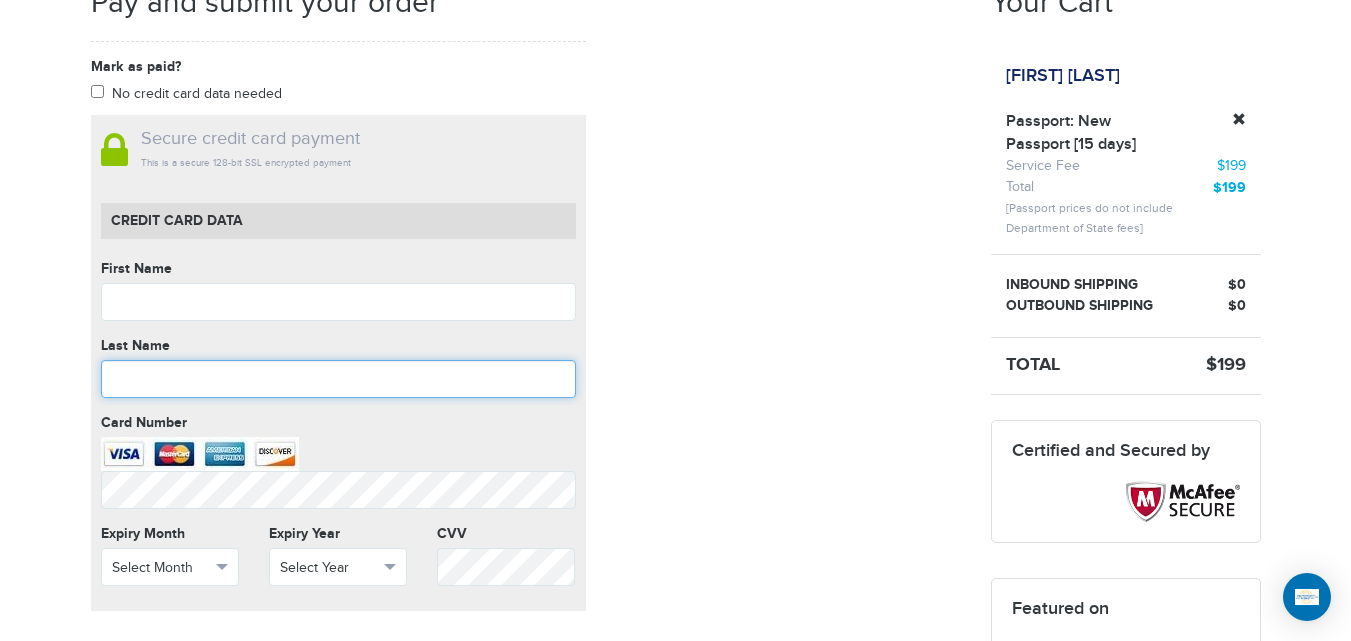 type 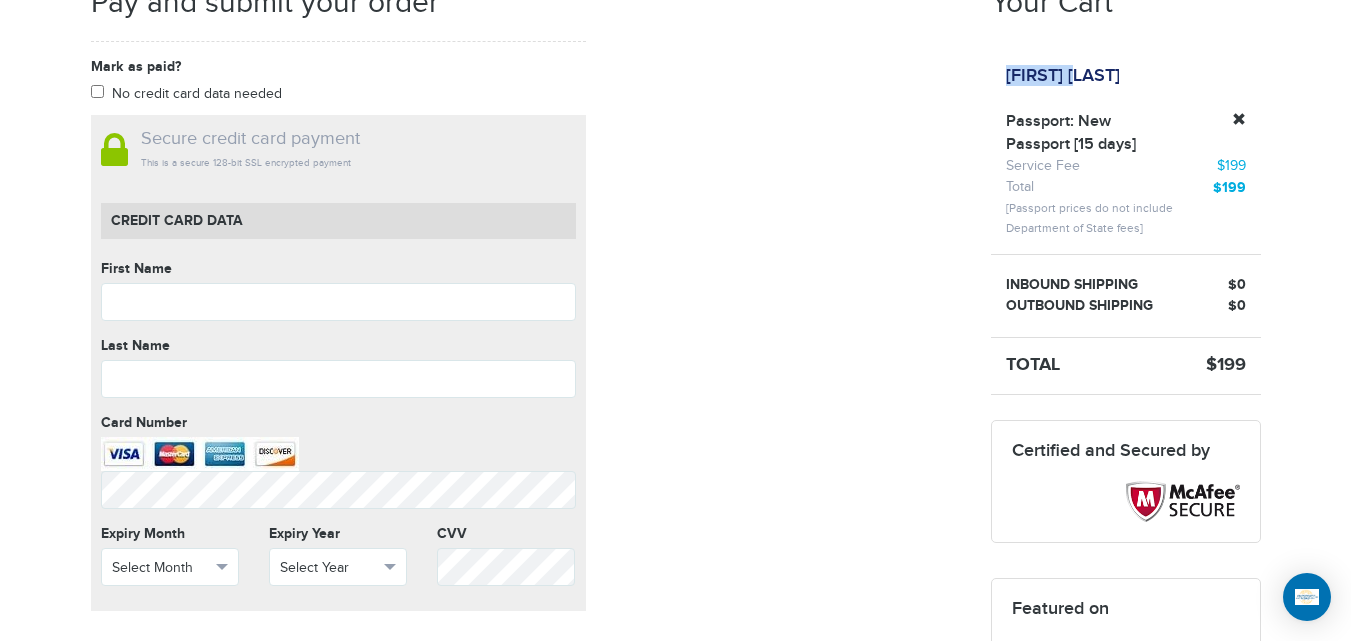 drag, startPoint x: 1195, startPoint y: 83, endPoint x: 1097, endPoint y: 83, distance: 98 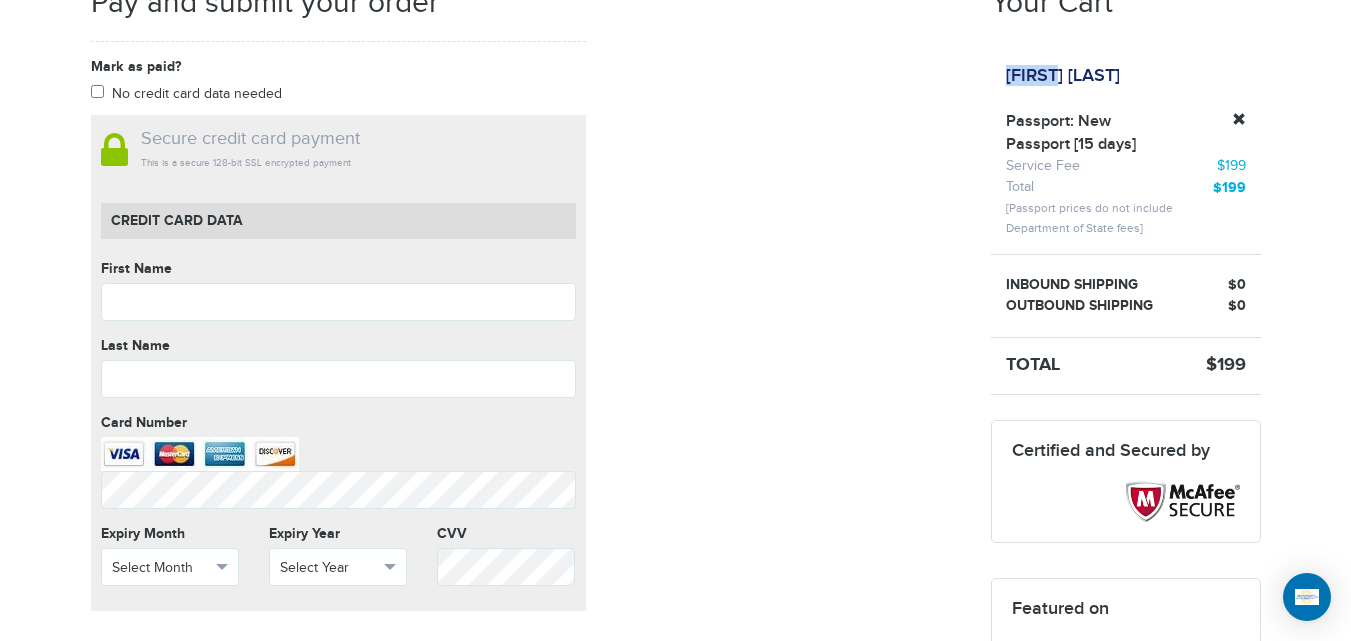 drag, startPoint x: 1064, startPoint y: 76, endPoint x: 1003, endPoint y: 76, distance: 61 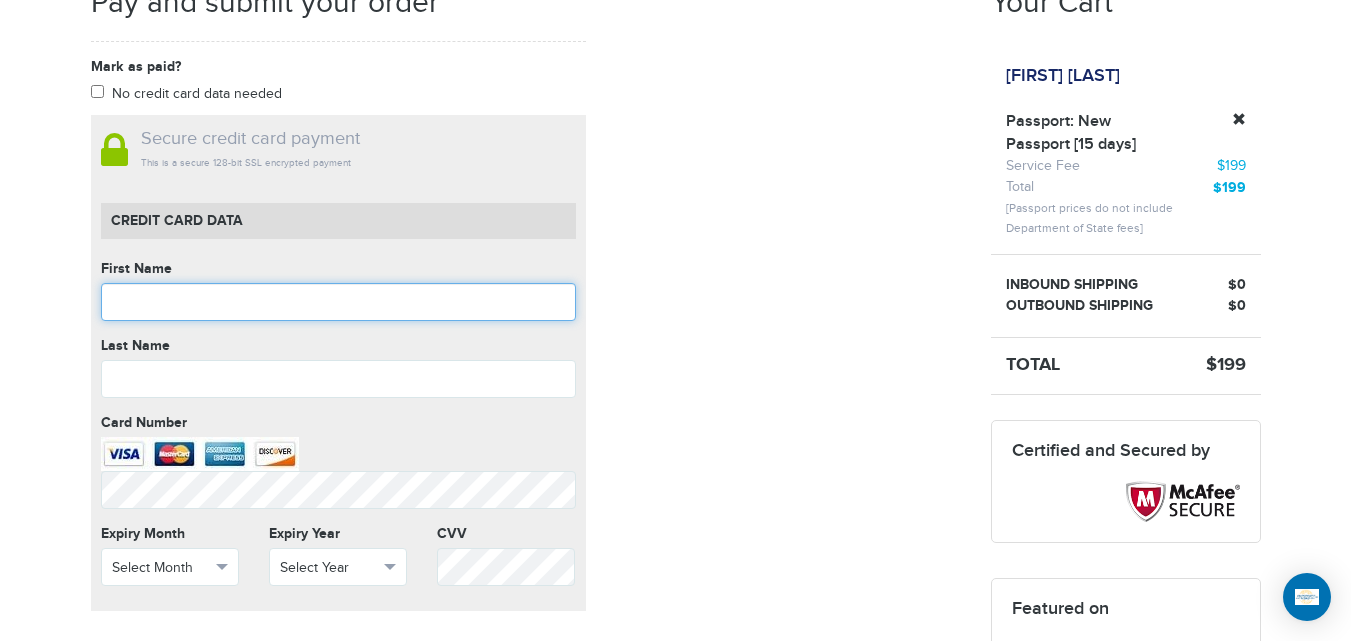 click at bounding box center (338, 302) 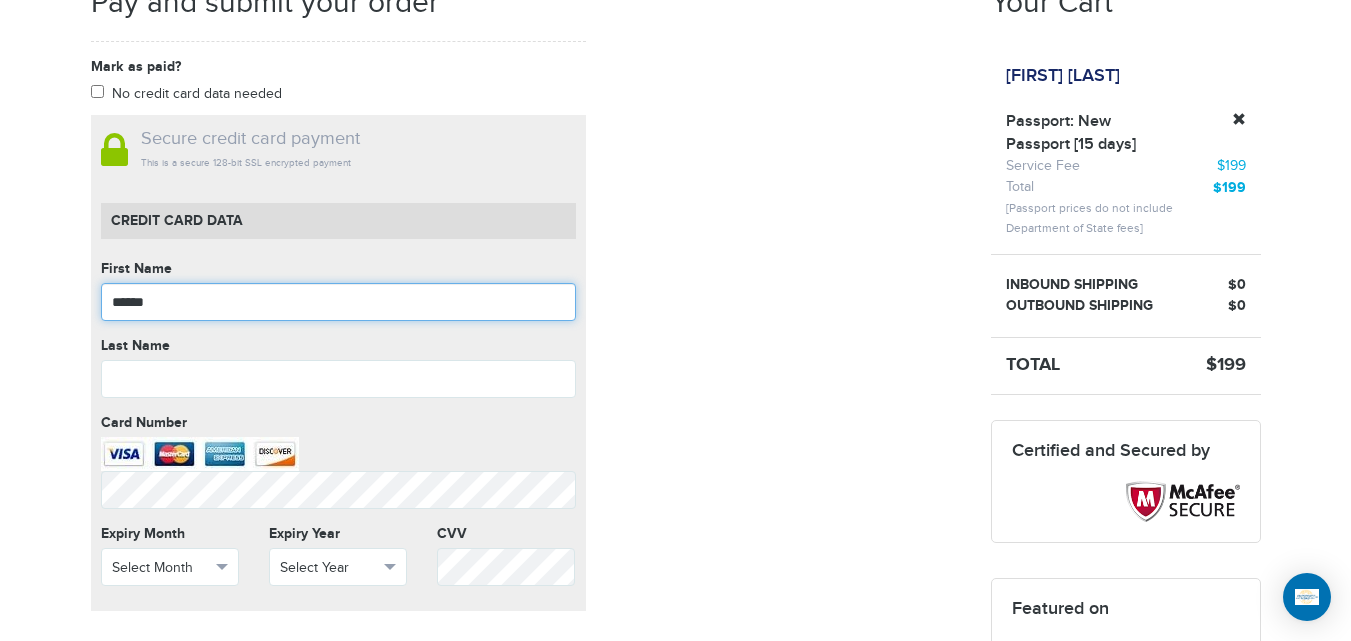 type on "******" 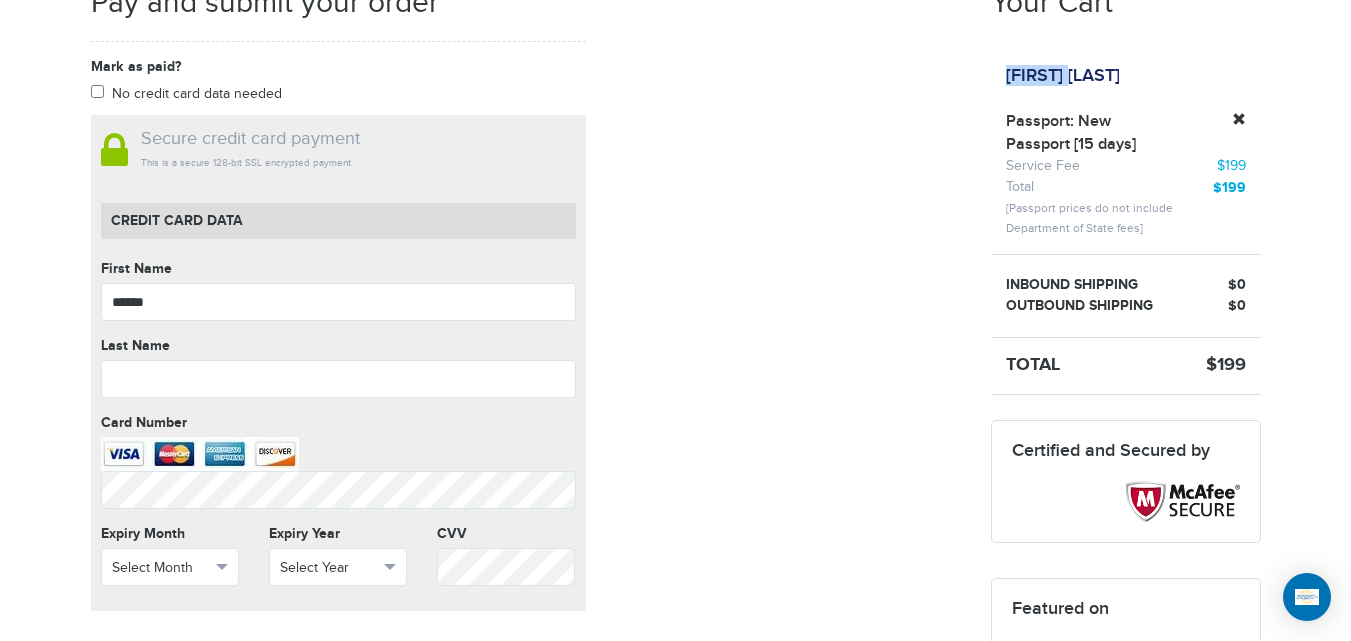 drag, startPoint x: 1192, startPoint y: 73, endPoint x: 1082, endPoint y: 78, distance: 110.11358 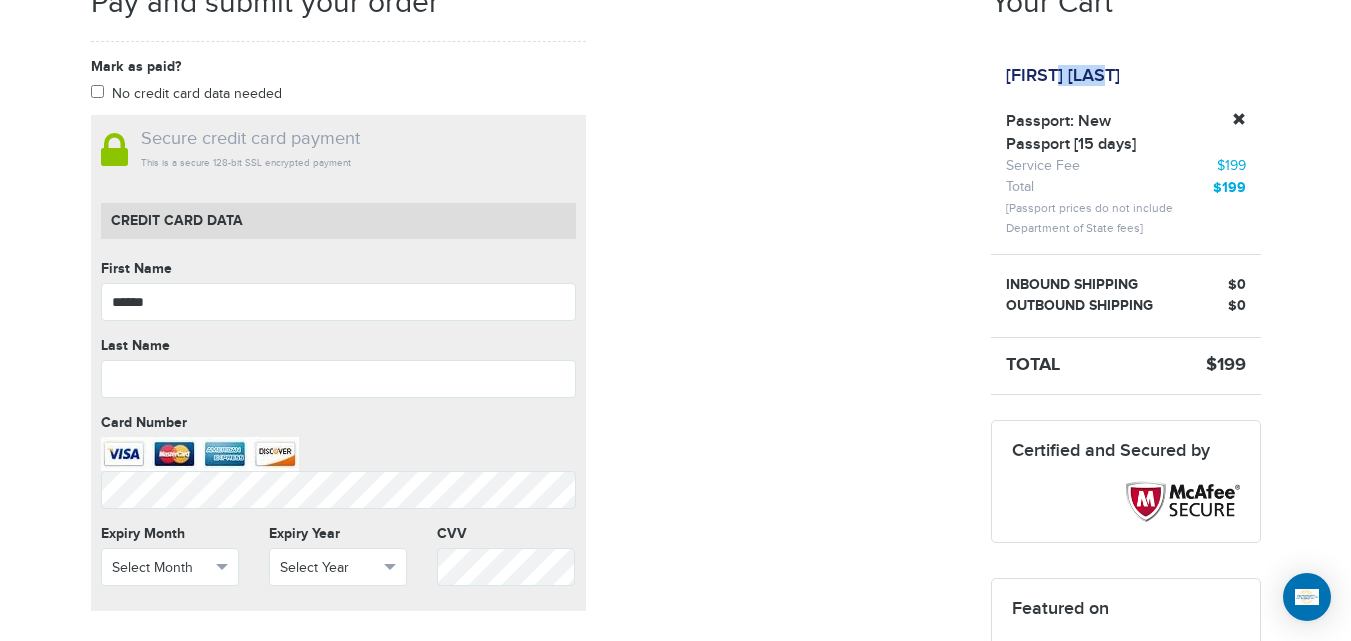 drag, startPoint x: 1070, startPoint y: 77, endPoint x: 1116, endPoint y: 77, distance: 46 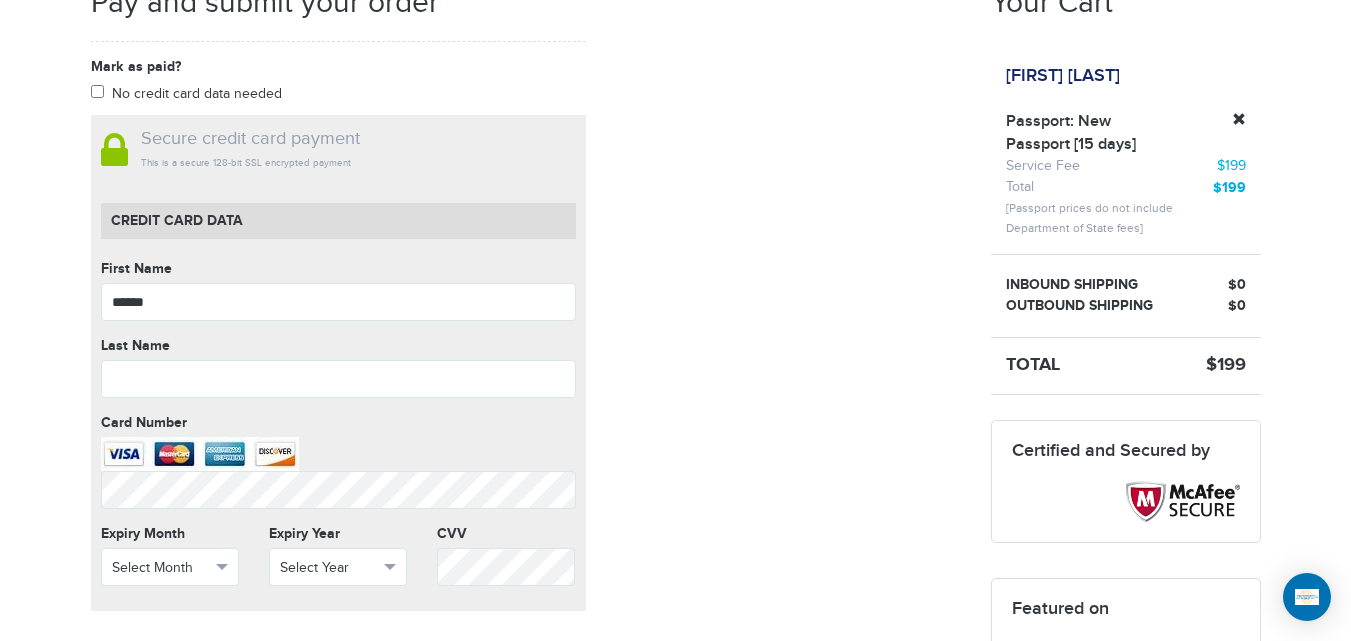 click on "[FIRST] [LAST]" at bounding box center [1063, 76] 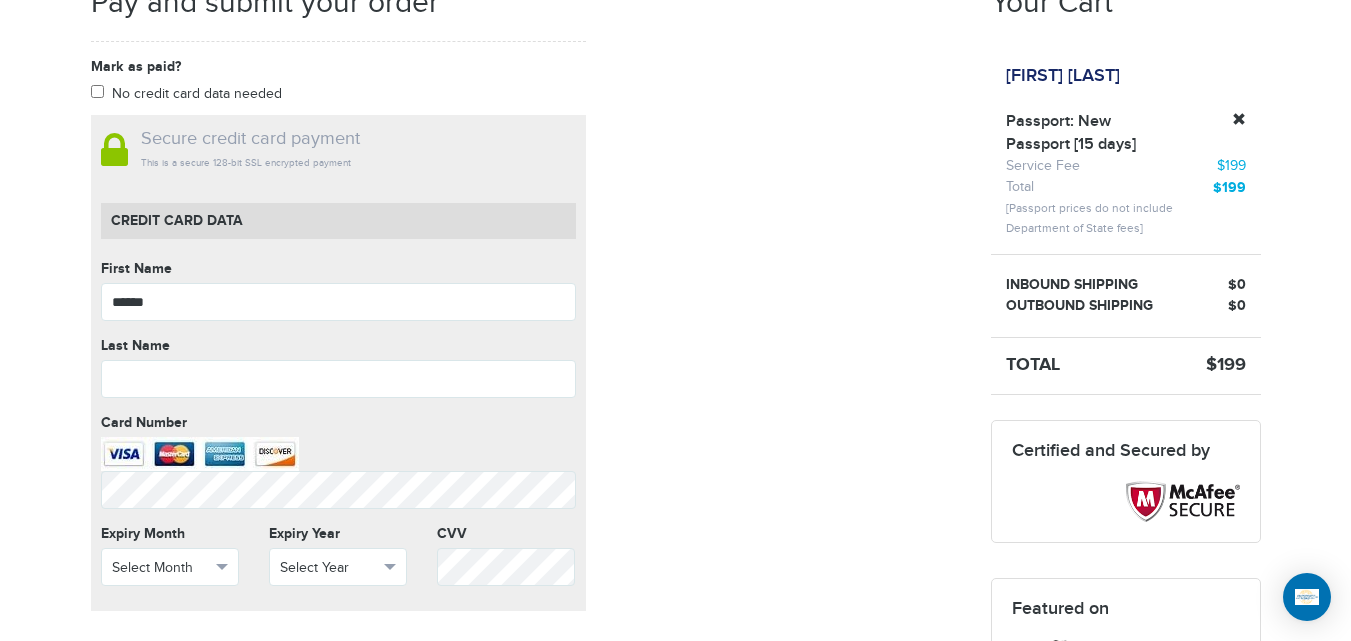 drag, startPoint x: 1166, startPoint y: 72, endPoint x: 1074, endPoint y: 77, distance: 92.13577 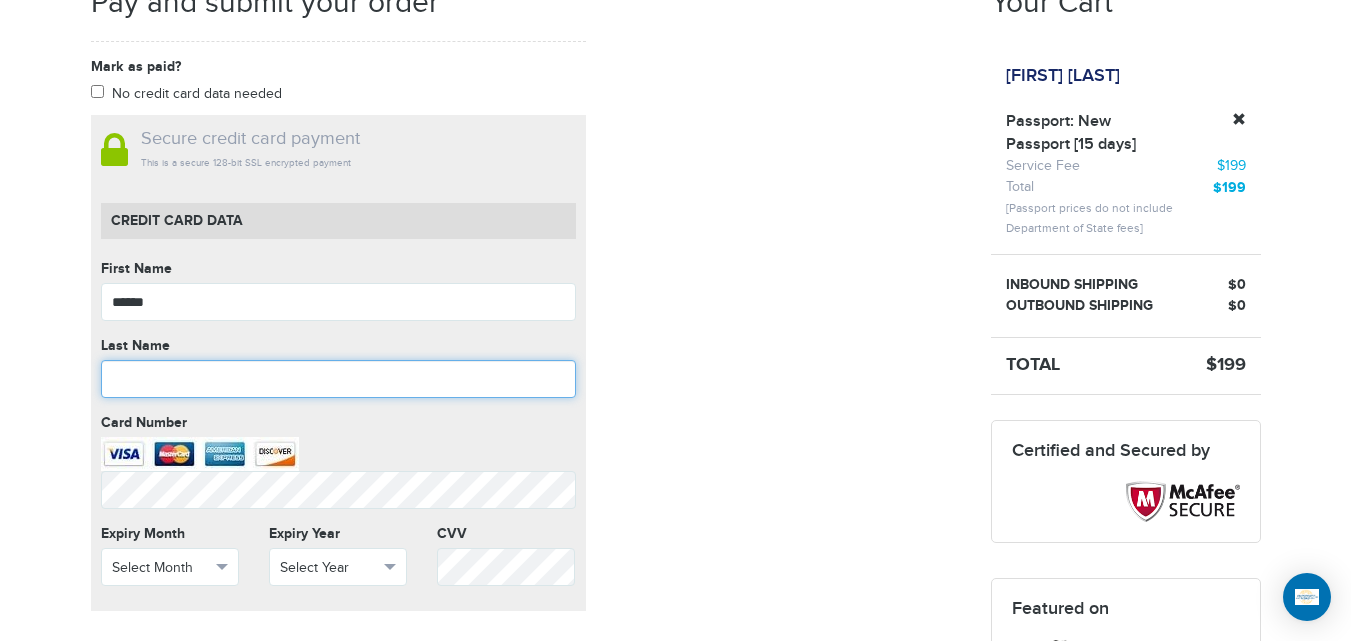 click at bounding box center [338, 379] 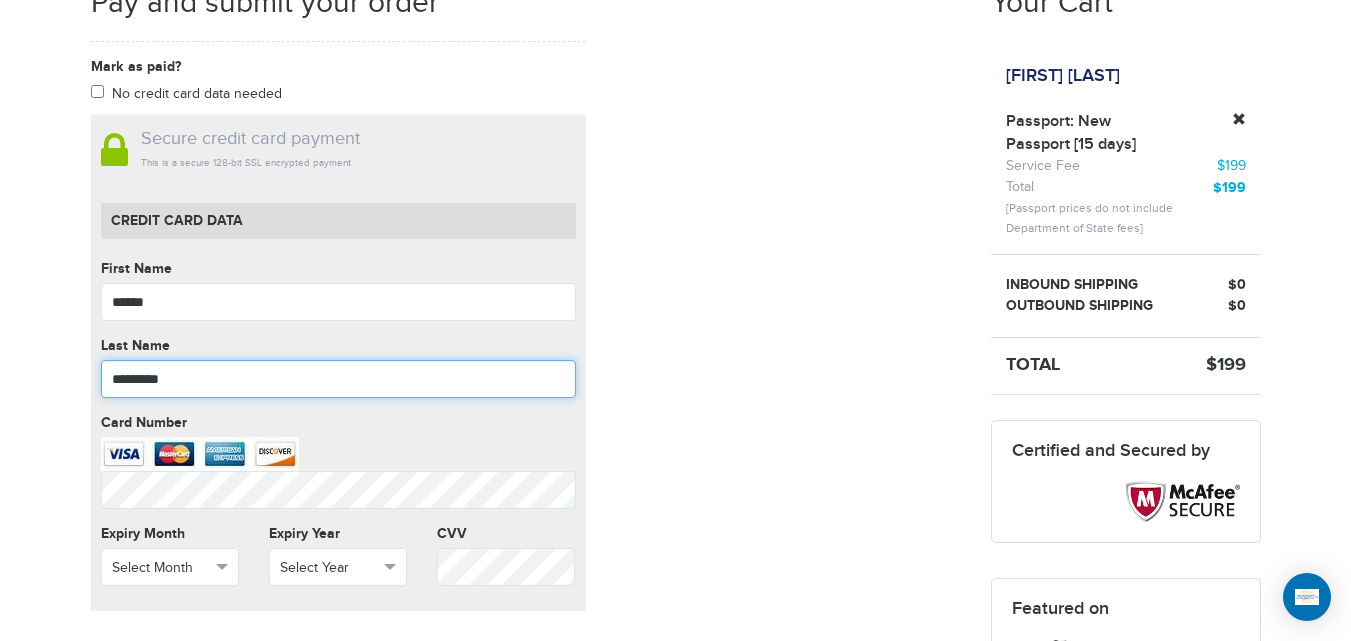 type on "*********" 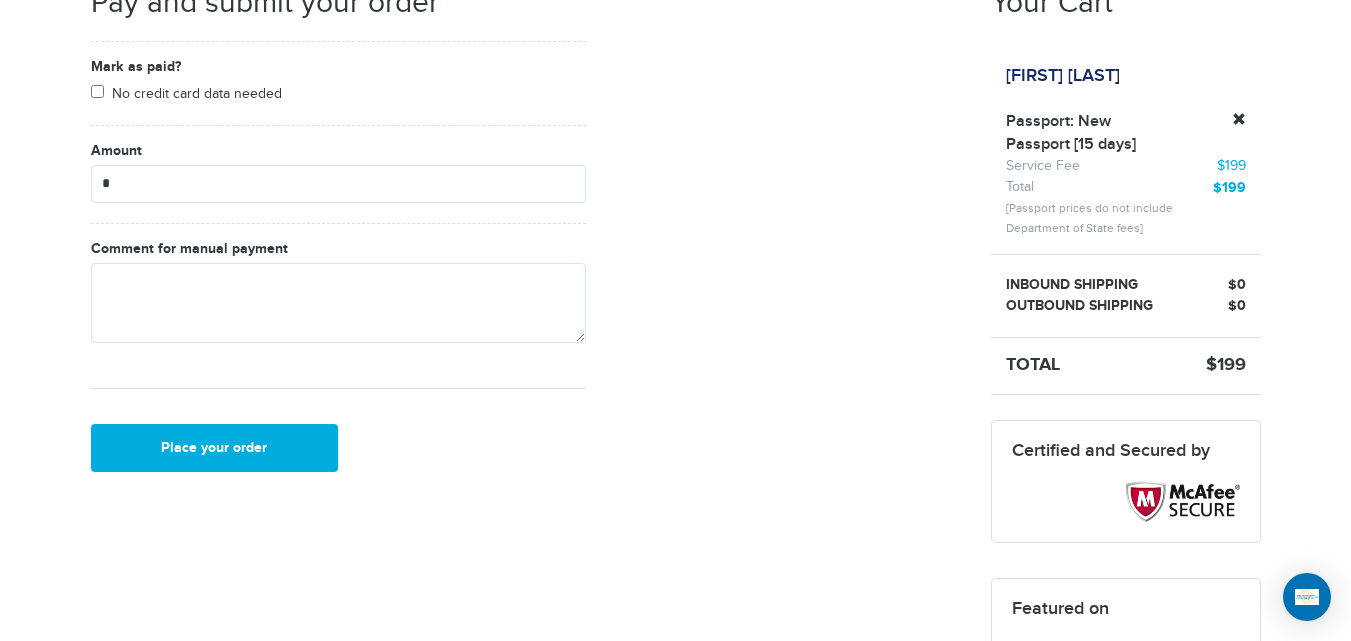 click on "Passports
Passport Renewal
New Passport
Second Passport
Passport Name Change
Lost Passport
Child Passport
Travel Visas" at bounding box center [675, 572] 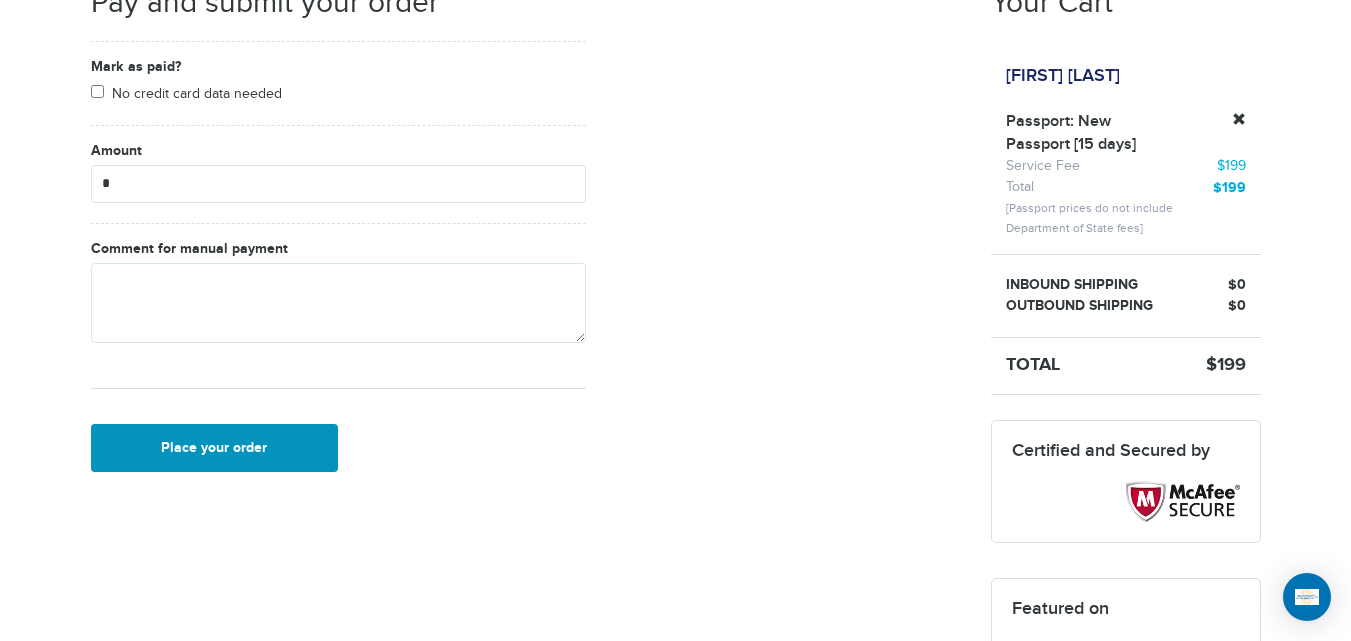 click on "Place your order" at bounding box center [215, 448] 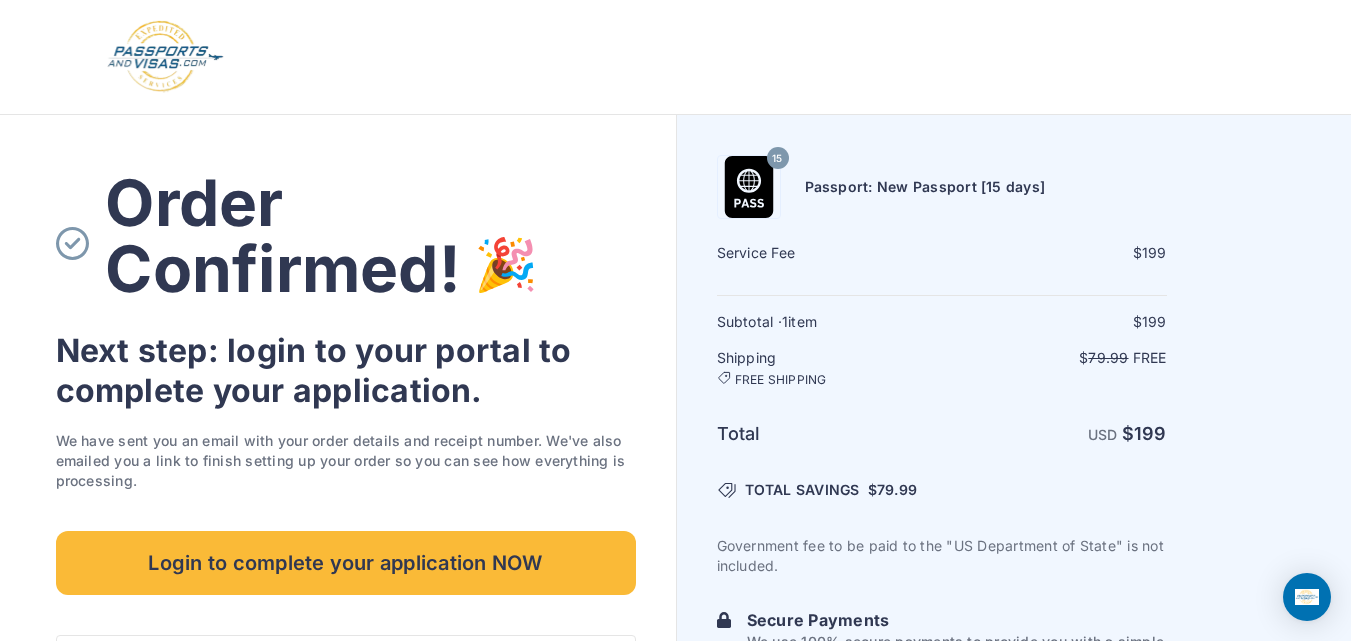 scroll, scrollTop: 0, scrollLeft: 0, axis: both 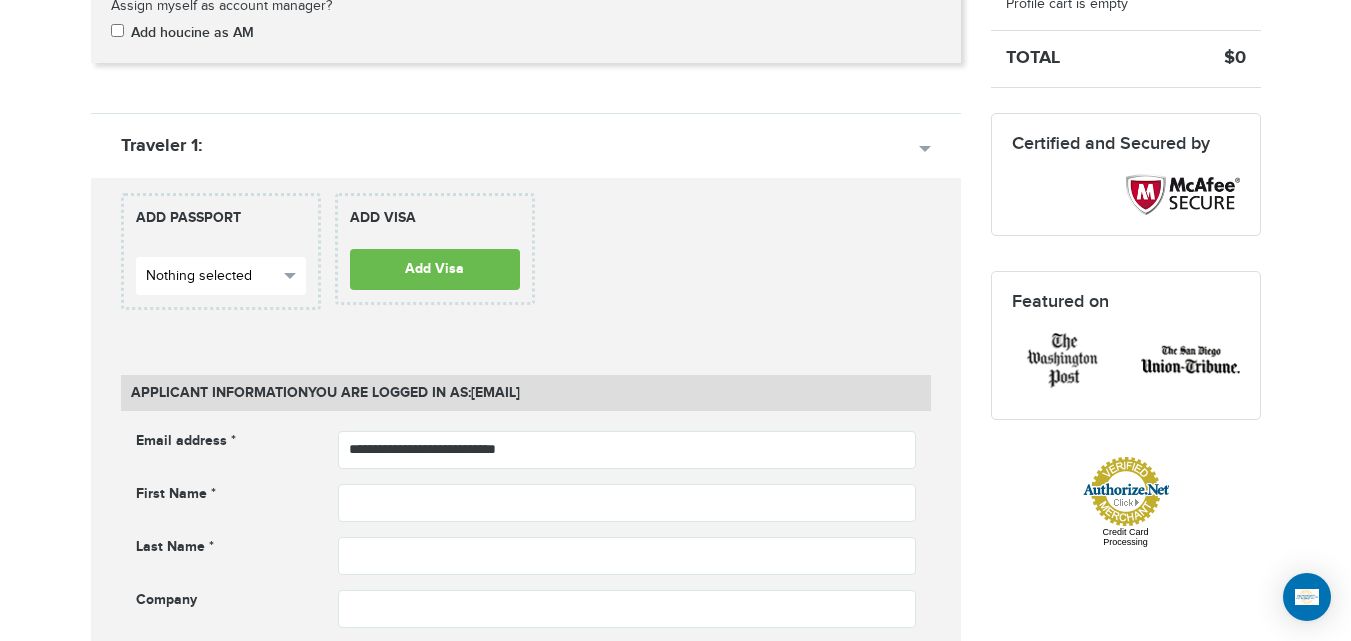 click on "Nothing selected" at bounding box center [212, 276] 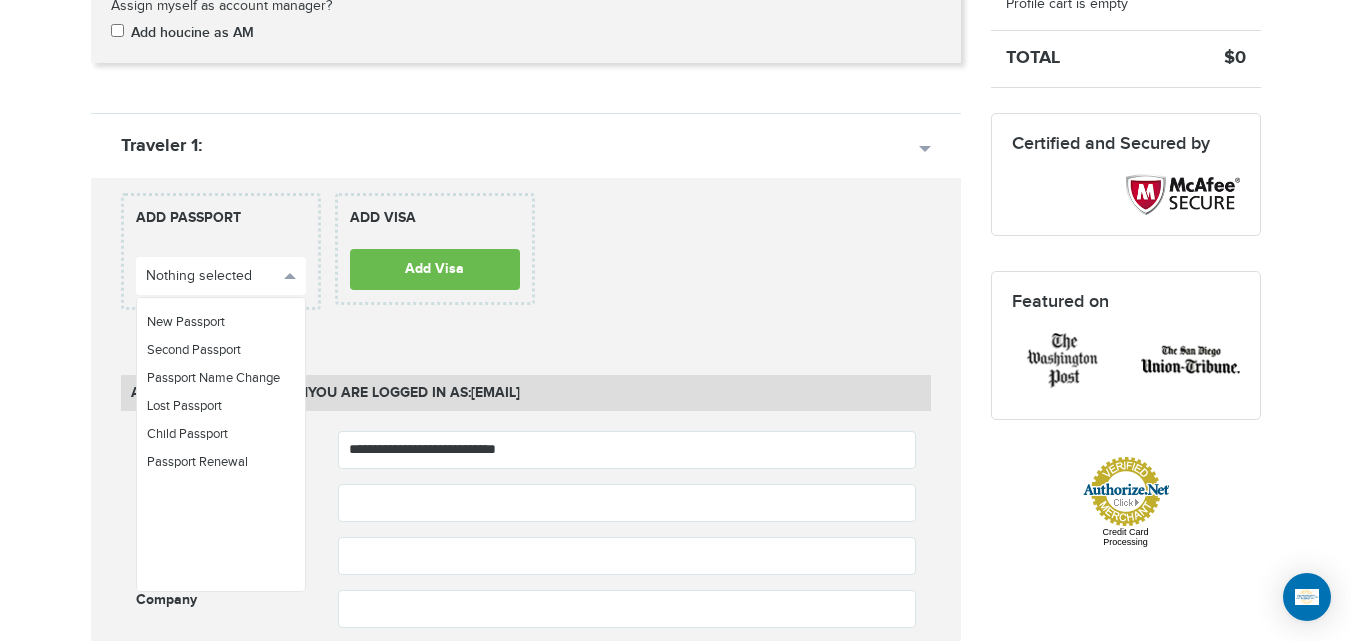click on "[PHONE]
Passports & Visas.com
Hello, [NAME]
Passports
Passport Renewal
New Passport
Second Passport
Passport Name Change
Lost Passport
Child Passport
Travel Visas" at bounding box center (675, 912) 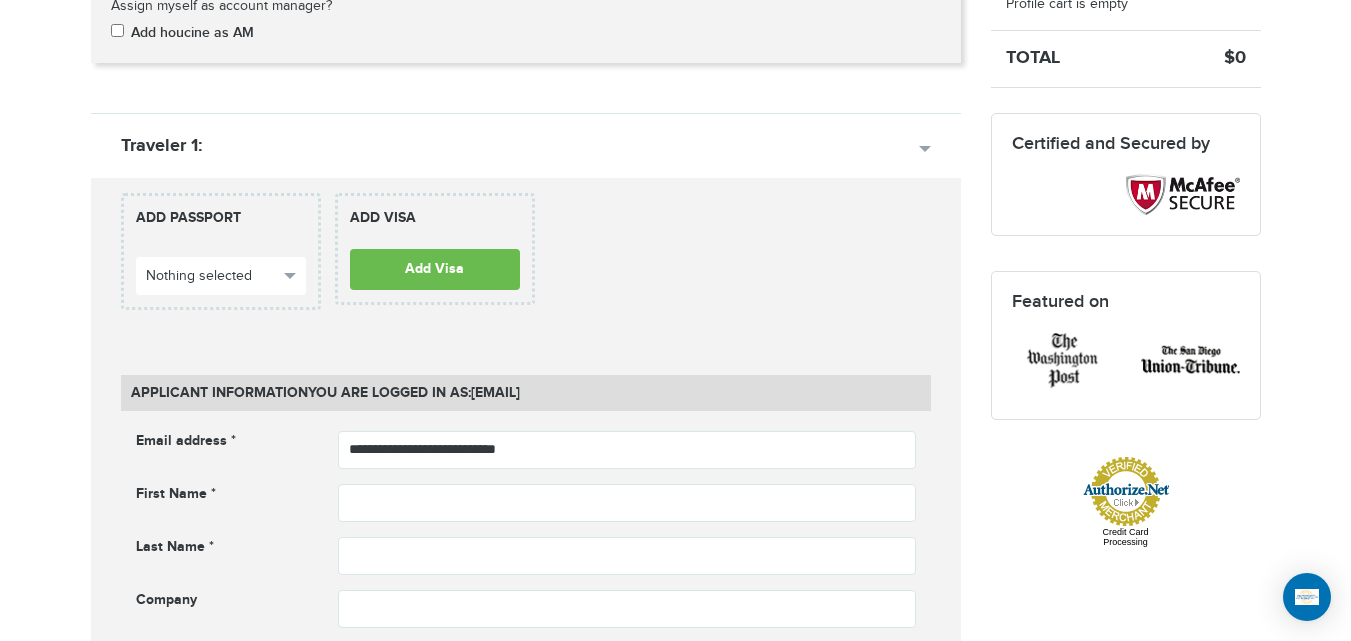 click on "**********" at bounding box center [526, 760] 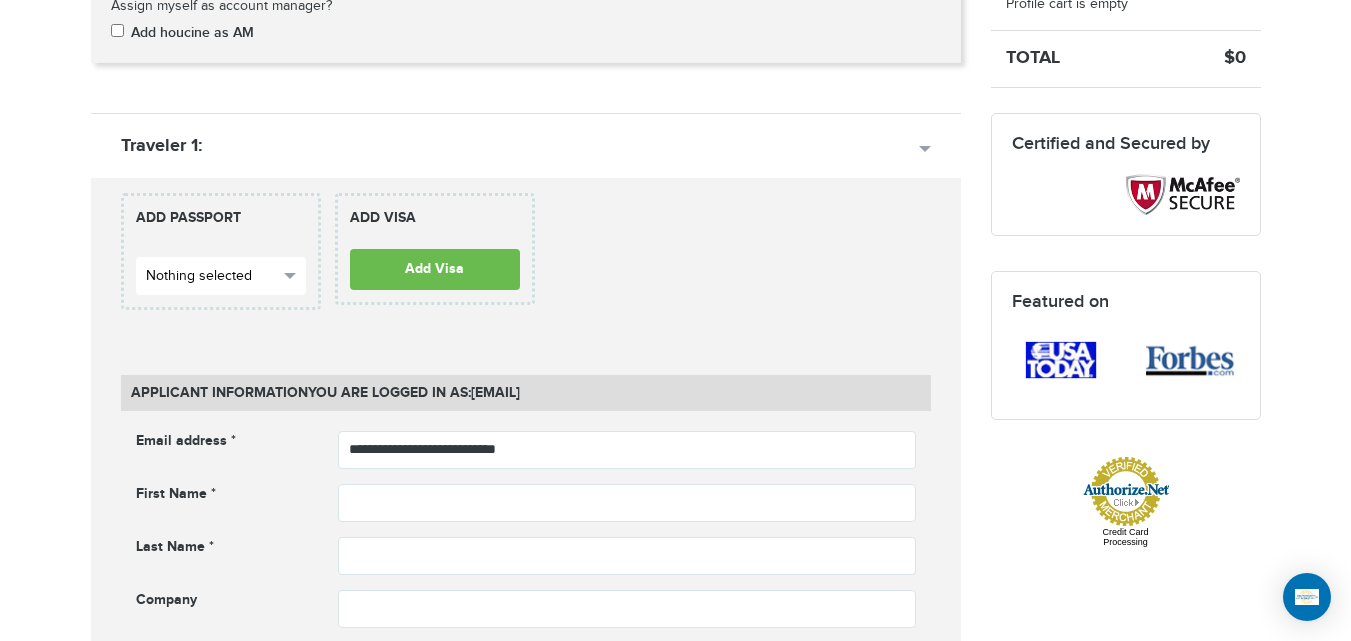 click on "Nothing selected" at bounding box center [212, 276] 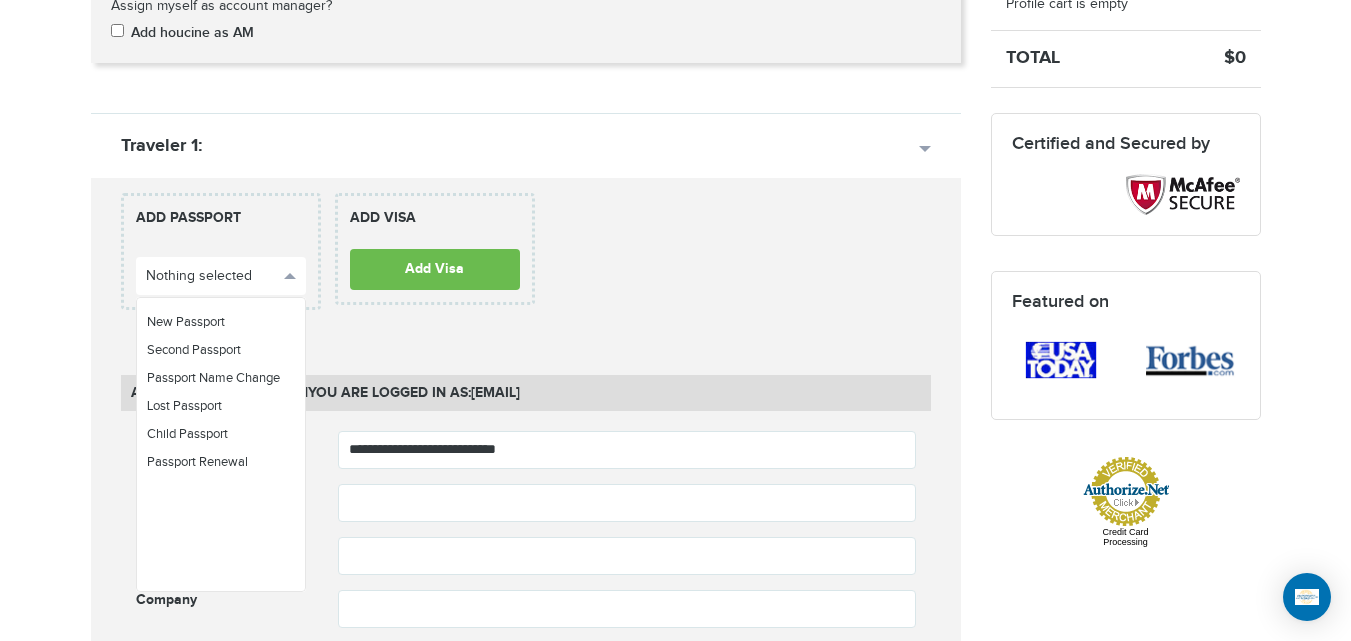 click on "[PHONE]
Passports & Visas.com
Hello, [NAME]
Passports
Passport Renewal
New Passport
Second Passport
Passport Name Change
Lost Passport
Child Passport
Travel Visas" at bounding box center [675, 912] 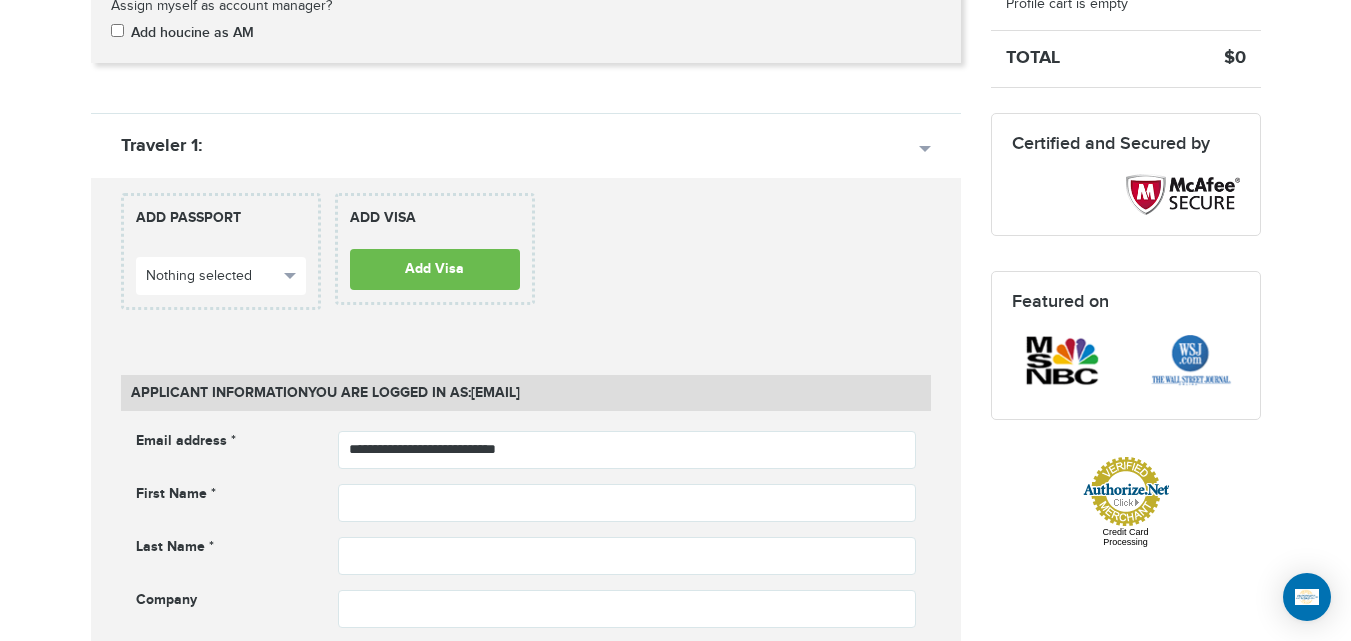 scroll, scrollTop: 378, scrollLeft: 0, axis: vertical 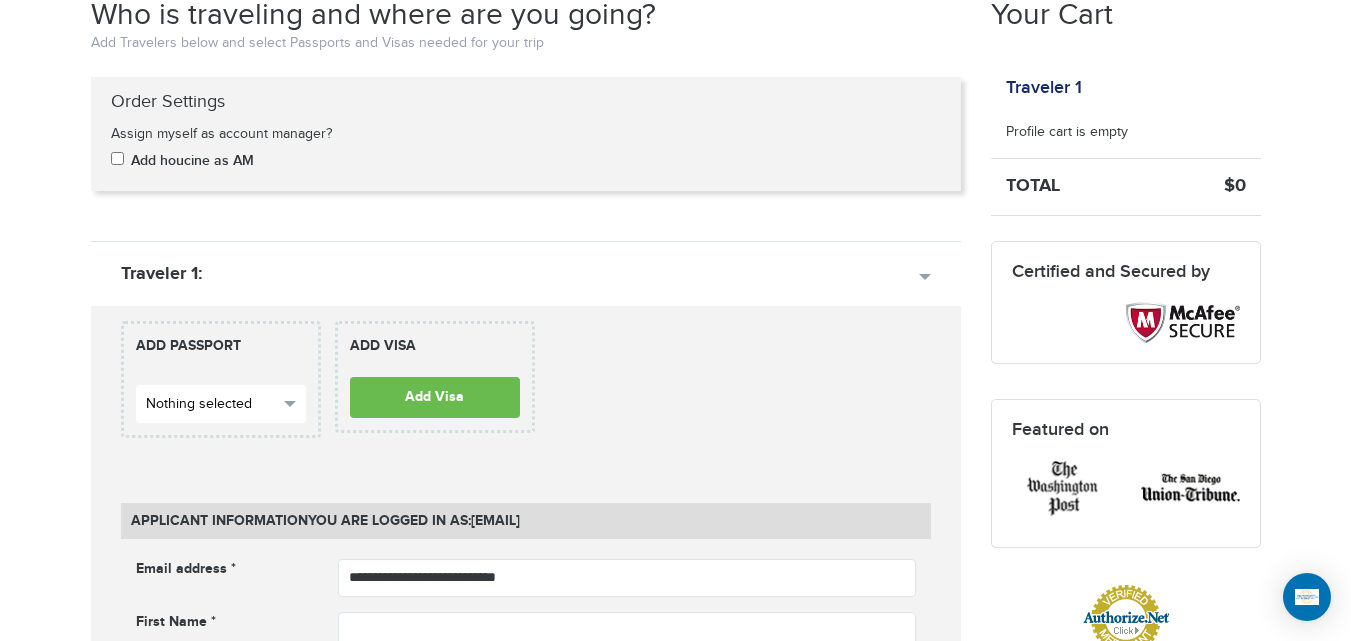 click on "Nothing selected" at bounding box center (221, 404) 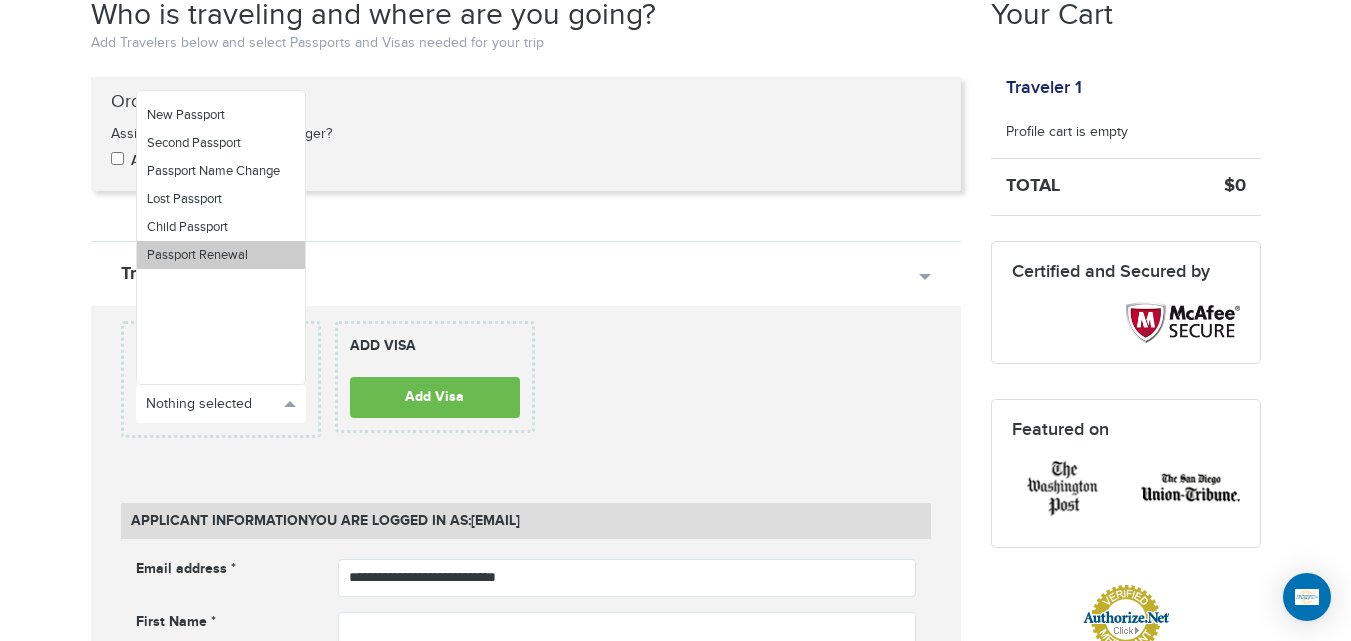 click on "Passport Renewal" at bounding box center [197, 255] 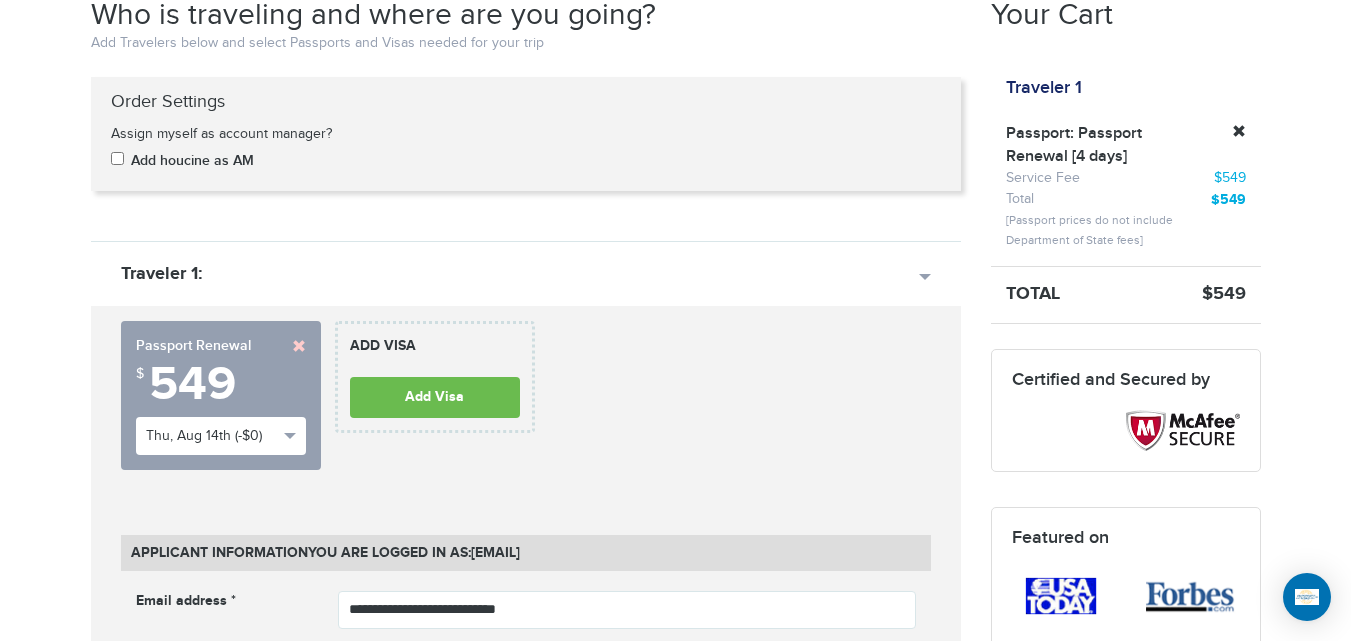 click on "**********" at bounding box center [526, 1424] 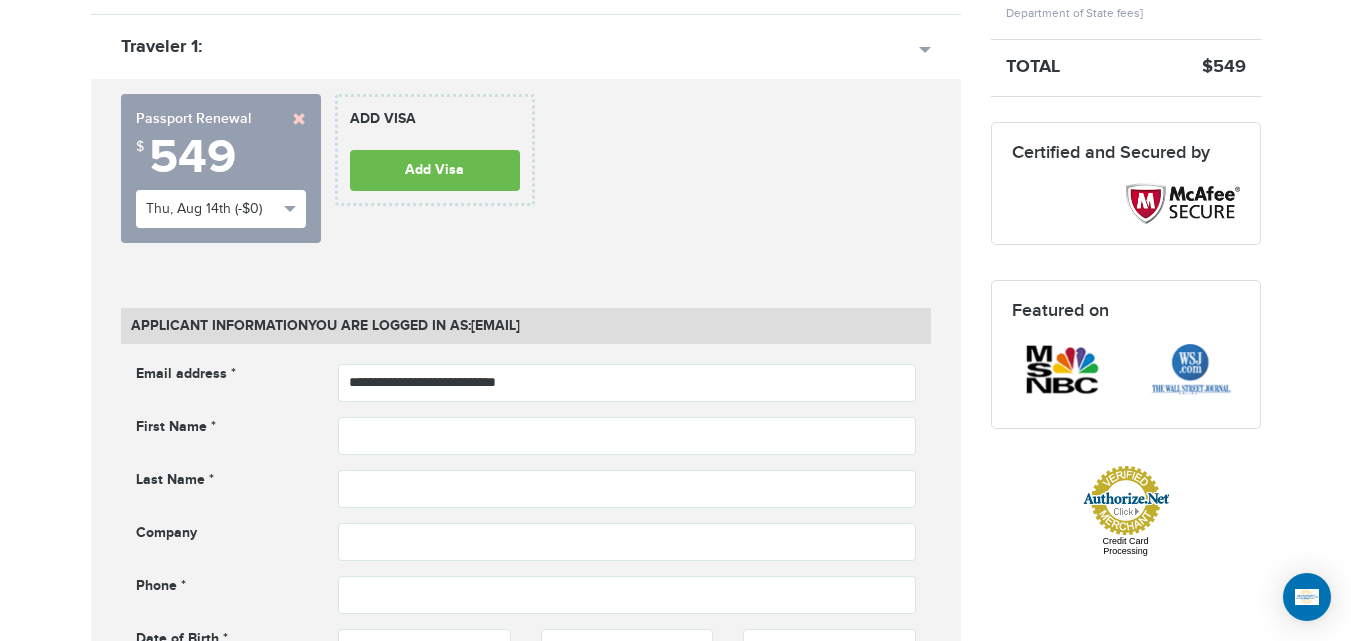 scroll, scrollTop: 719, scrollLeft: 0, axis: vertical 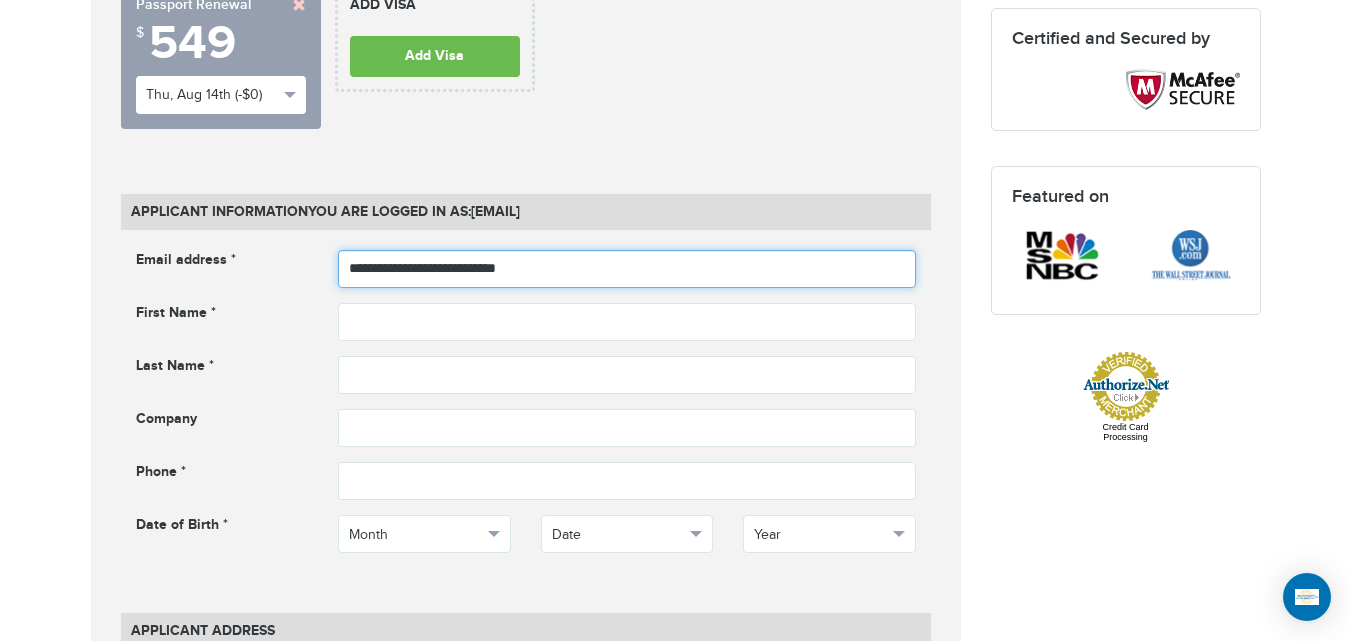 click on "**********" at bounding box center [627, 269] 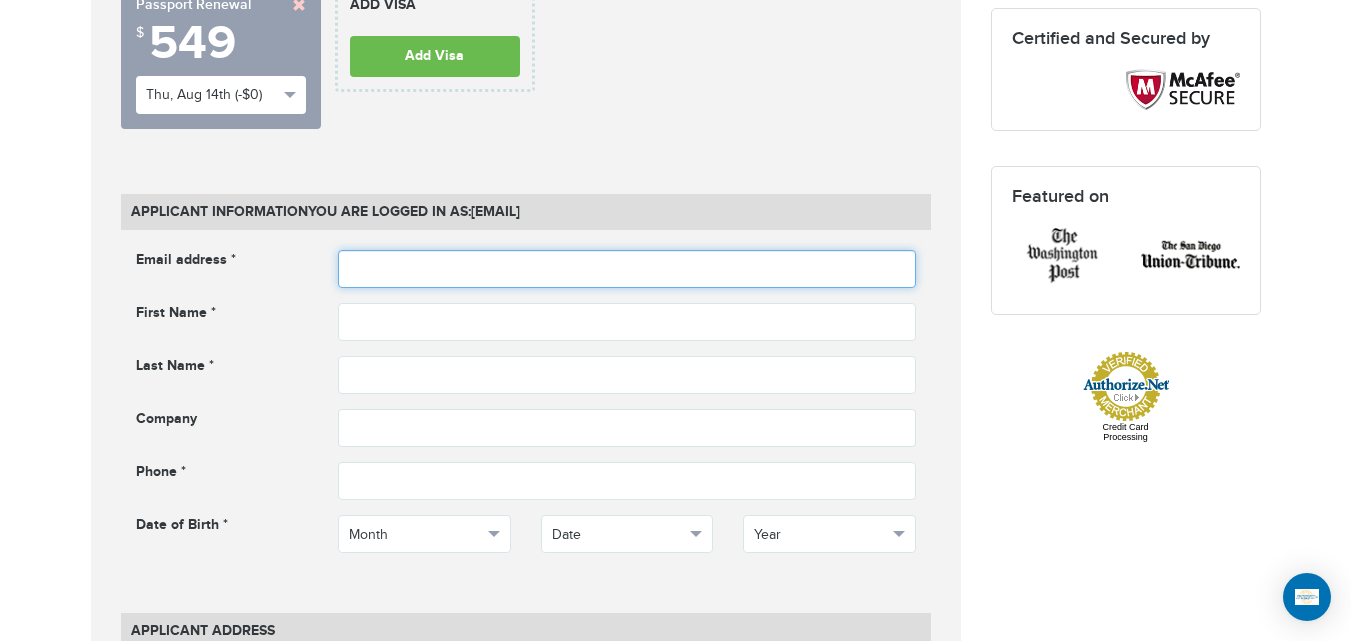 type 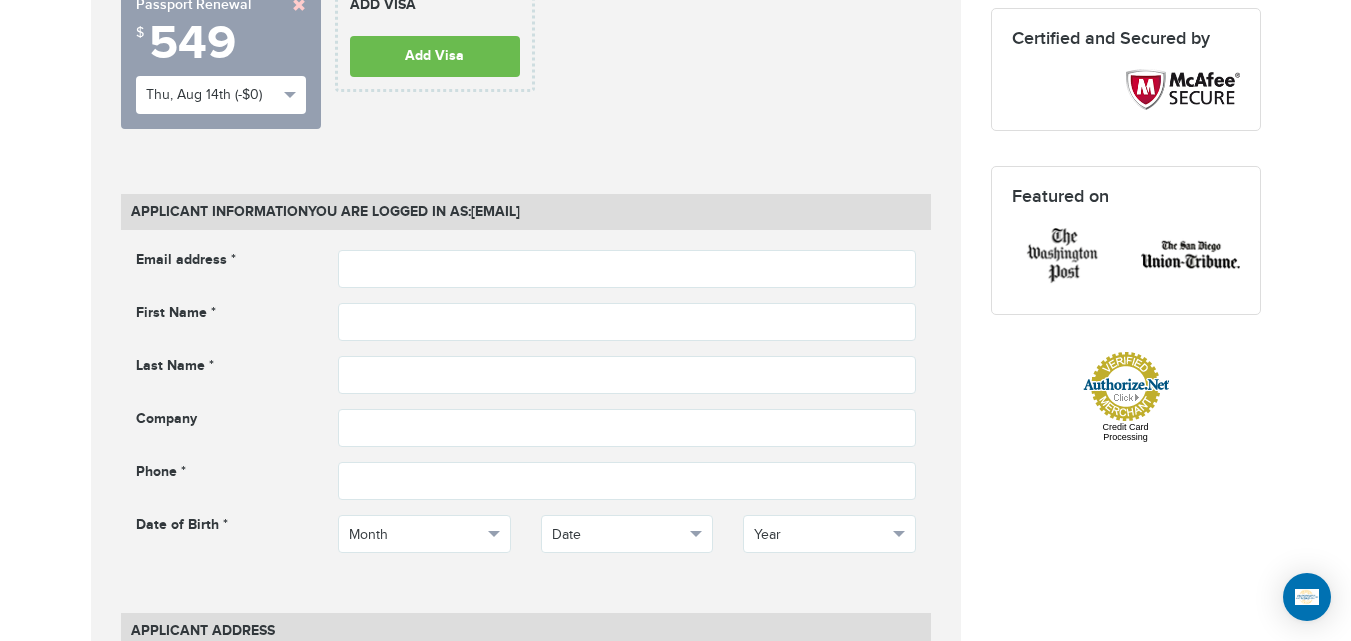 click on "**********" at bounding box center (526, 1043) 